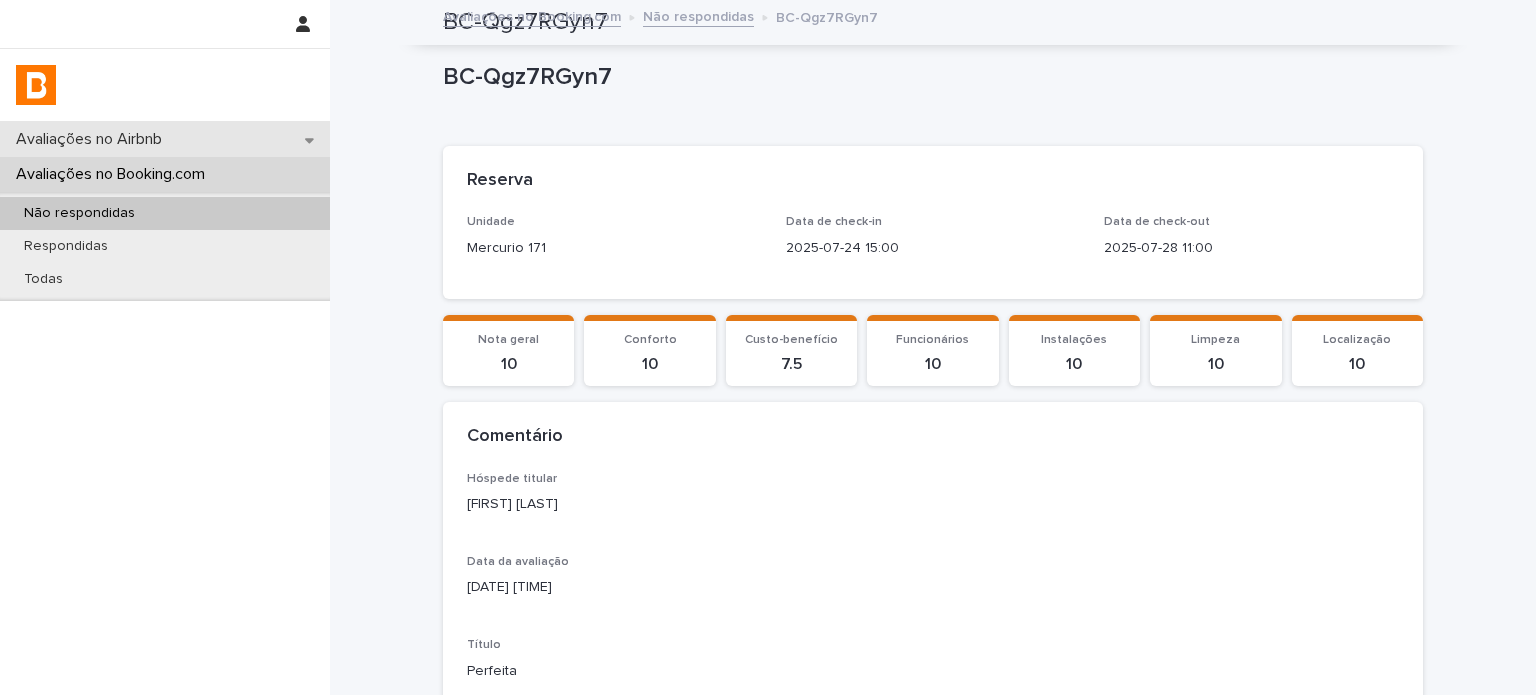 scroll, scrollTop: 0, scrollLeft: 0, axis: both 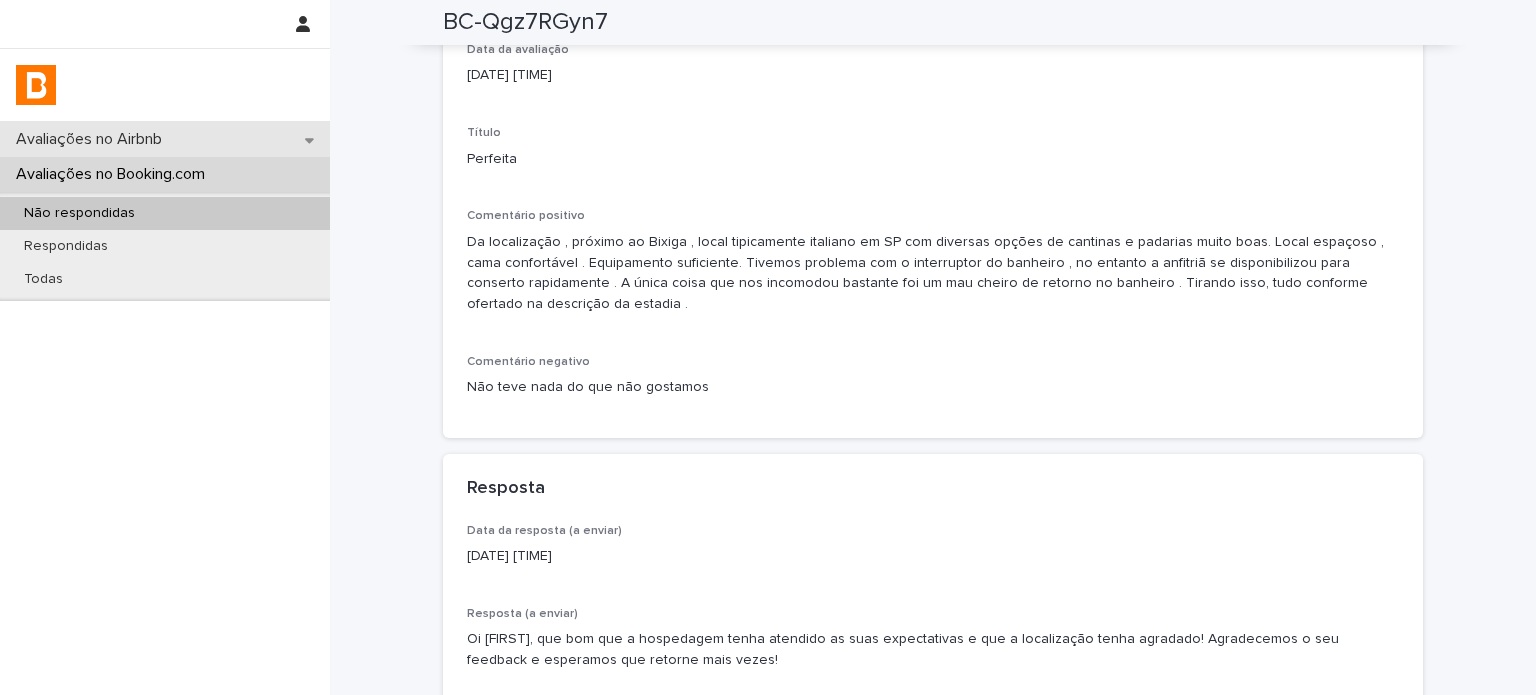 click on "Avaliações no Airbnb" at bounding box center [93, 139] 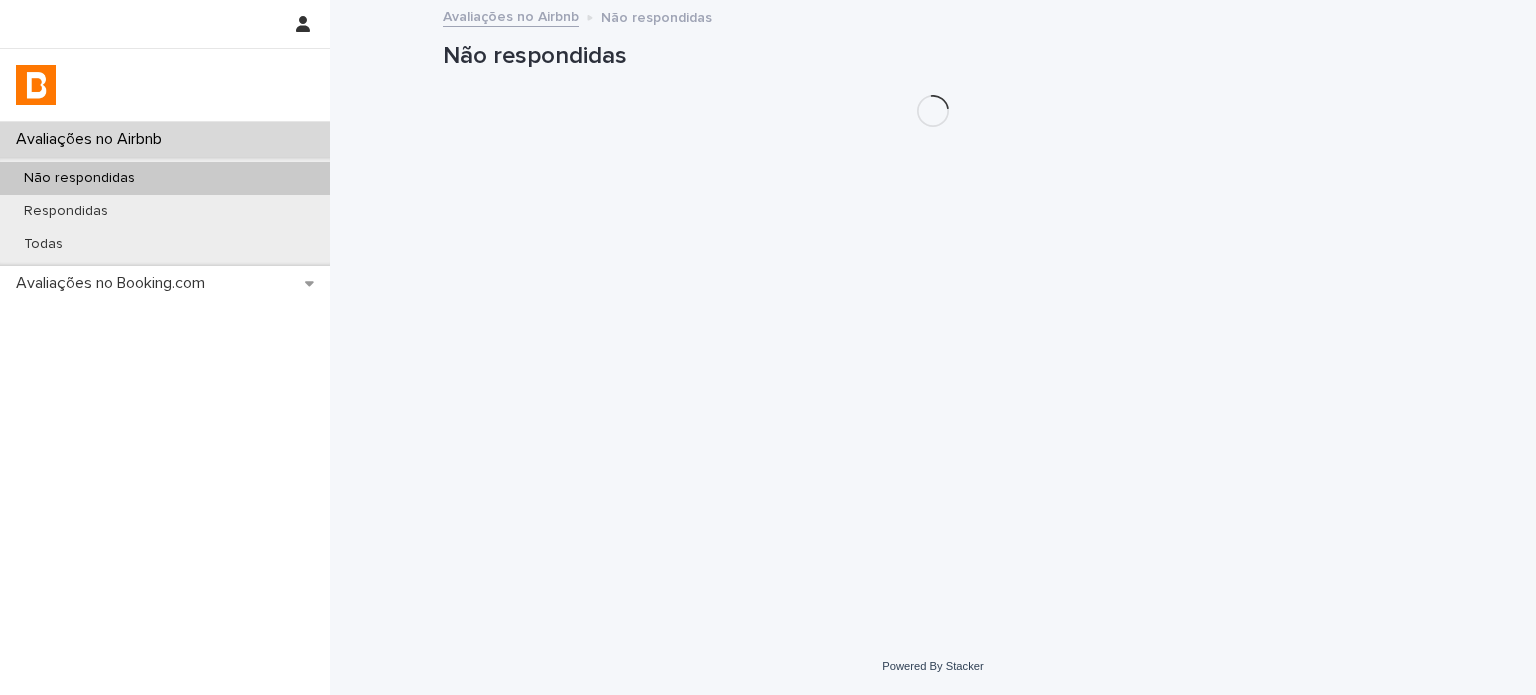scroll, scrollTop: 0, scrollLeft: 0, axis: both 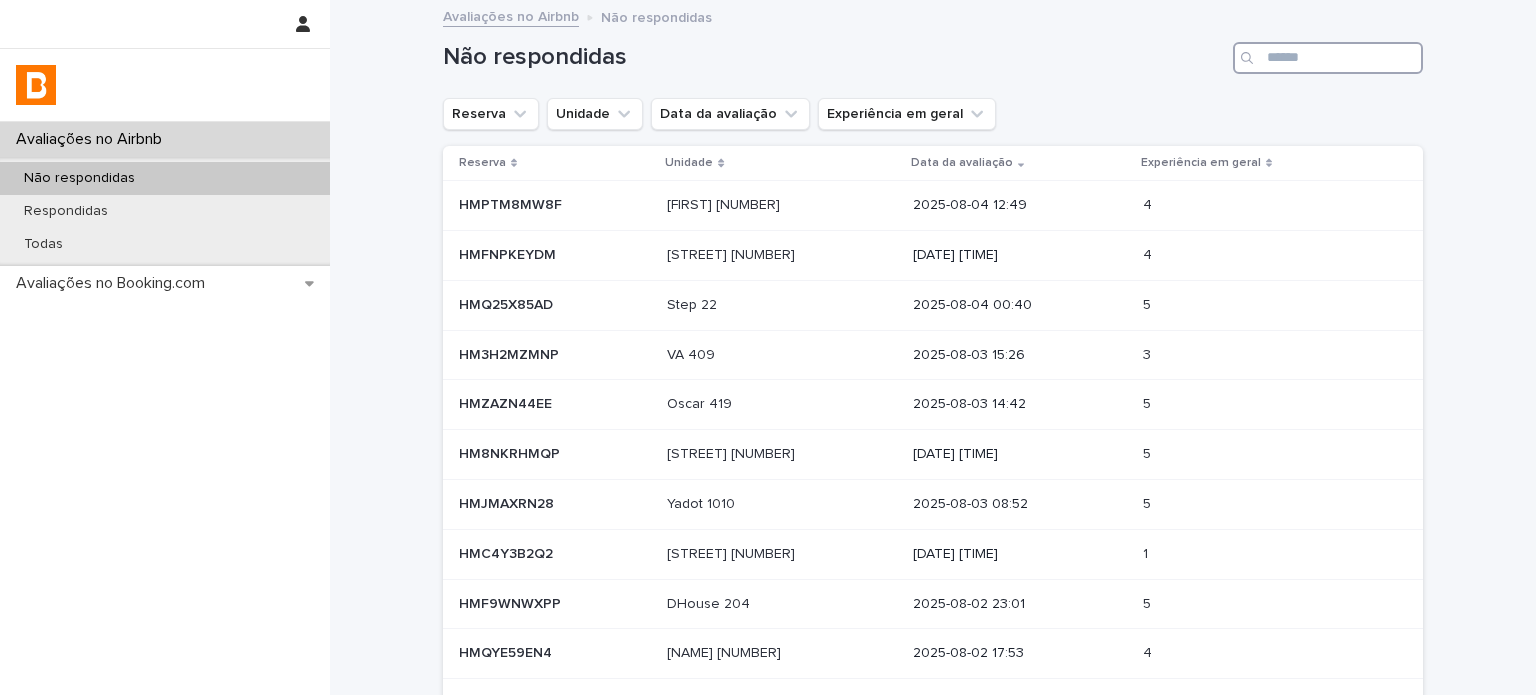 click at bounding box center [1328, 58] 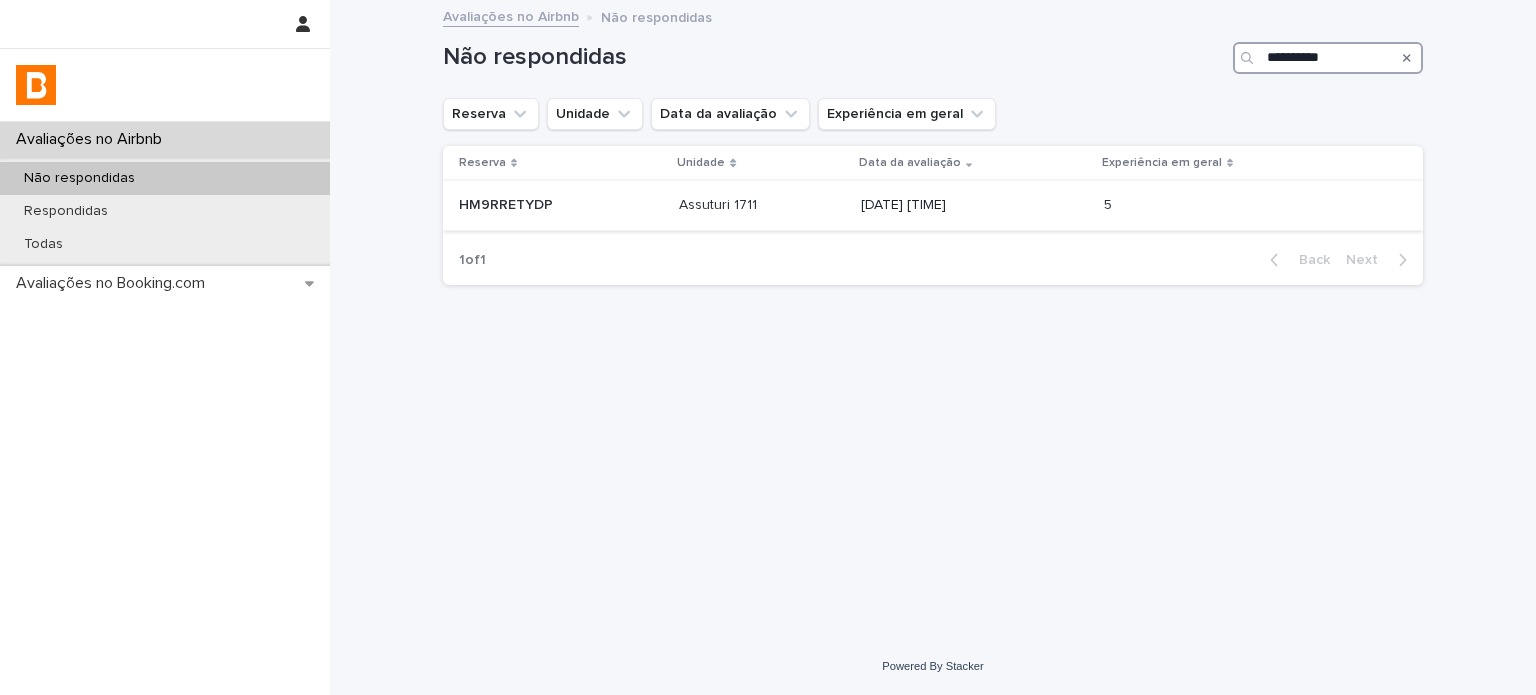 type on "**********" 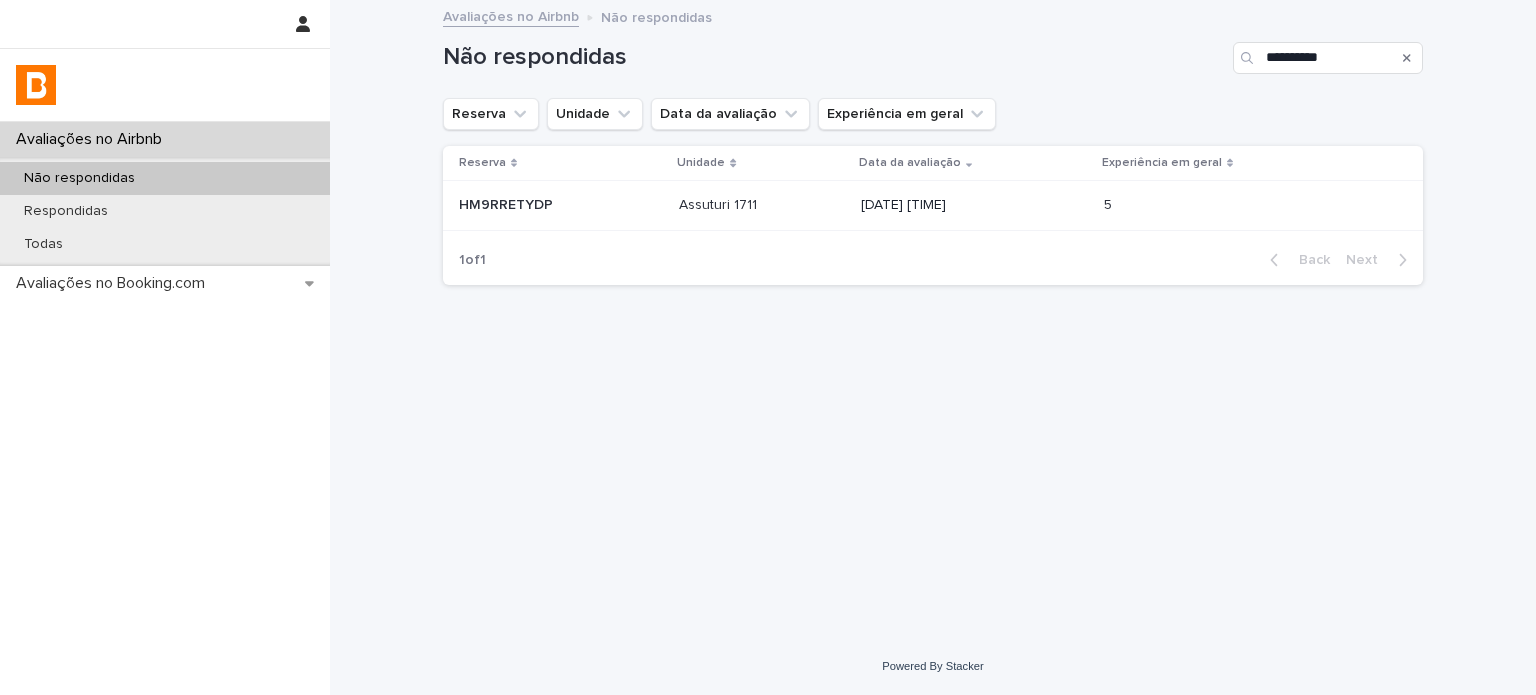 click at bounding box center (561, 205) 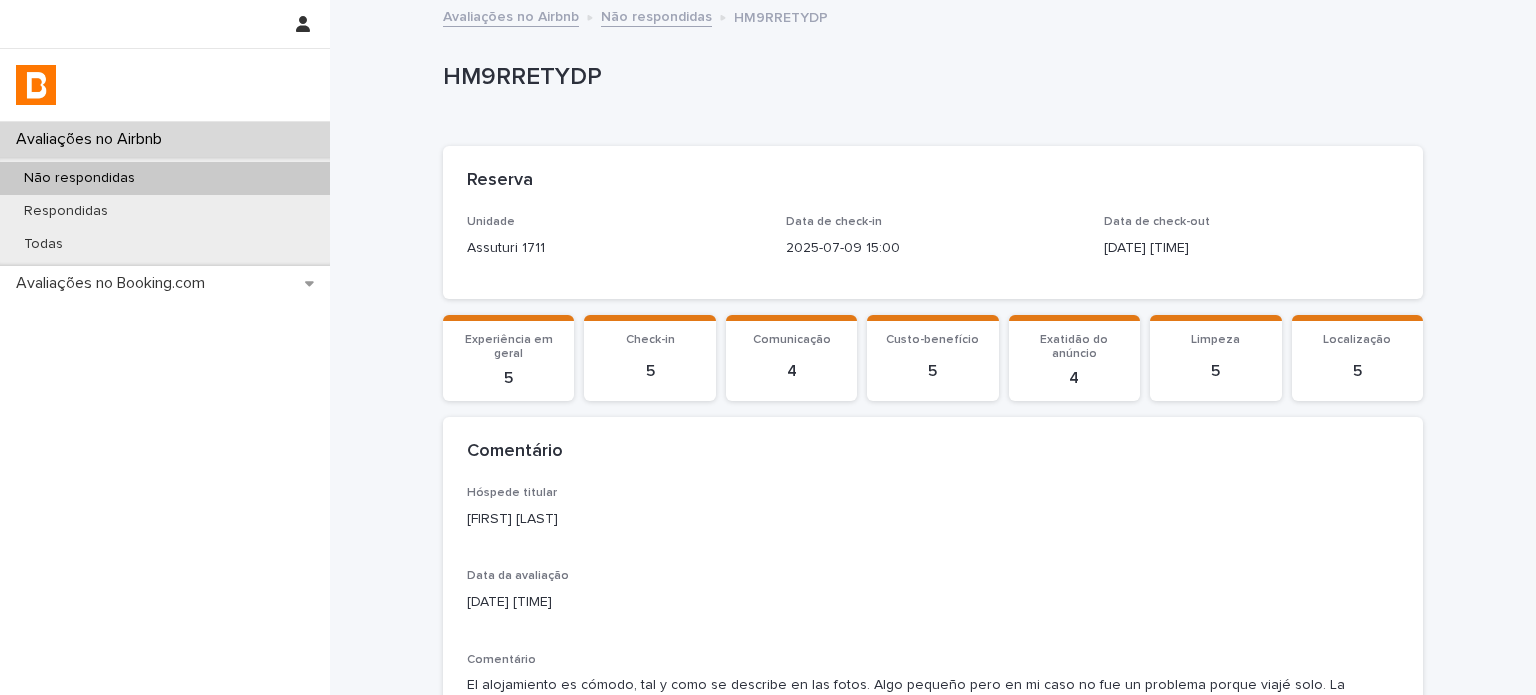 click on "[FIRST] [LAST]" at bounding box center (933, 519) 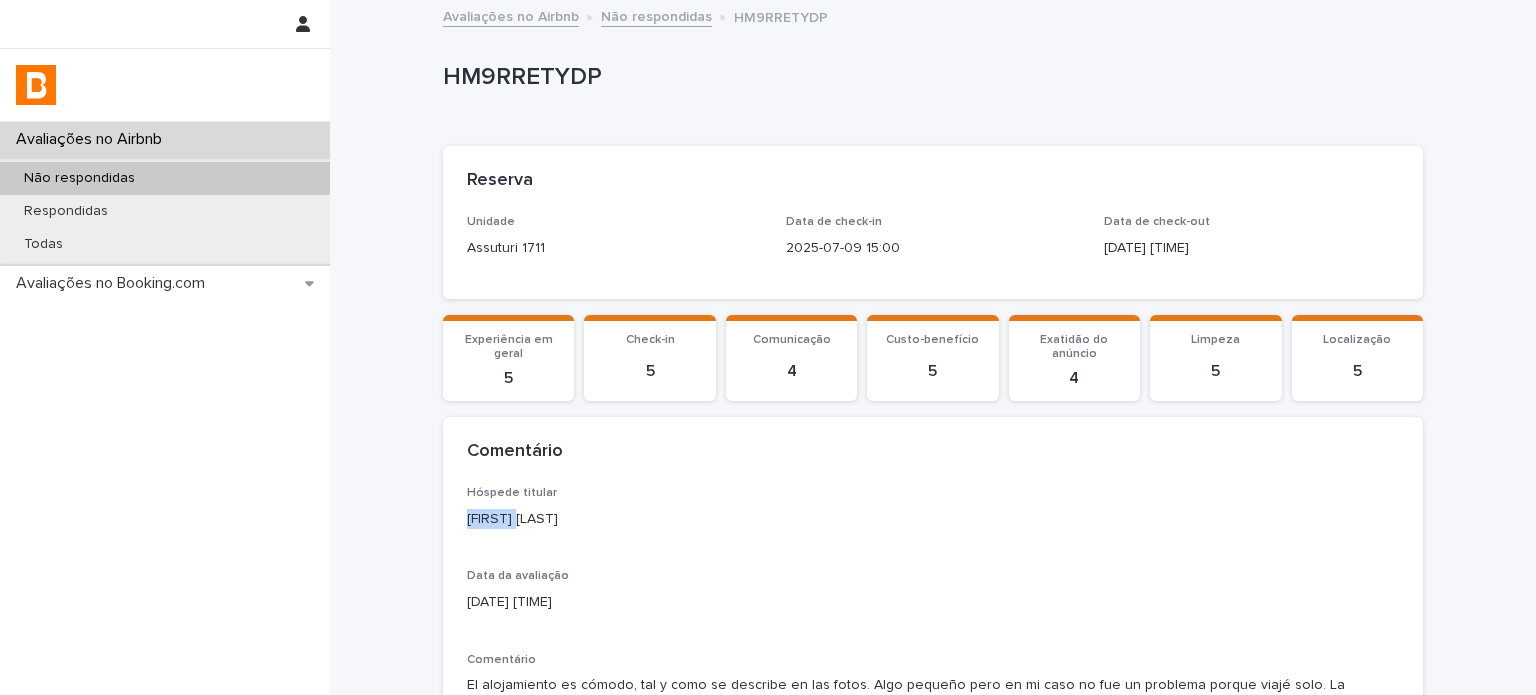 click on "[FIRST] [LAST]" at bounding box center (933, 519) 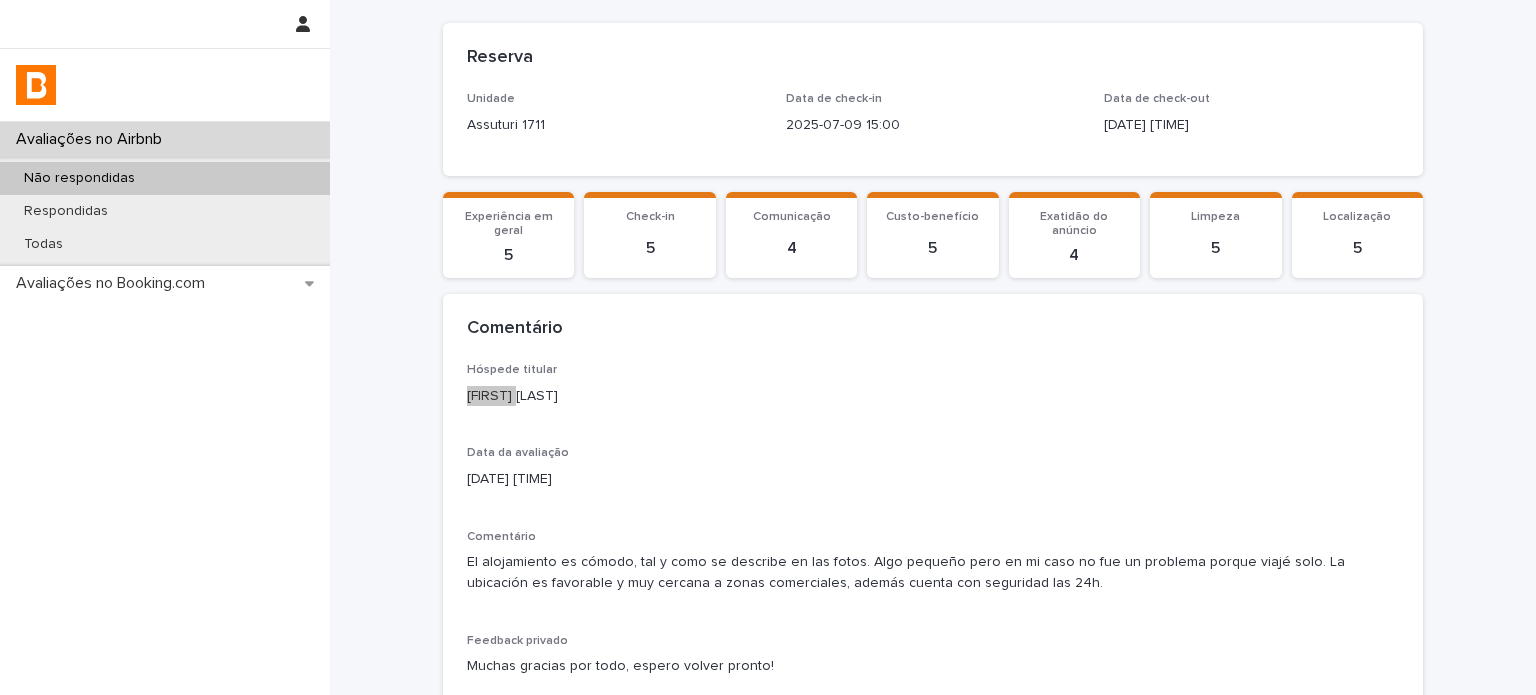 scroll, scrollTop: 364, scrollLeft: 0, axis: vertical 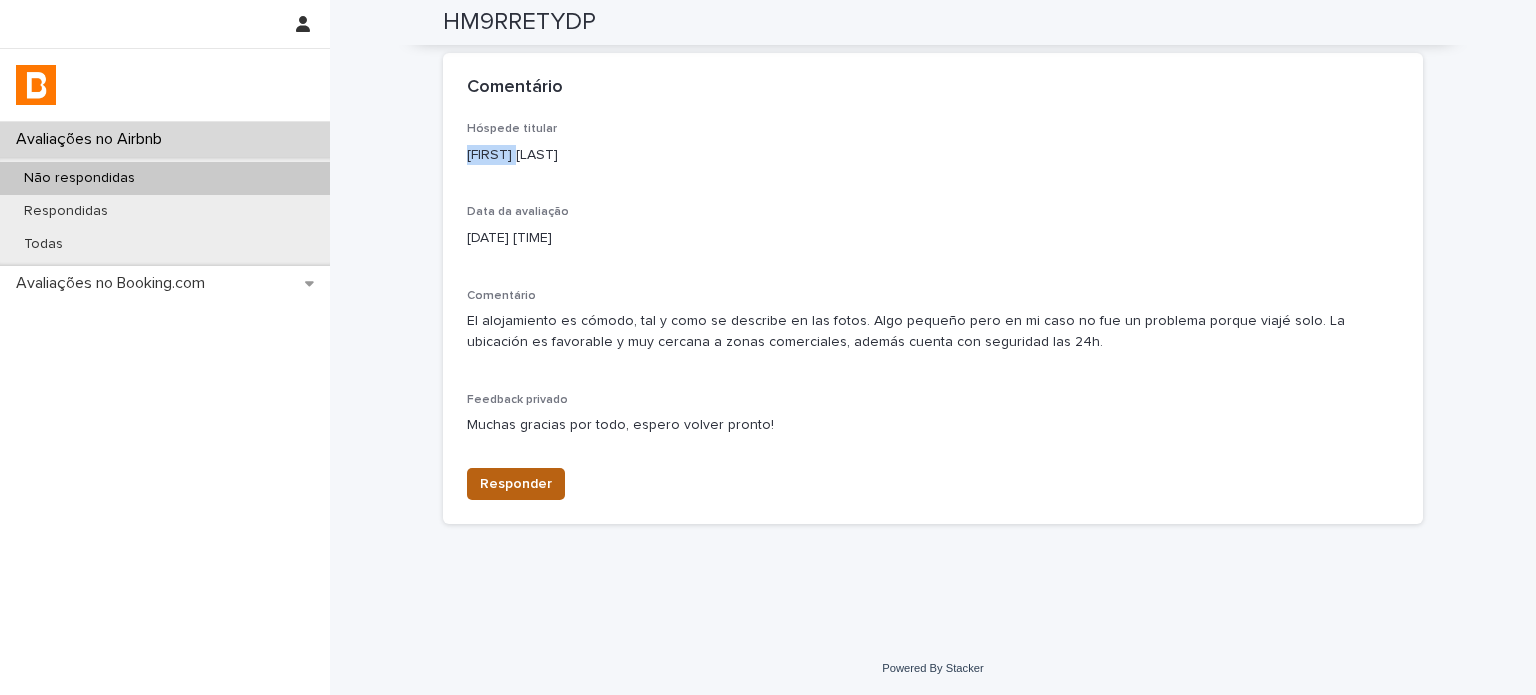 click on "Responder" at bounding box center (516, 484) 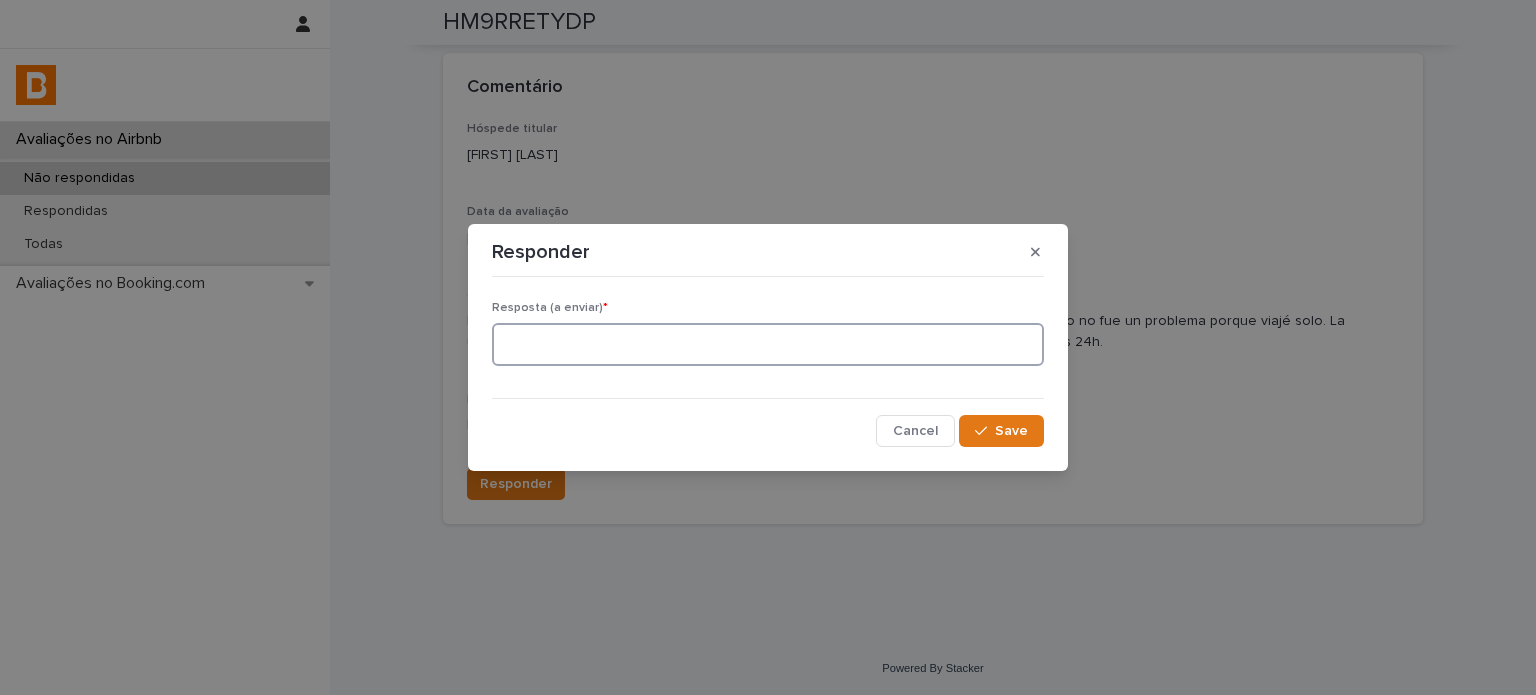 click at bounding box center (768, 344) 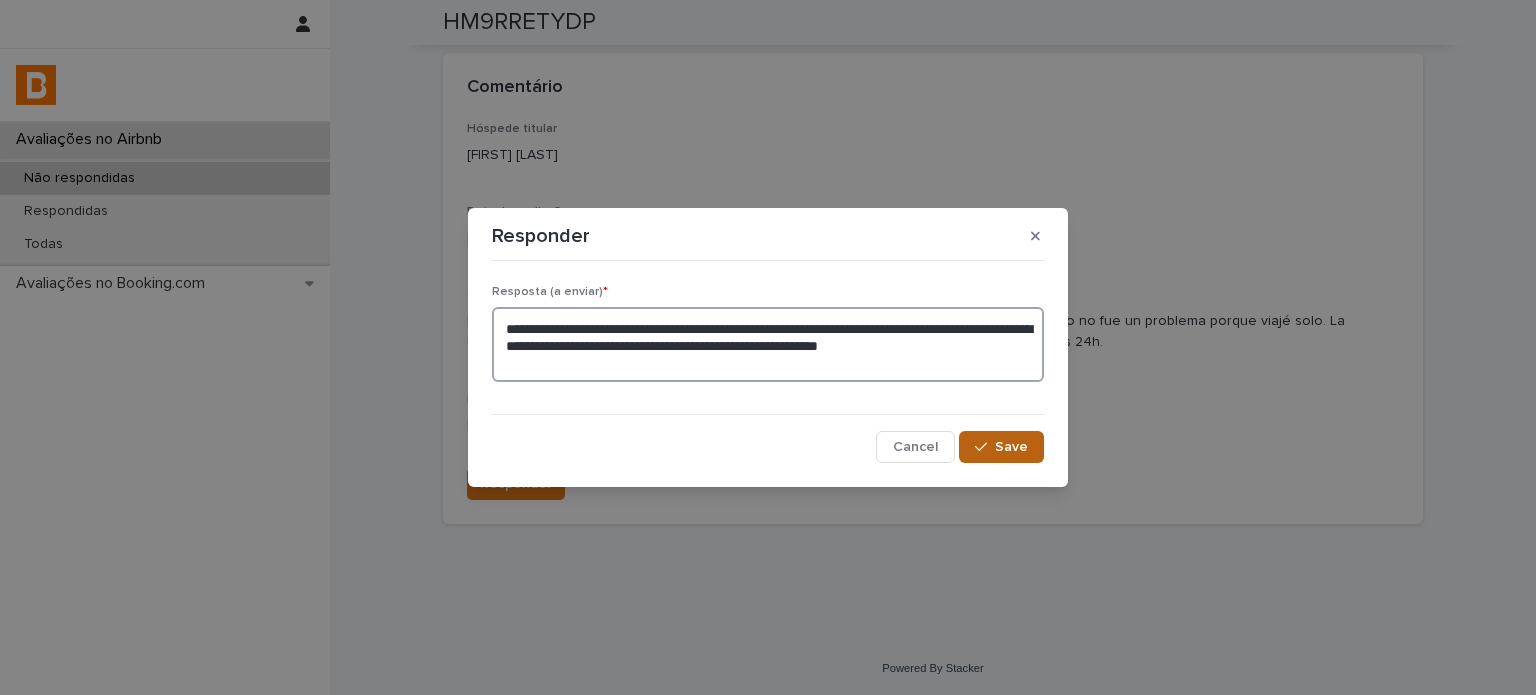 type on "**********" 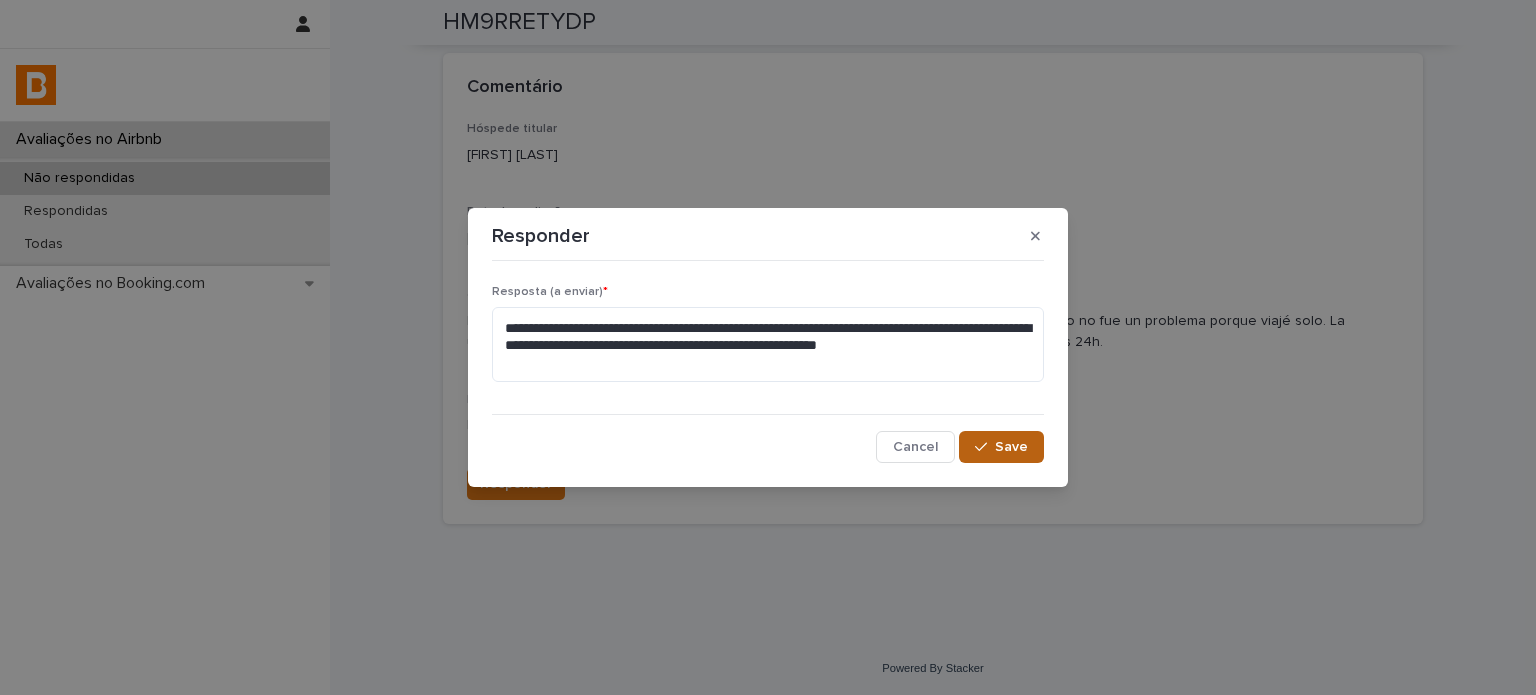 click 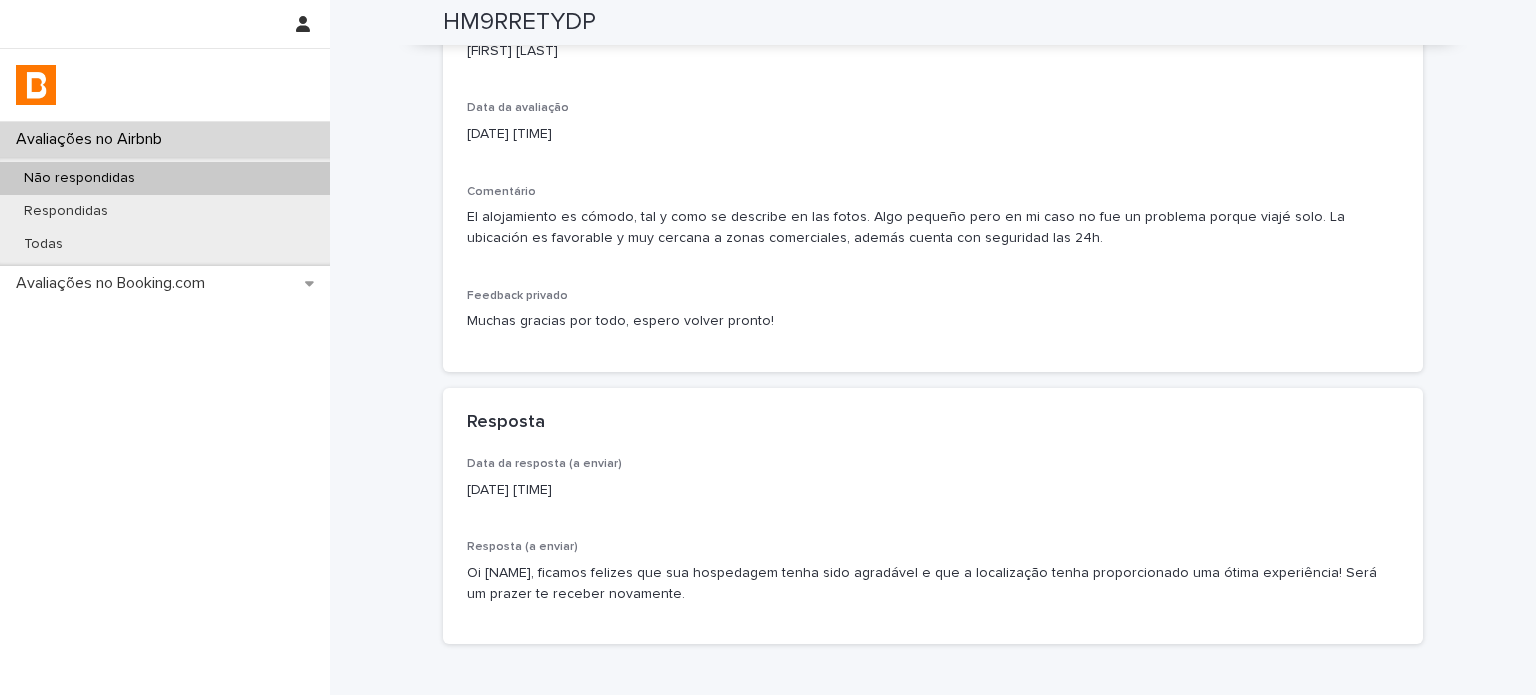 scroll, scrollTop: 477, scrollLeft: 0, axis: vertical 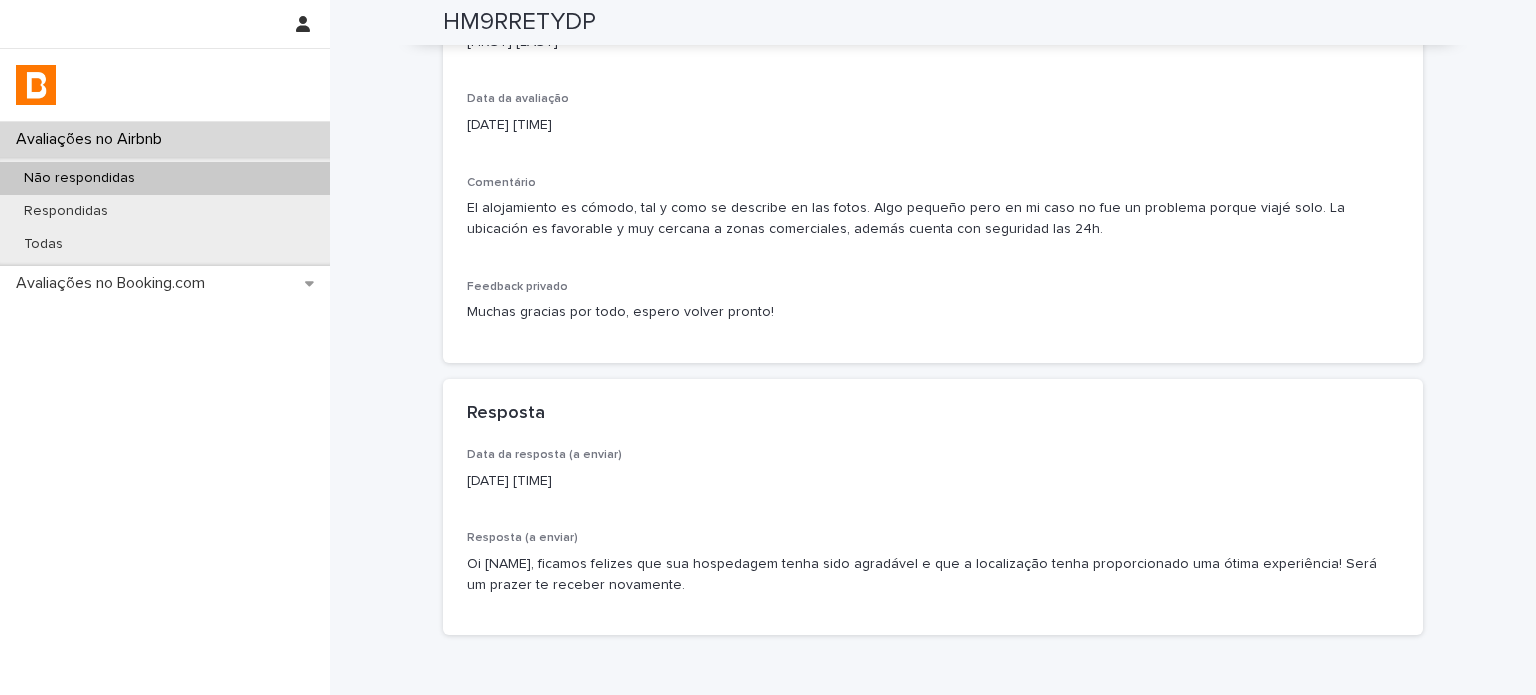 click on "Não respondidas" at bounding box center [165, 178] 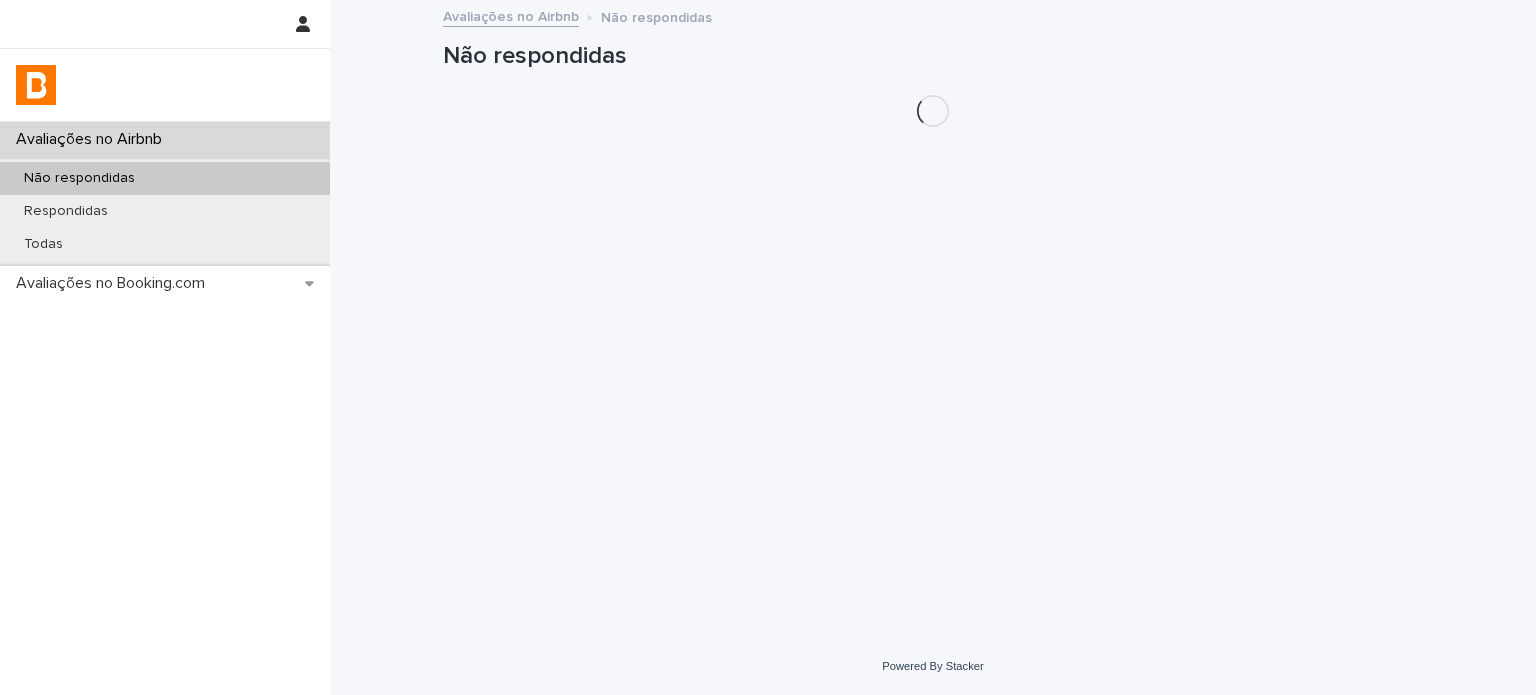 scroll, scrollTop: 0, scrollLeft: 0, axis: both 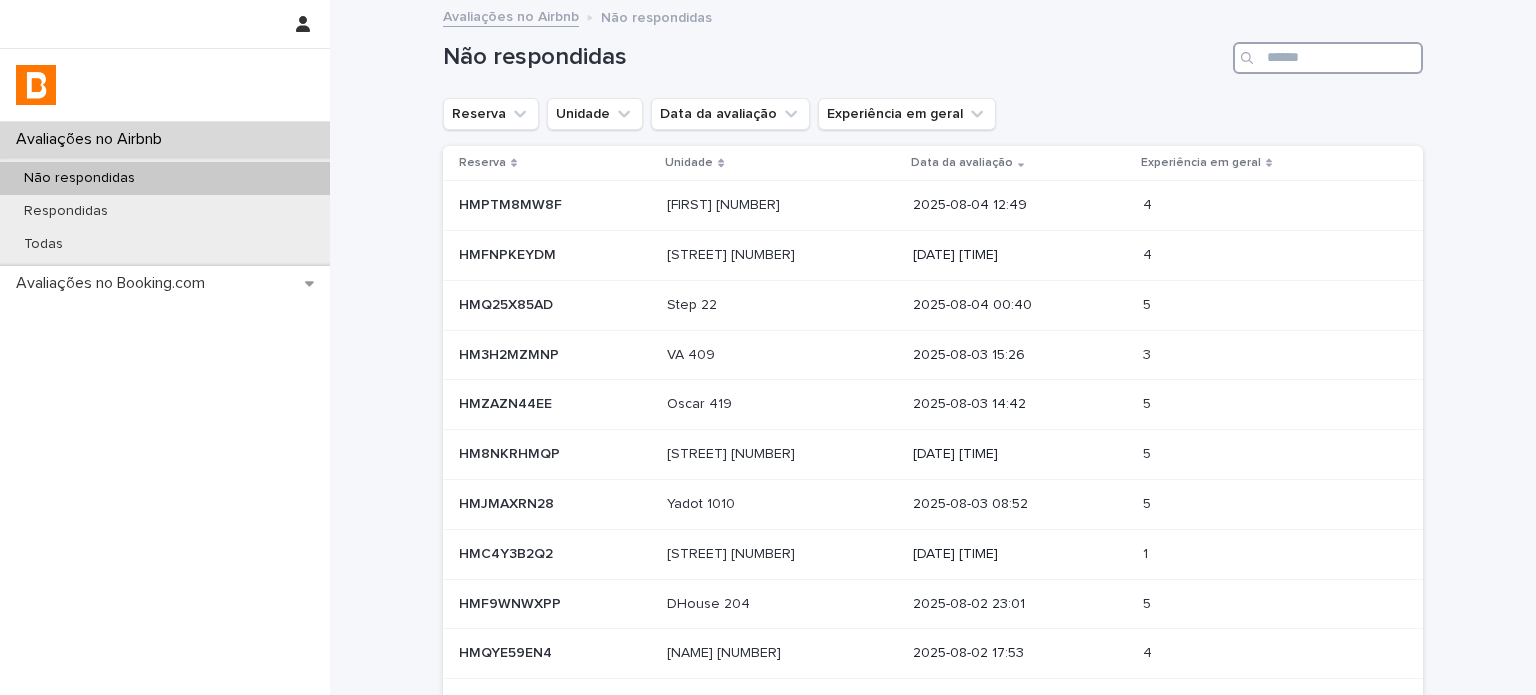 click at bounding box center [1328, 58] 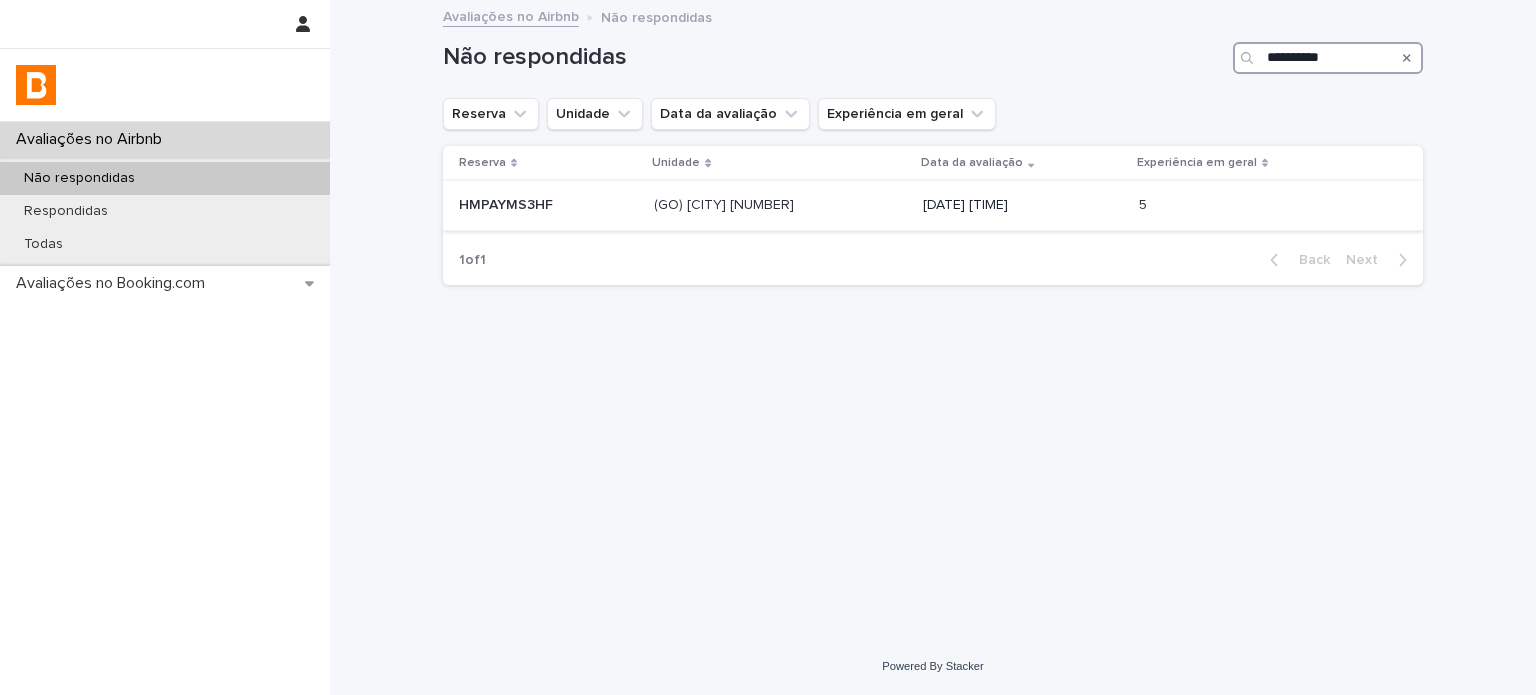 type on "**********" 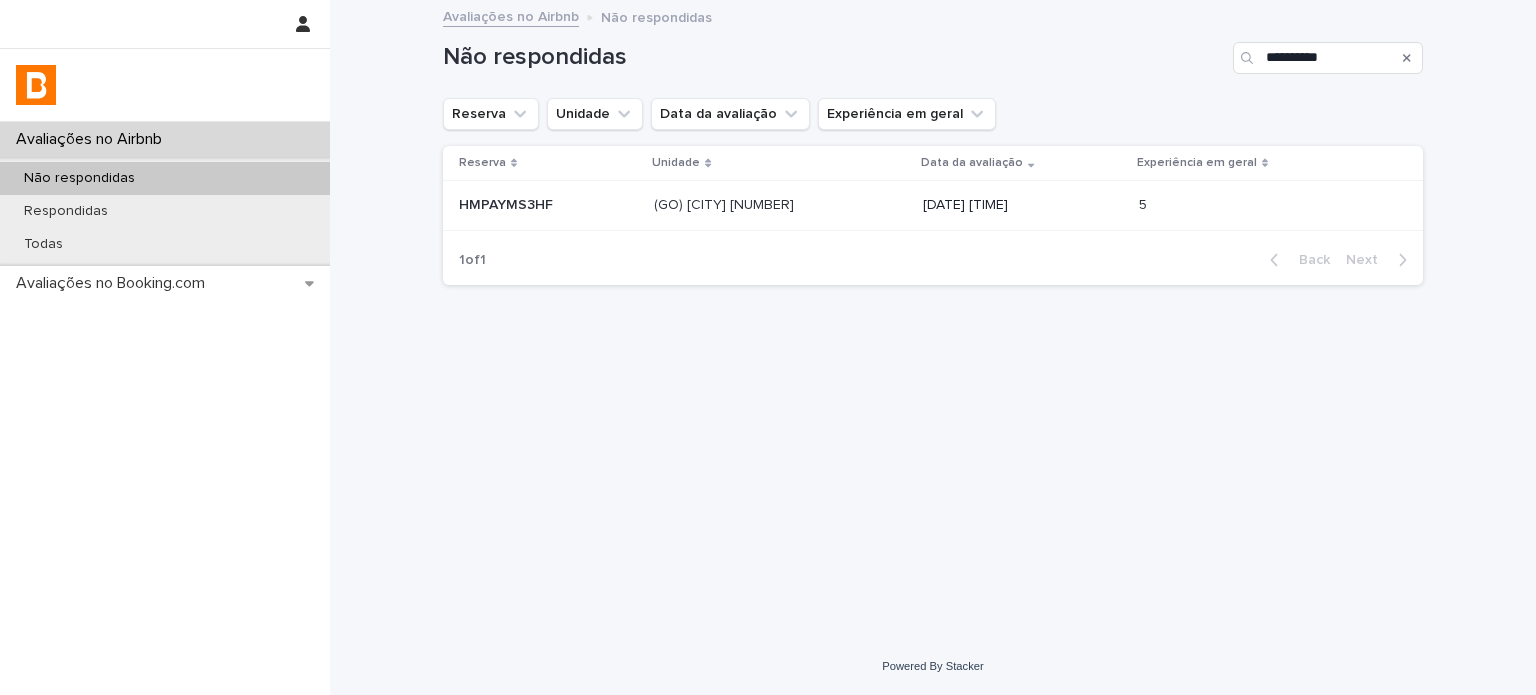click at bounding box center (779, 205) 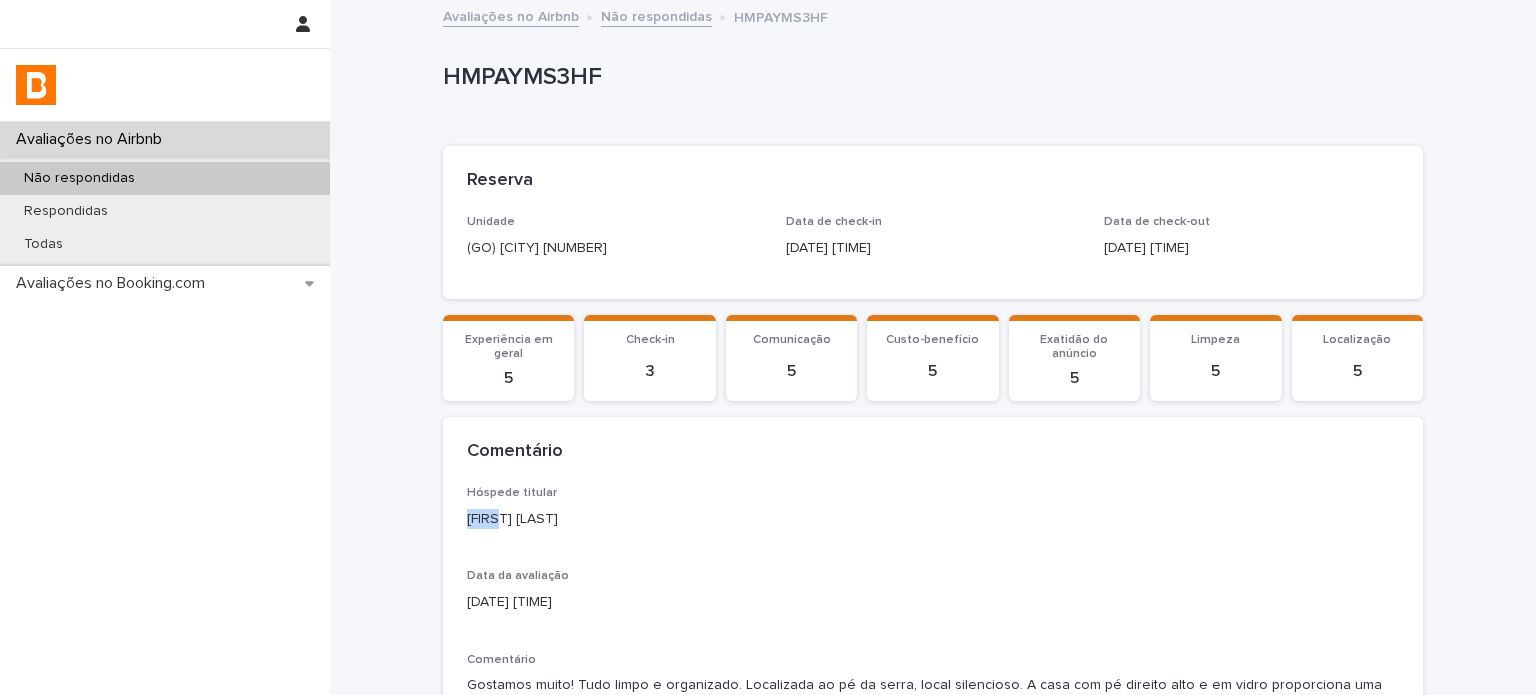 drag, startPoint x: 495, startPoint y: 518, endPoint x: 412, endPoint y: 518, distance: 83 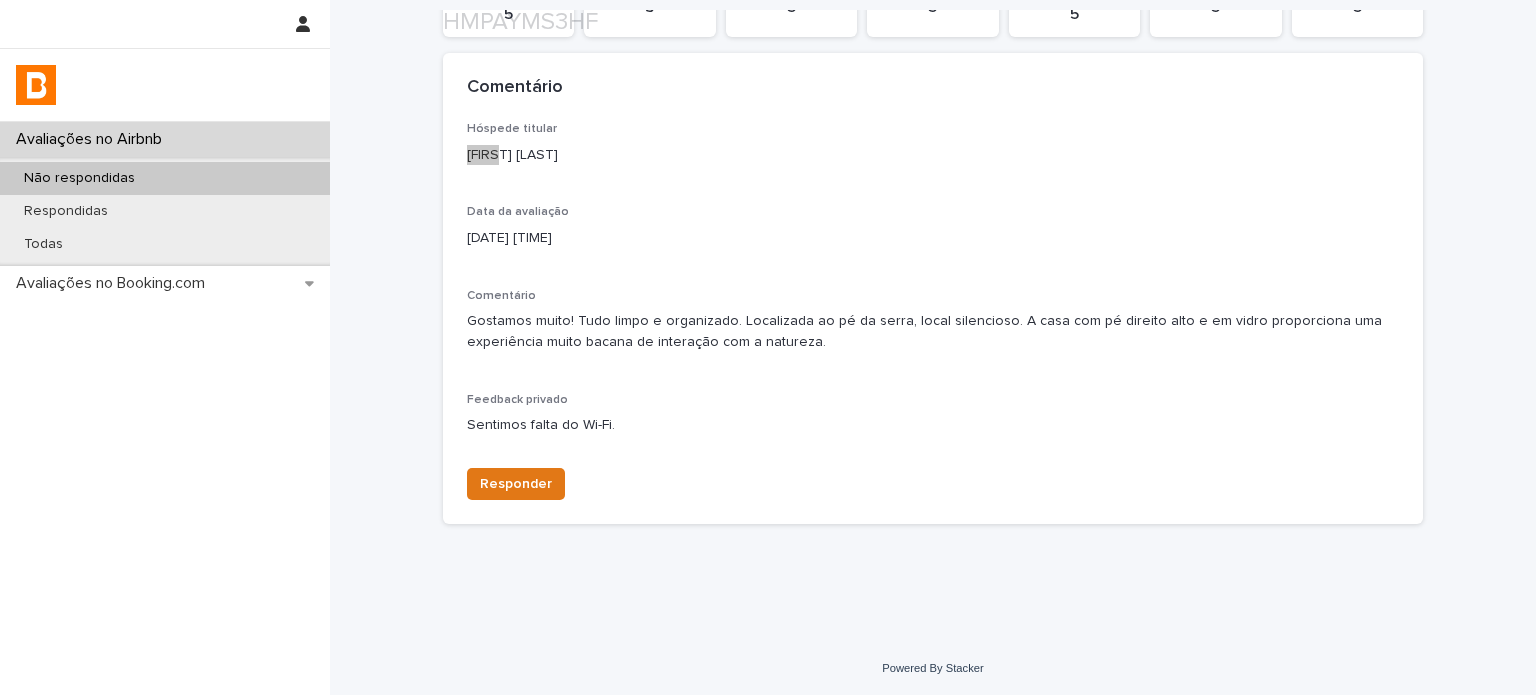 scroll, scrollTop: 364, scrollLeft: 0, axis: vertical 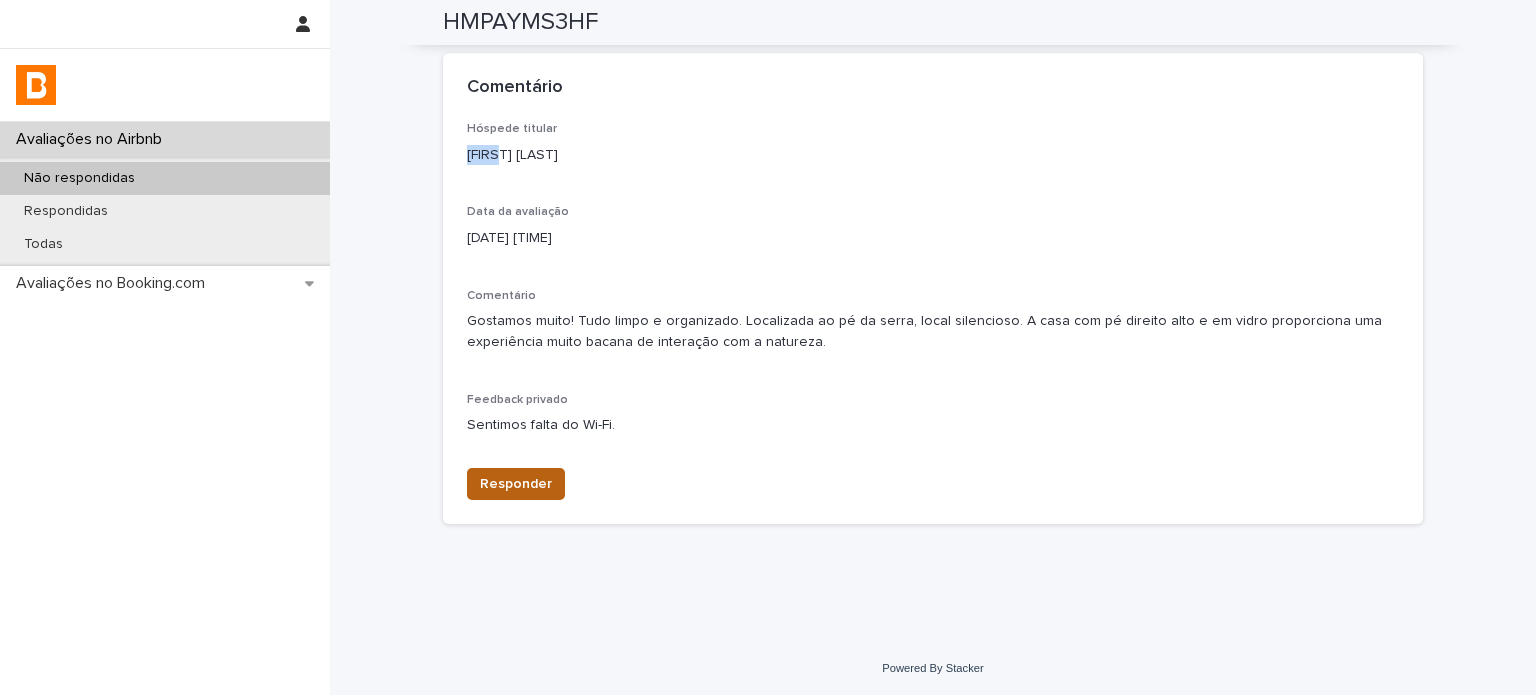 click on "Responder" at bounding box center [516, 484] 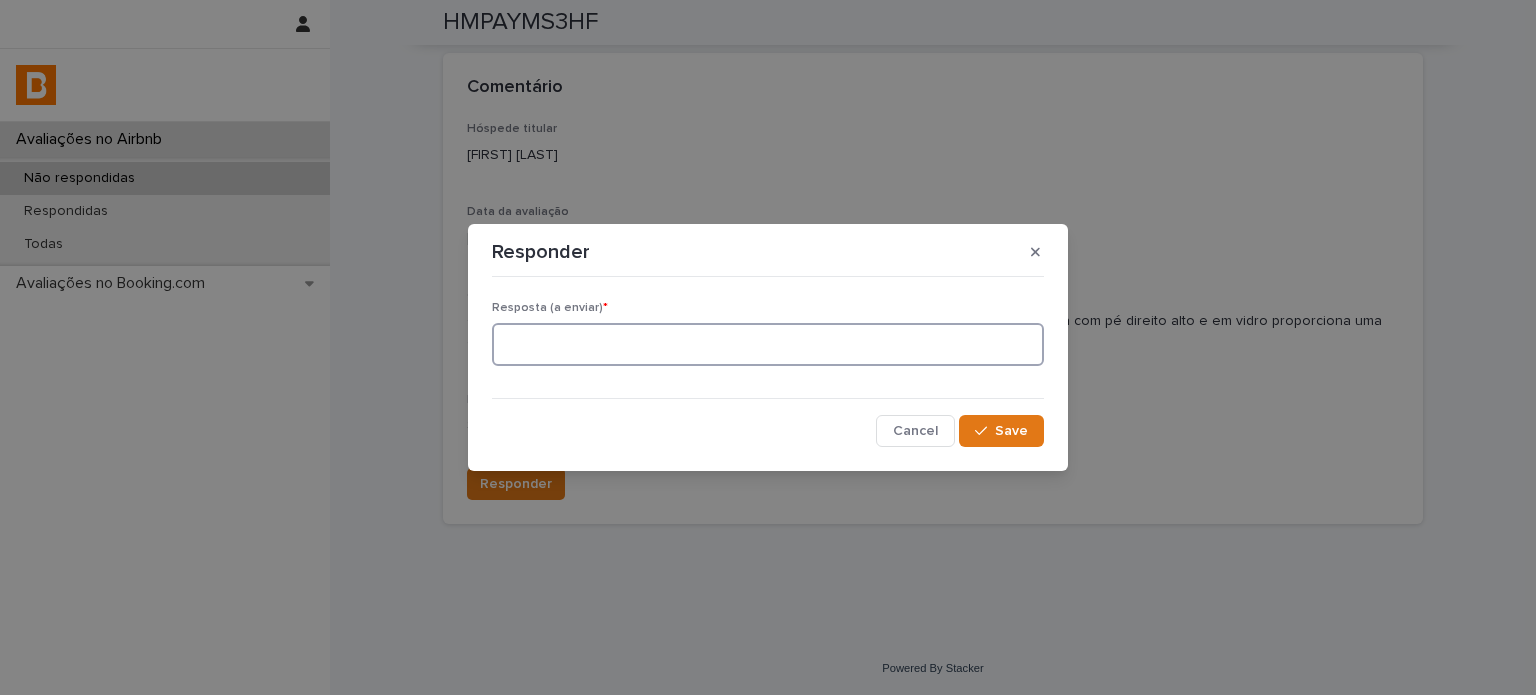 click at bounding box center [768, 344] 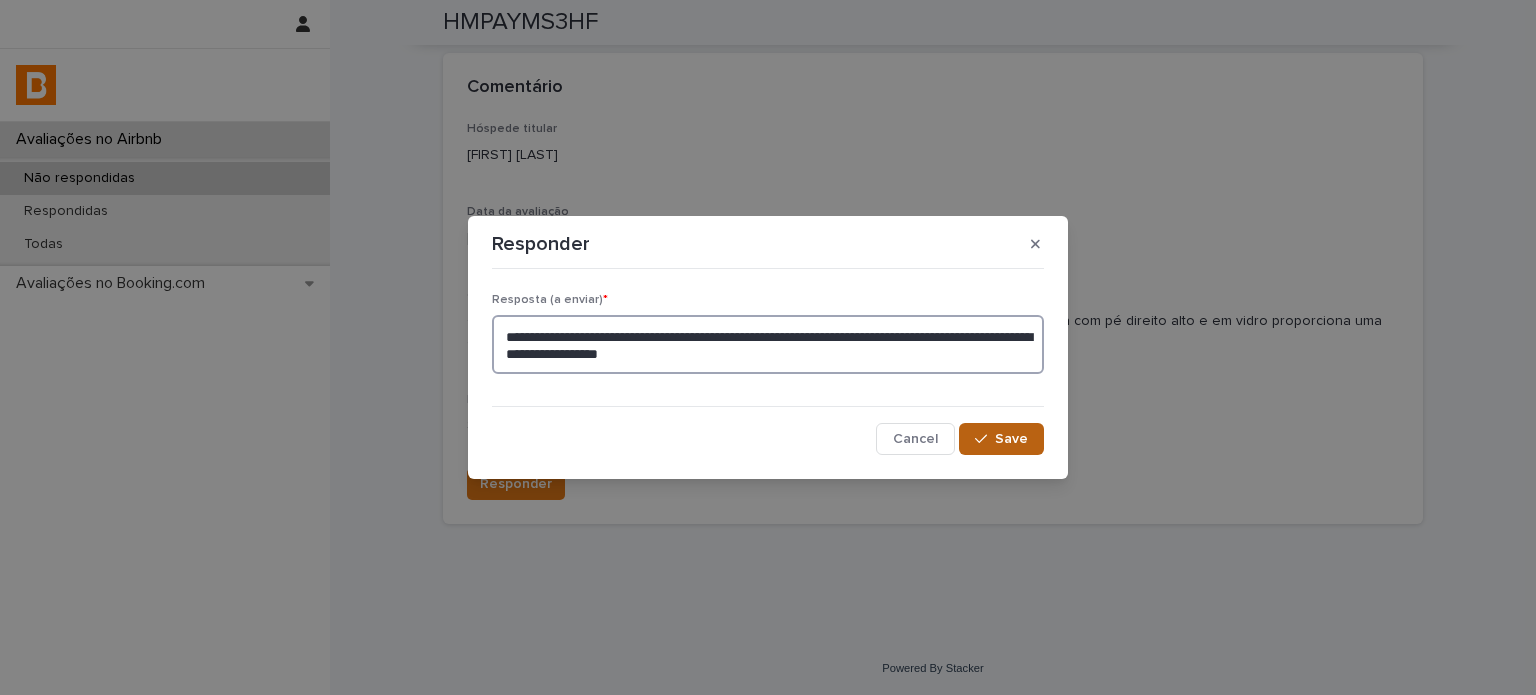 type on "**********" 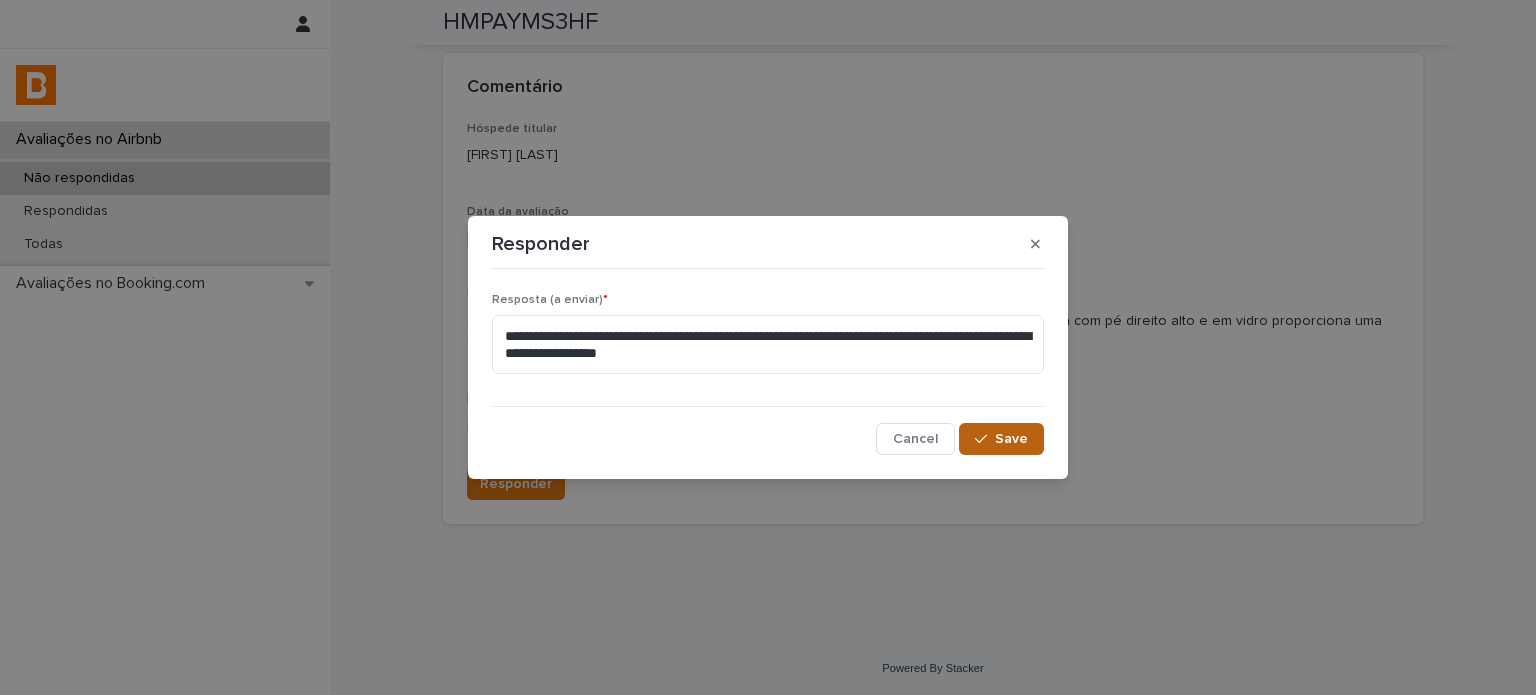 click on "Save" at bounding box center [1011, 439] 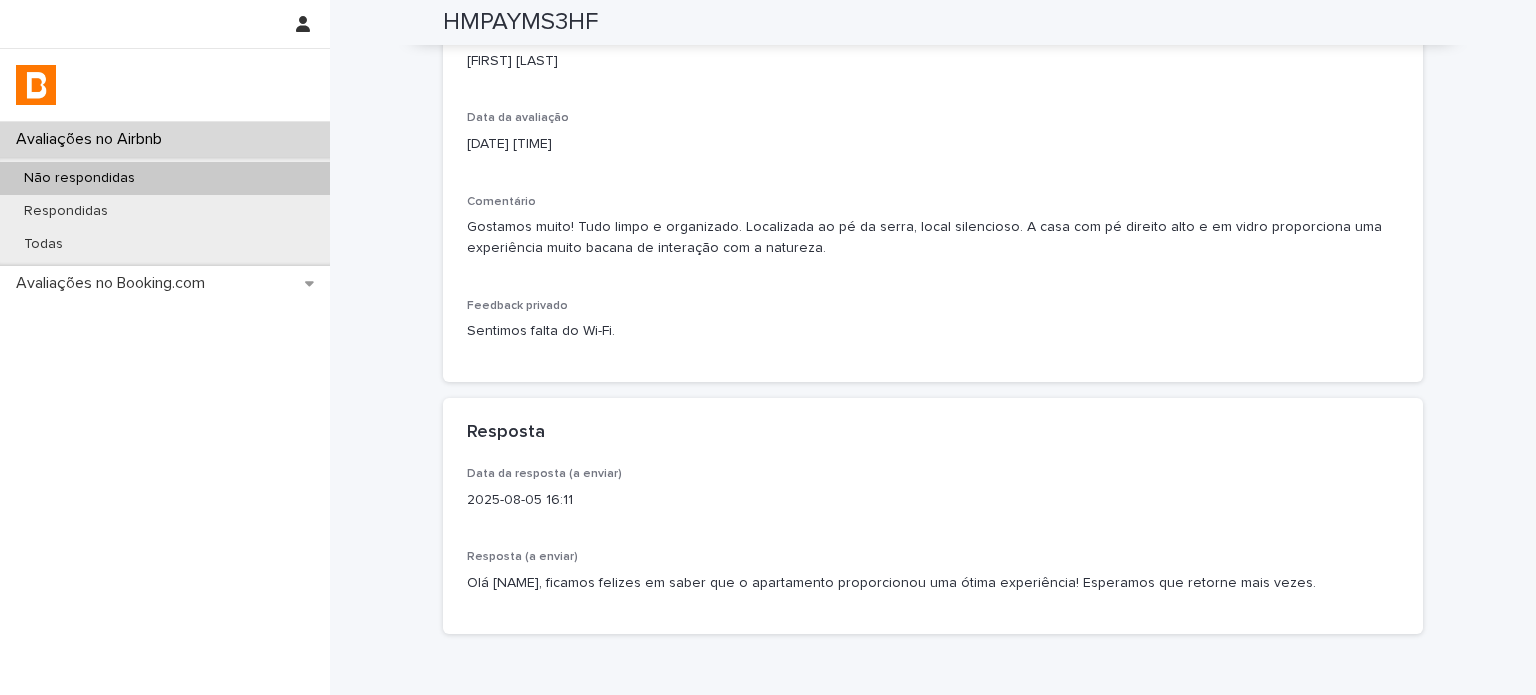 scroll, scrollTop: 467, scrollLeft: 0, axis: vertical 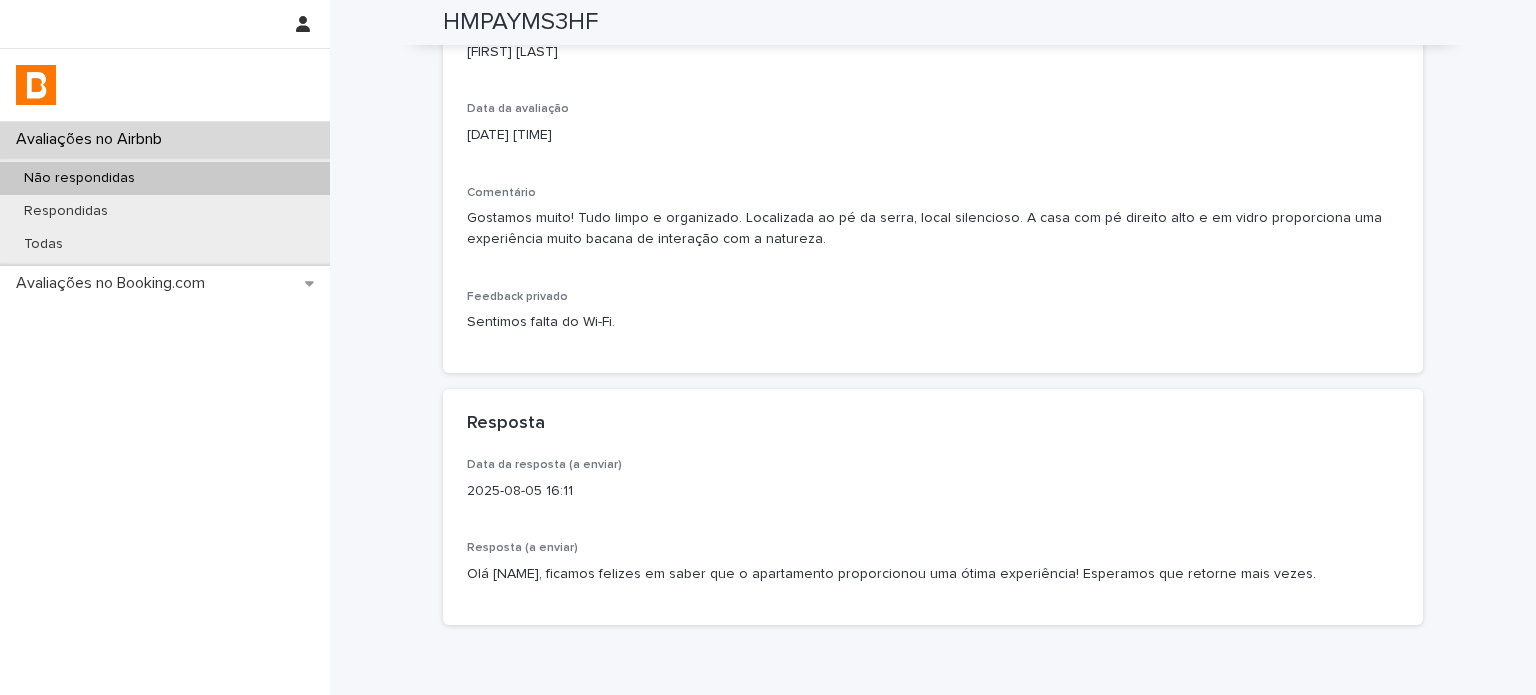 click on "Não respondidas" at bounding box center [165, 178] 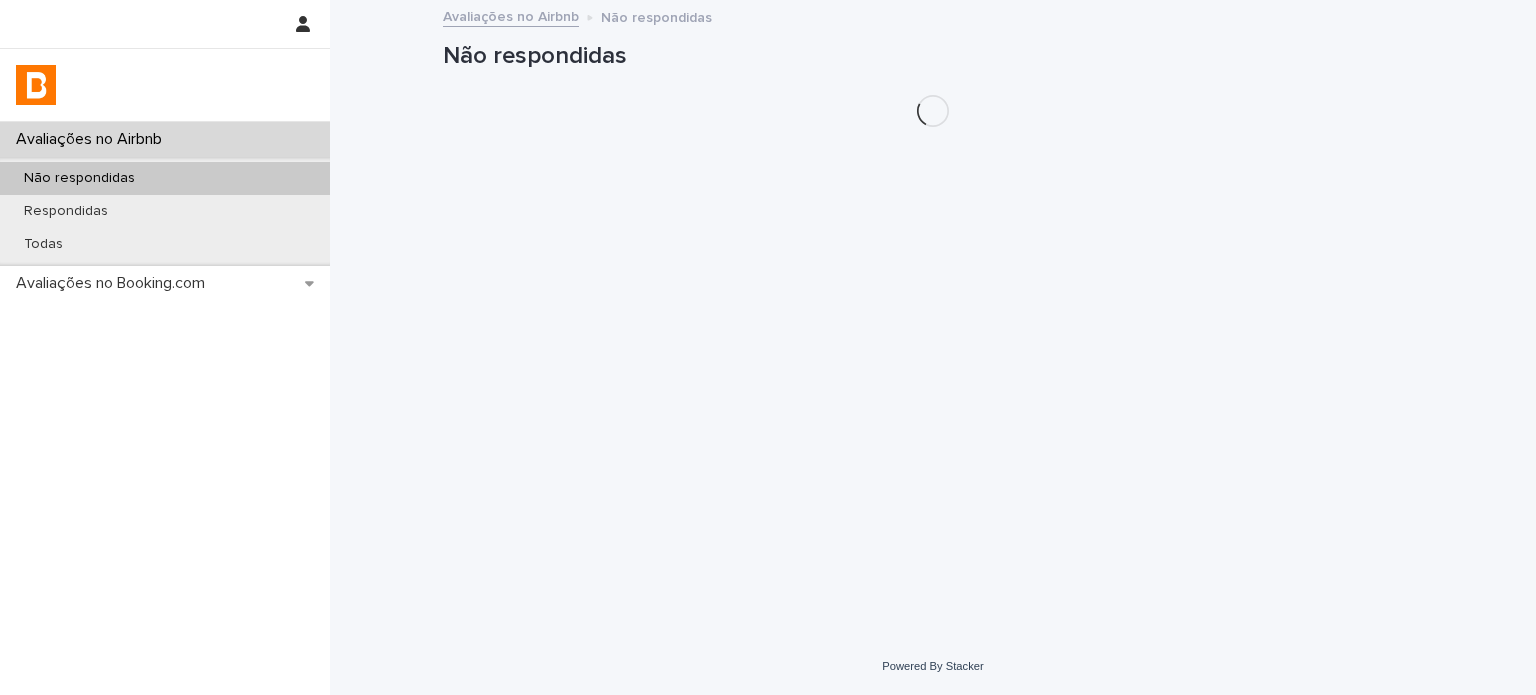 scroll, scrollTop: 0, scrollLeft: 0, axis: both 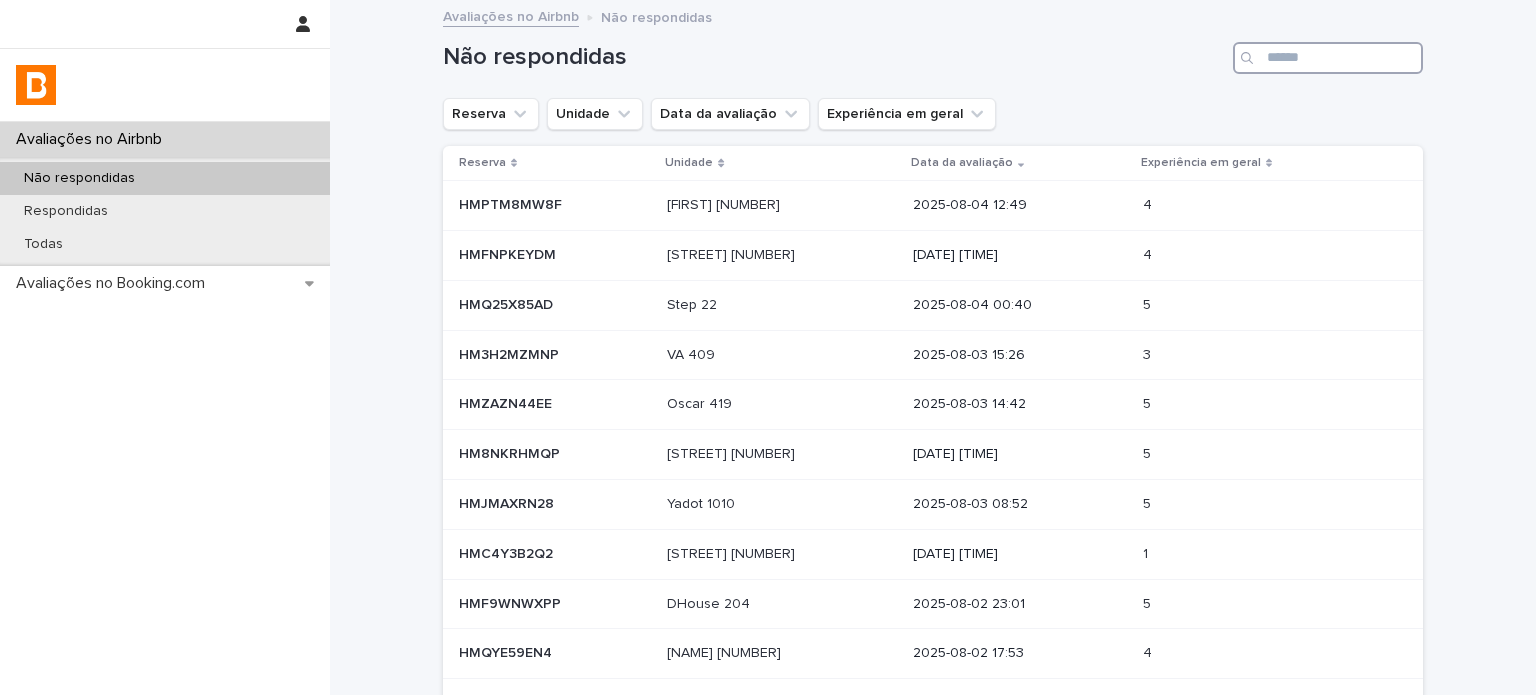 click at bounding box center (1328, 58) 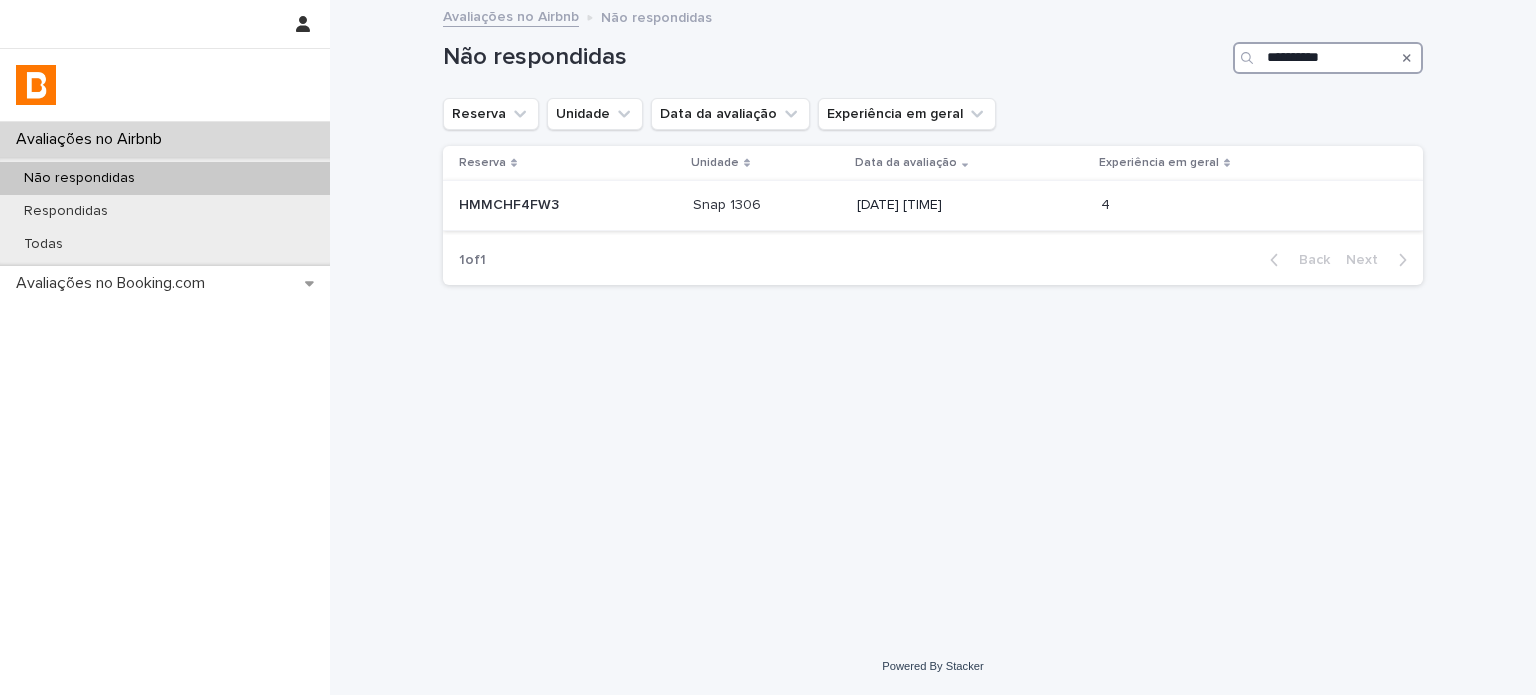 type on "**********" 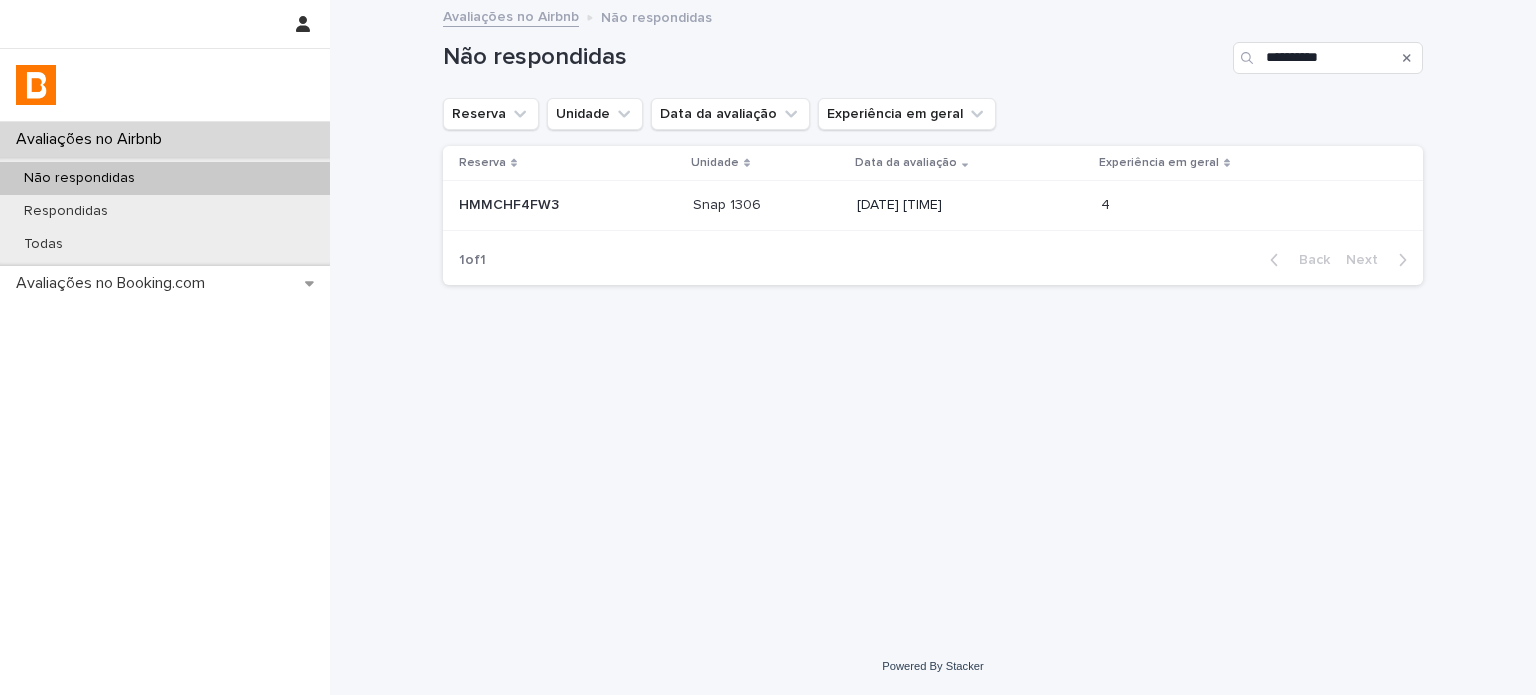 click at bounding box center (767, 205) 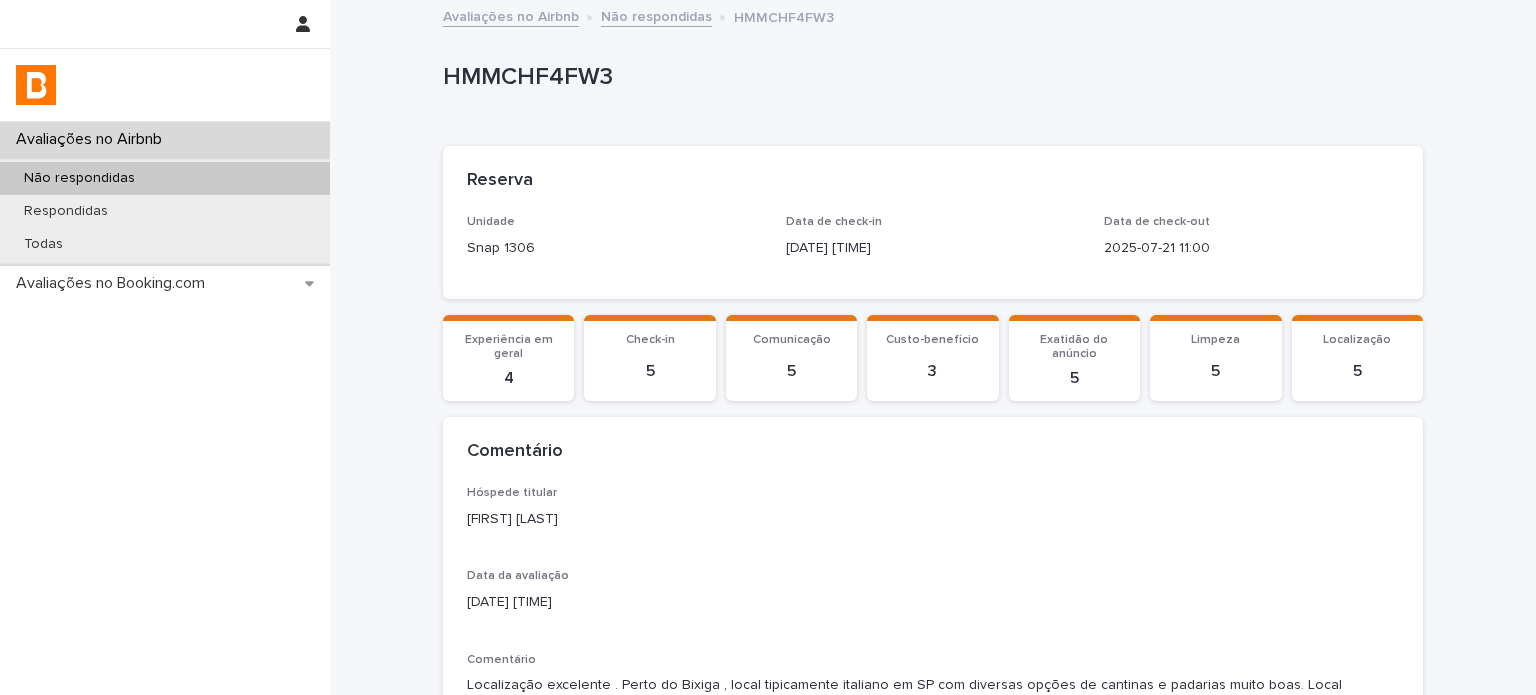 click on "[FIRST] [LAST]" at bounding box center [933, 519] 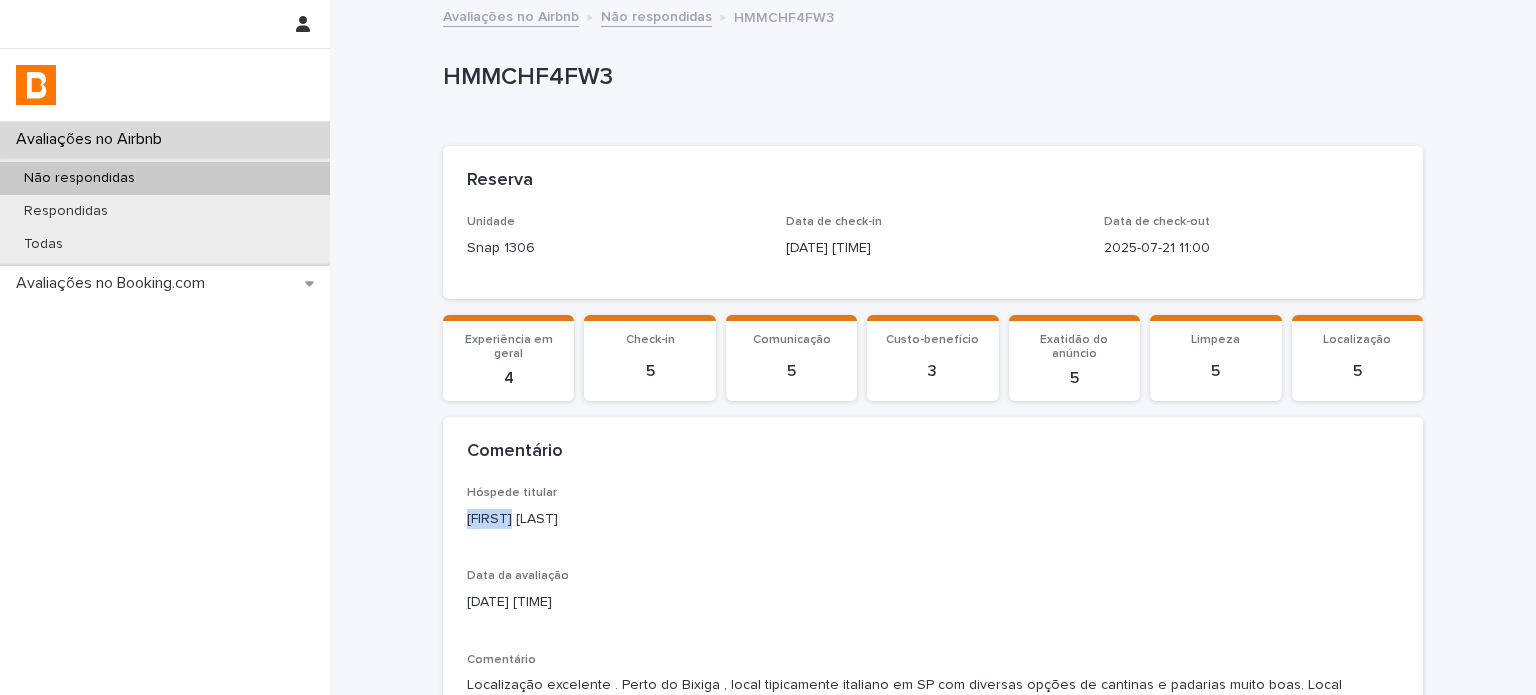 click on "[FIRST] [LAST]" at bounding box center [933, 519] 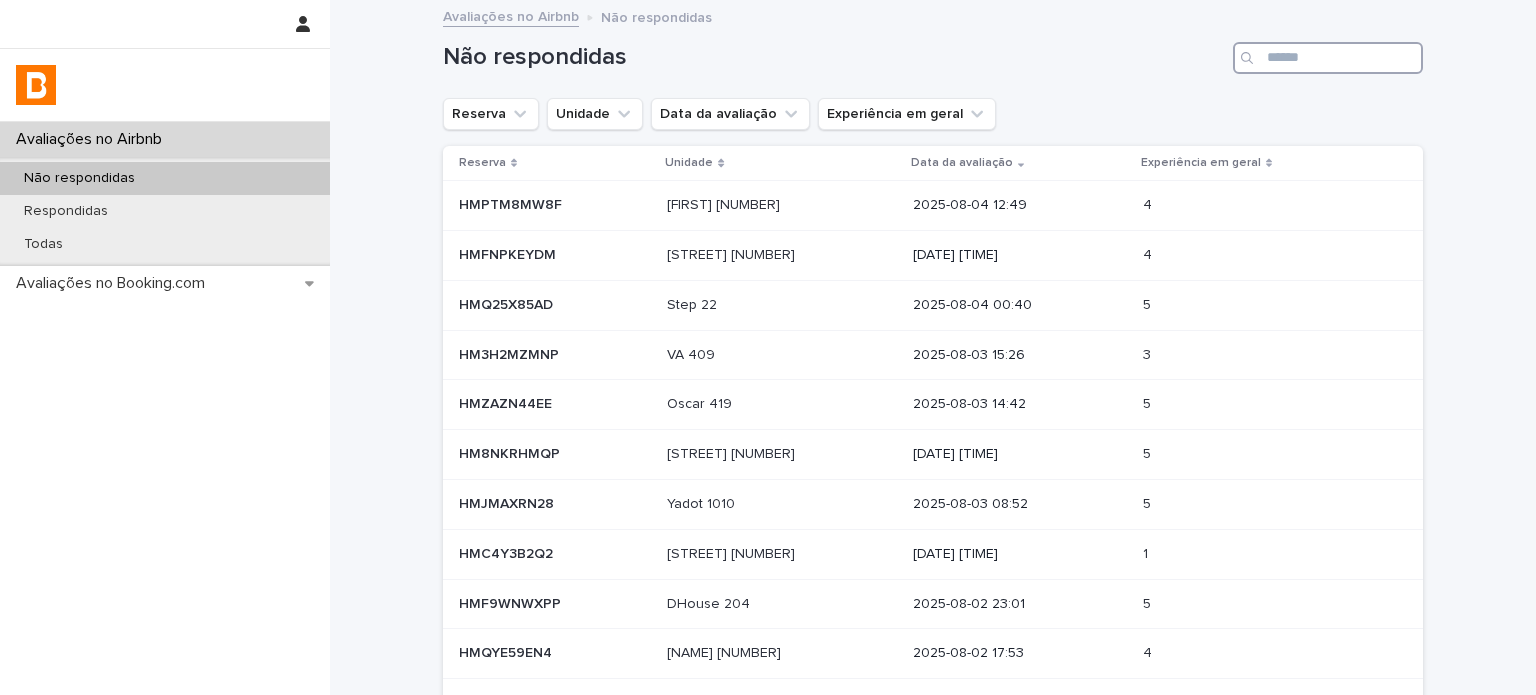 click at bounding box center [1328, 58] 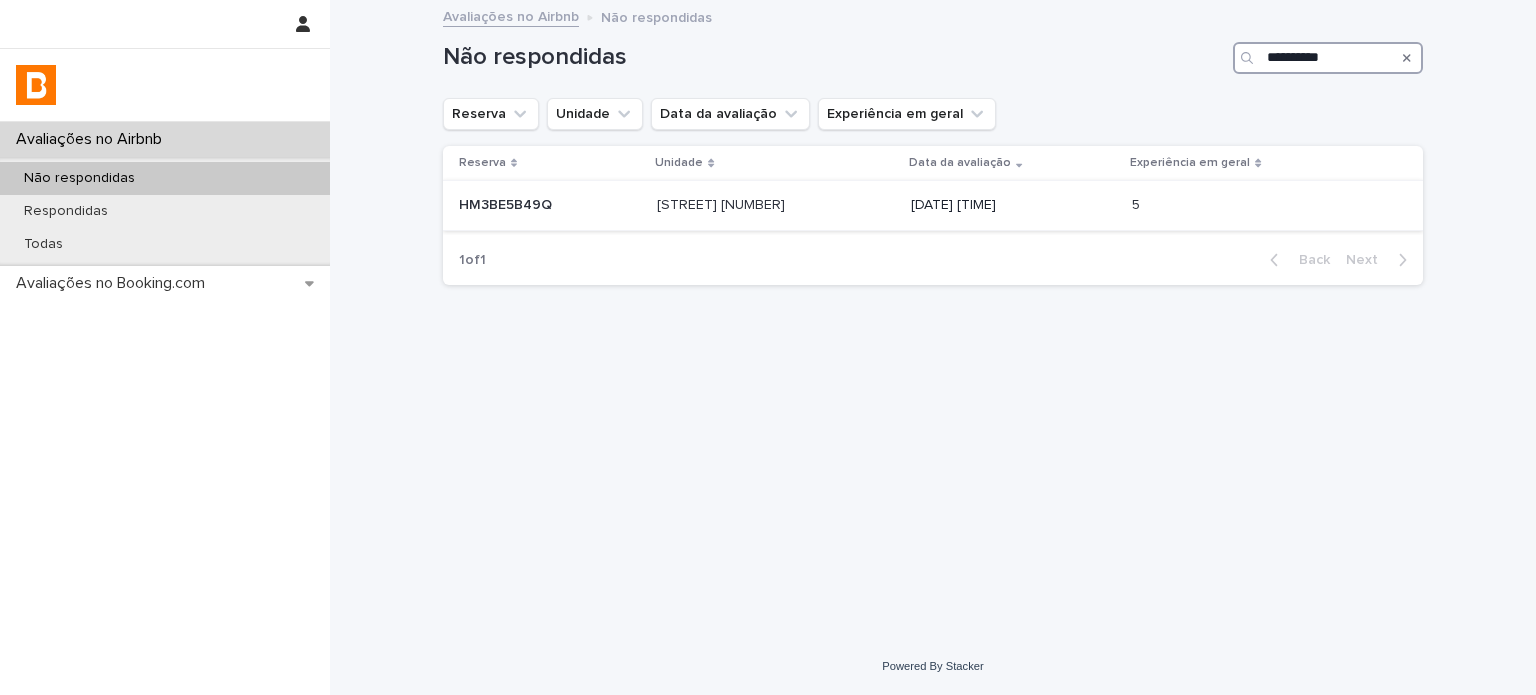 type on "**********" 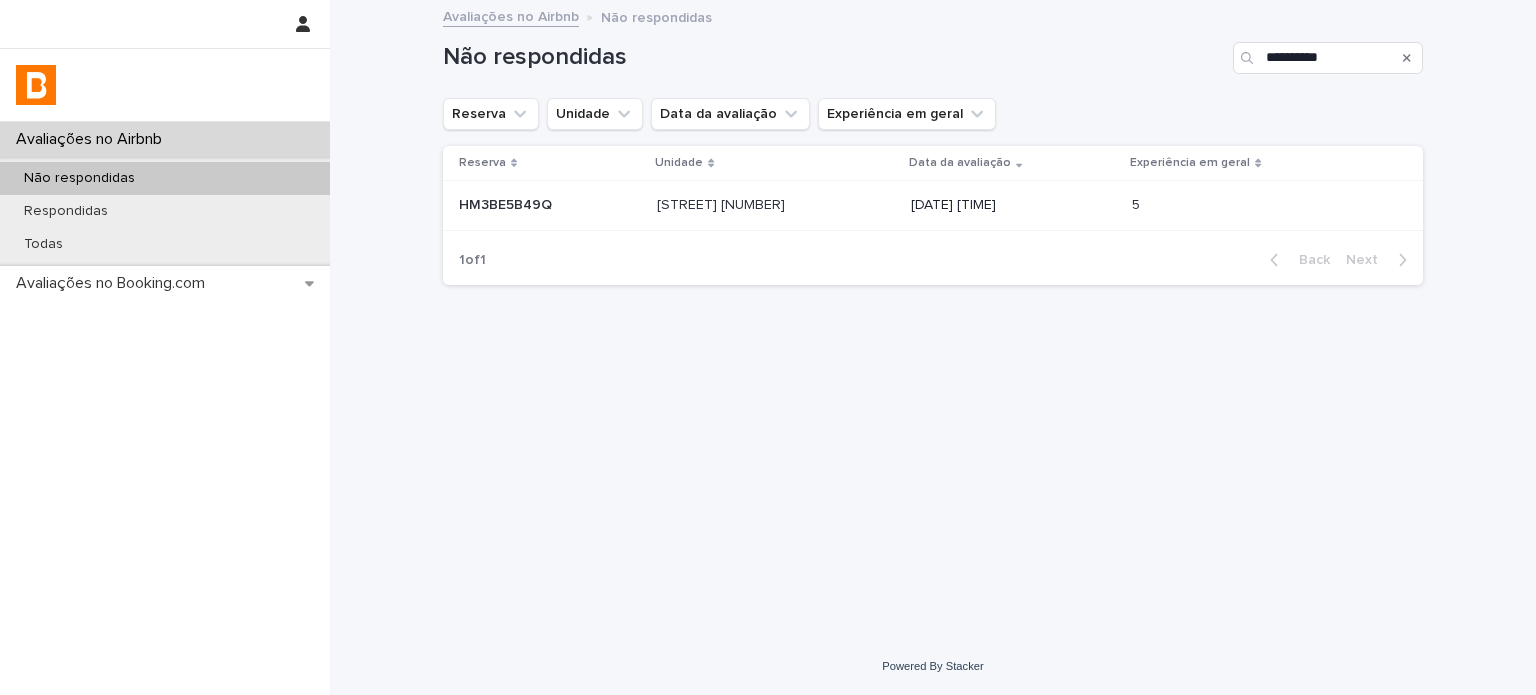 click on "5 5" at bounding box center (1273, 206) 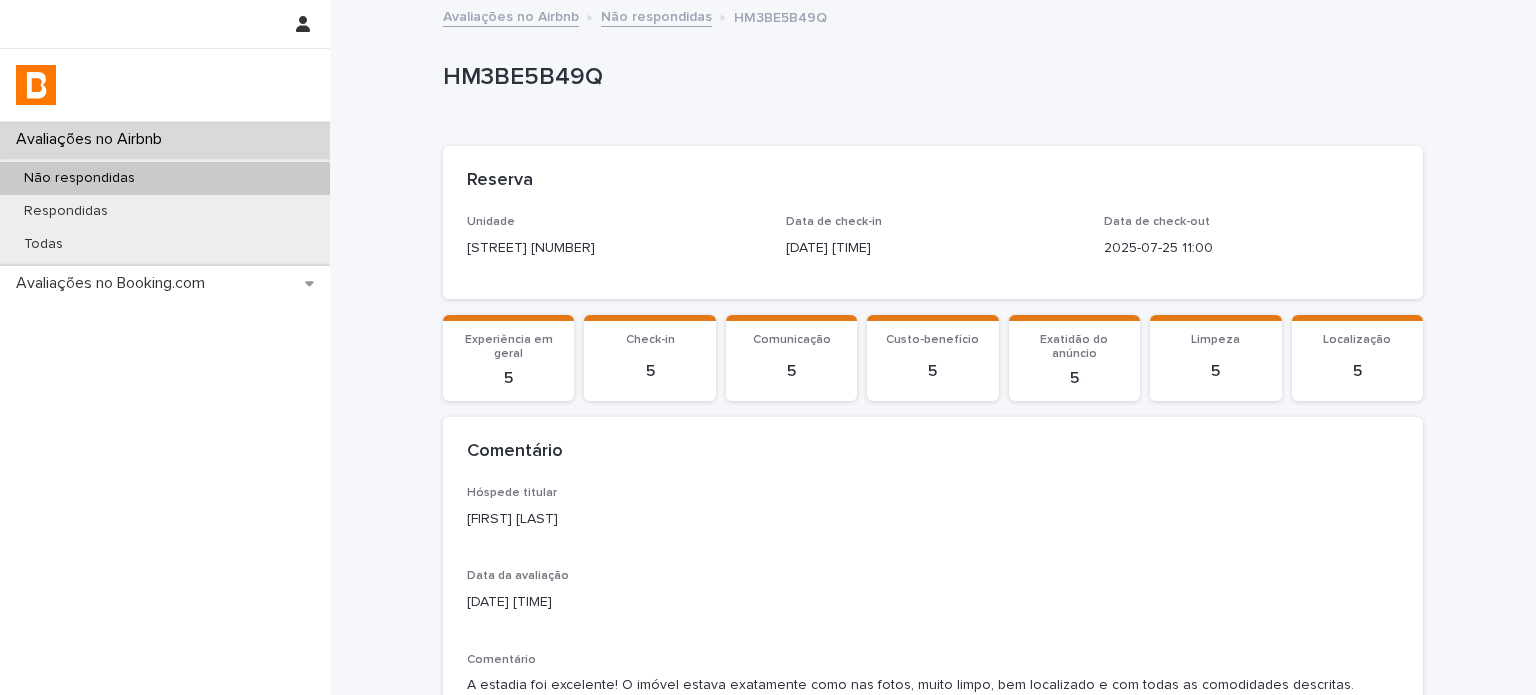 click on "[FIRST] [LAST]" at bounding box center (933, 519) 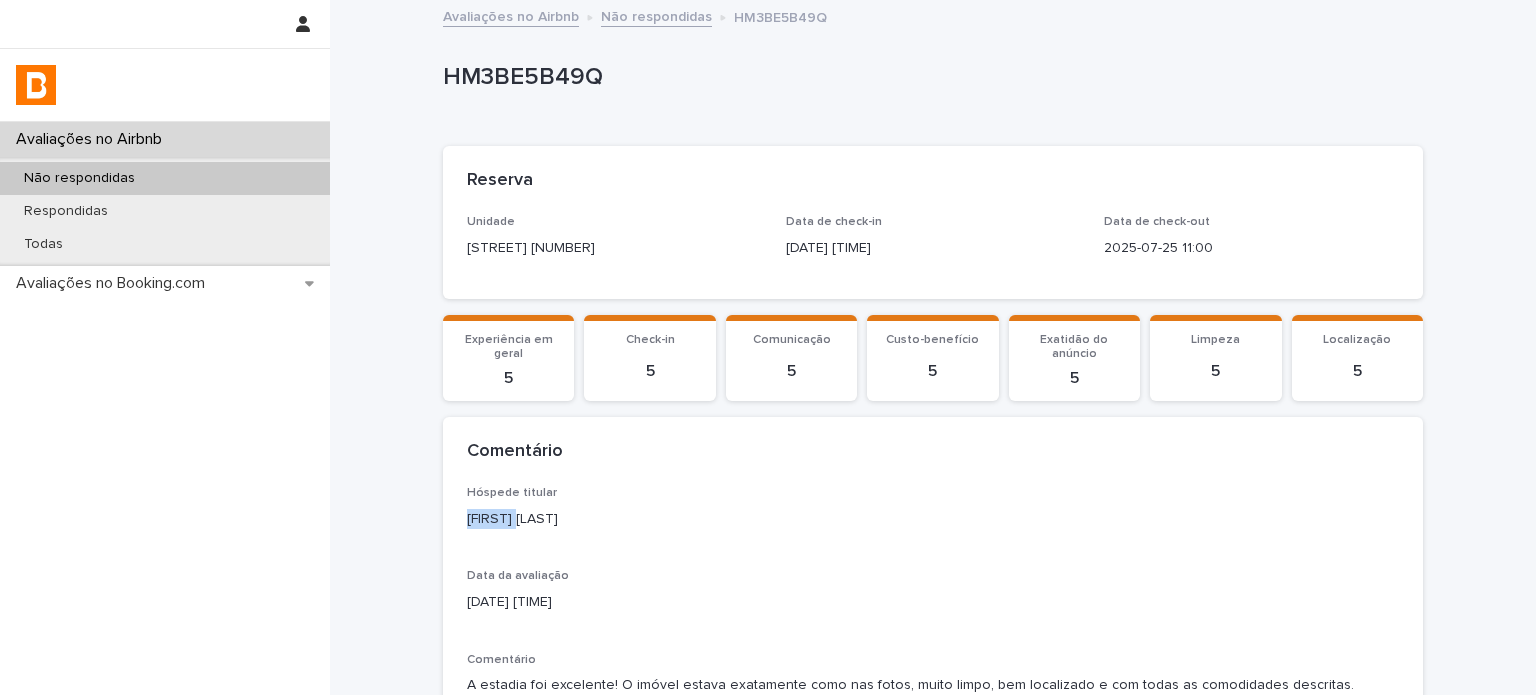 click on "[FIRST] [LAST]" at bounding box center [933, 519] 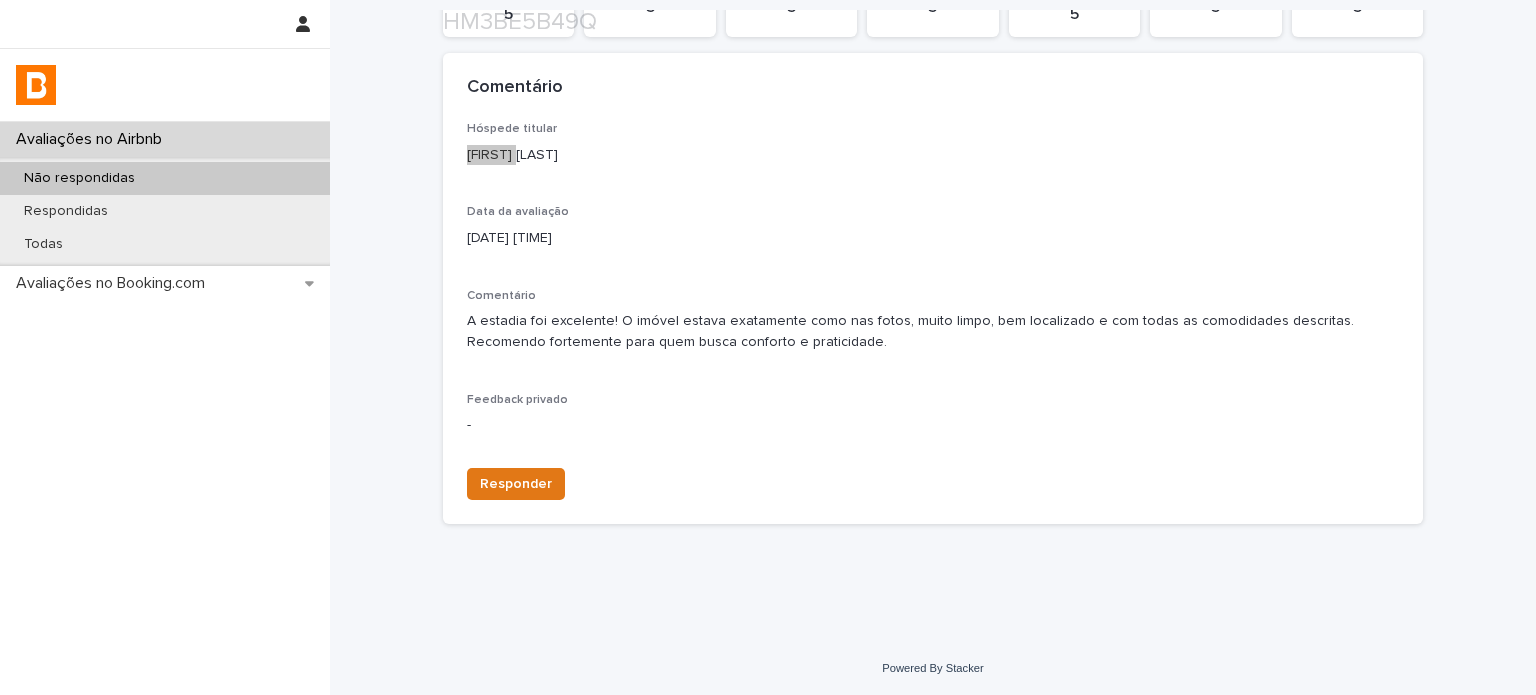 scroll, scrollTop: 364, scrollLeft: 0, axis: vertical 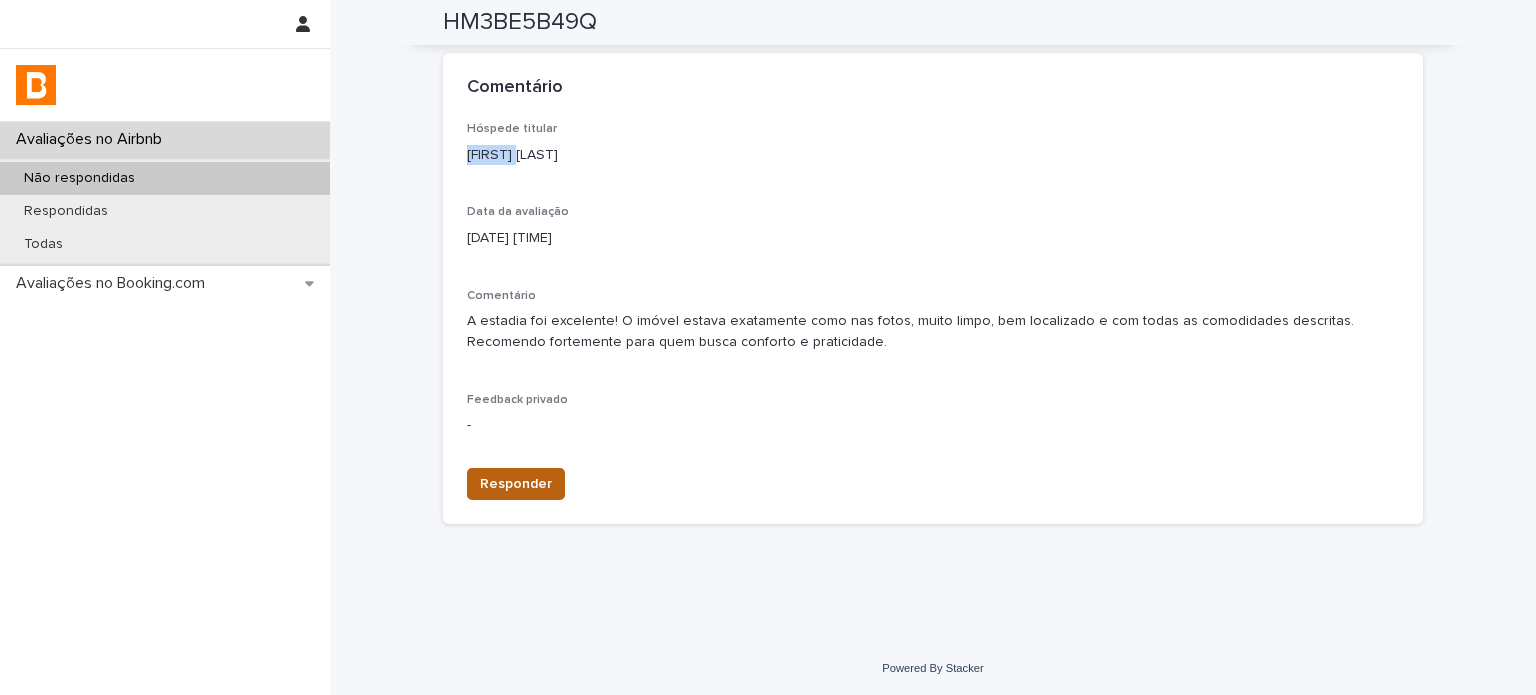click on "Responder" at bounding box center (516, 484) 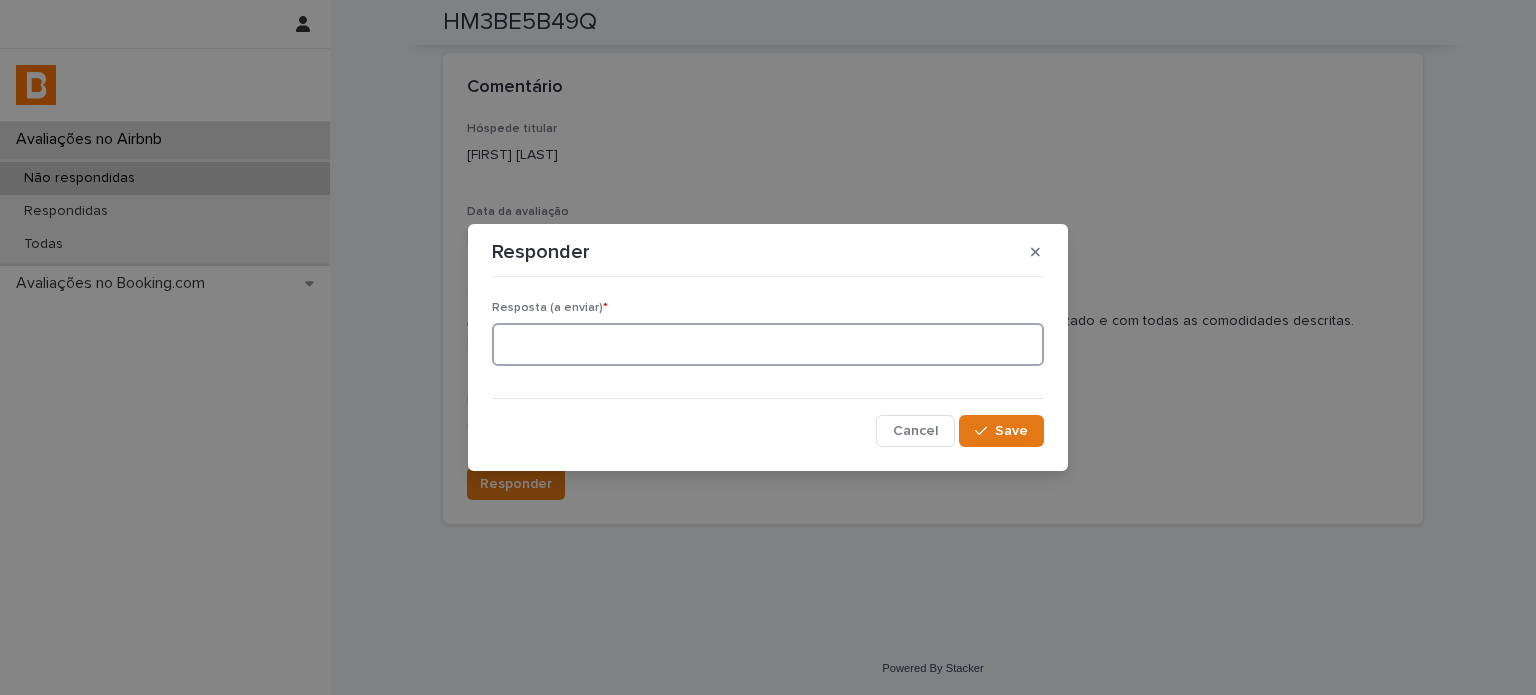 click at bounding box center (768, 344) 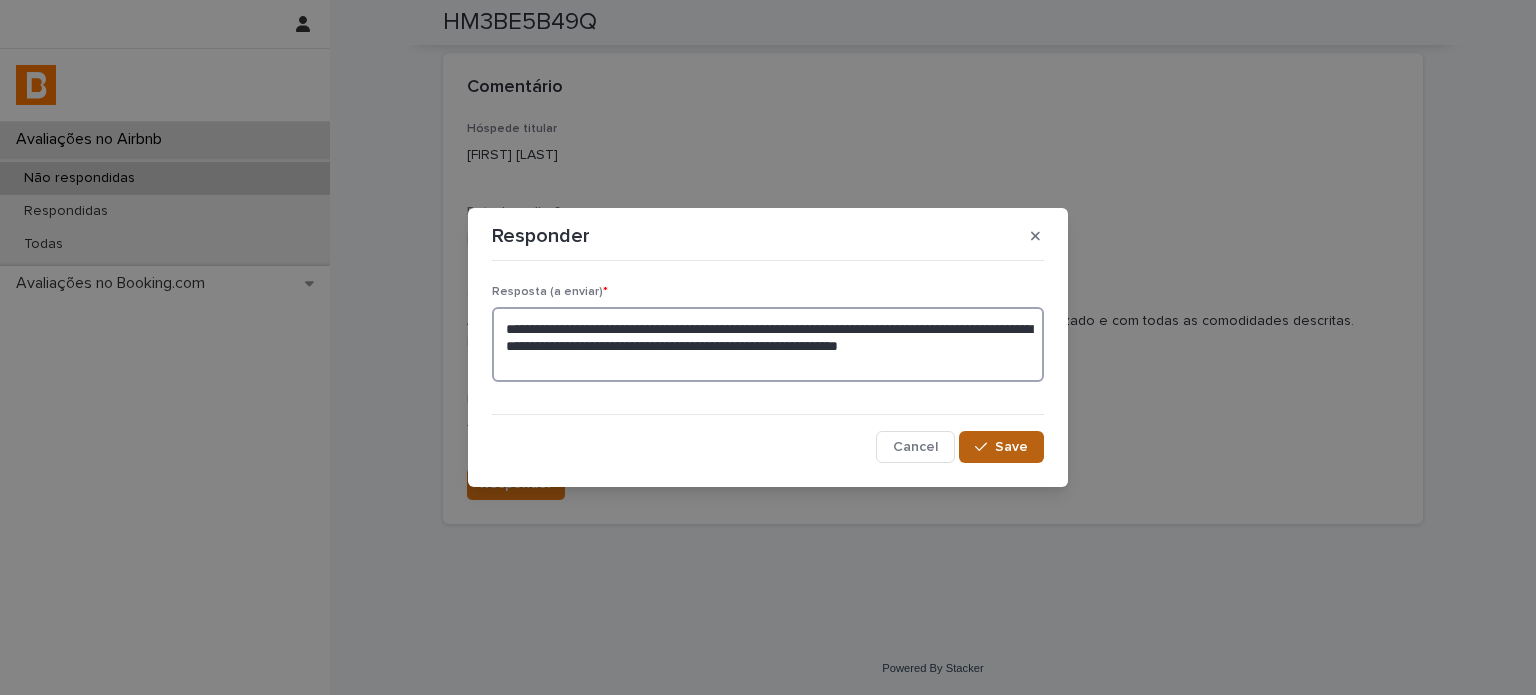 type on "**********" 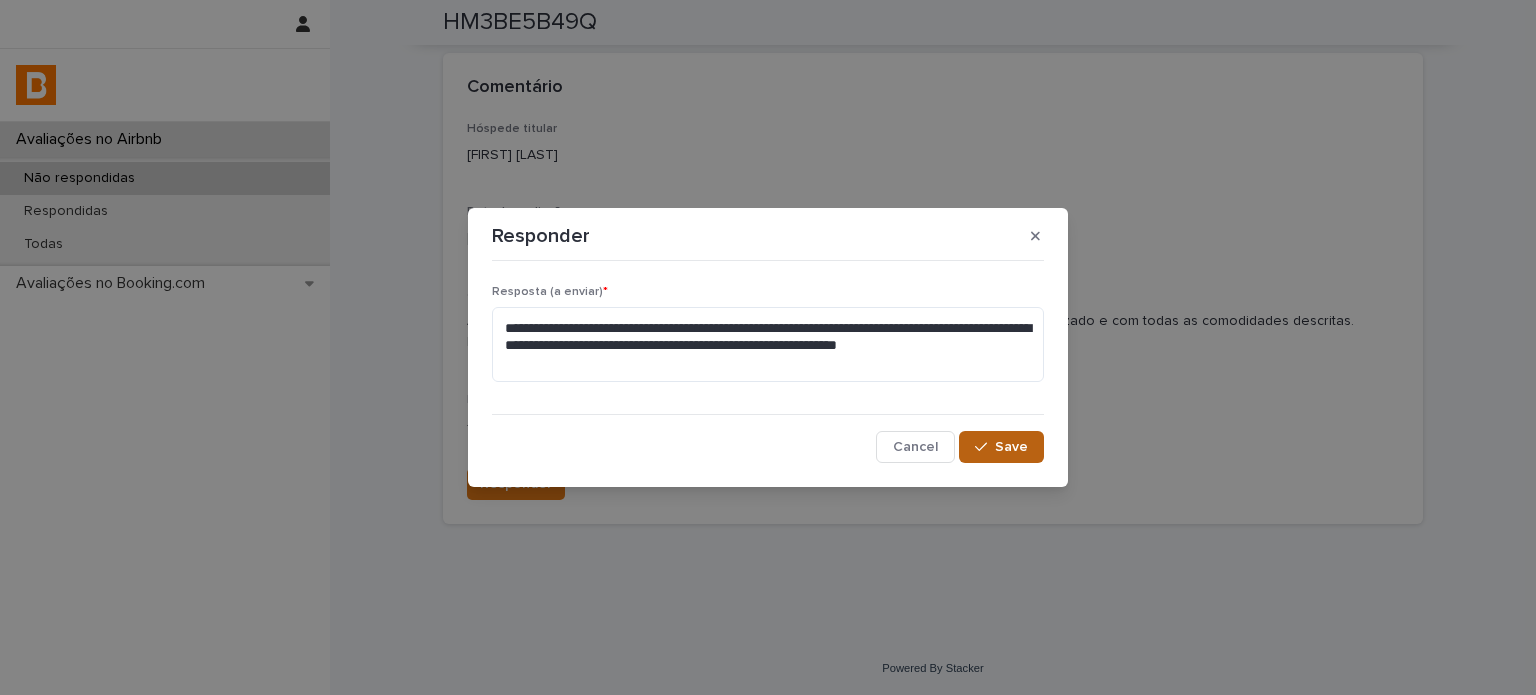 click on "Save" at bounding box center (1001, 447) 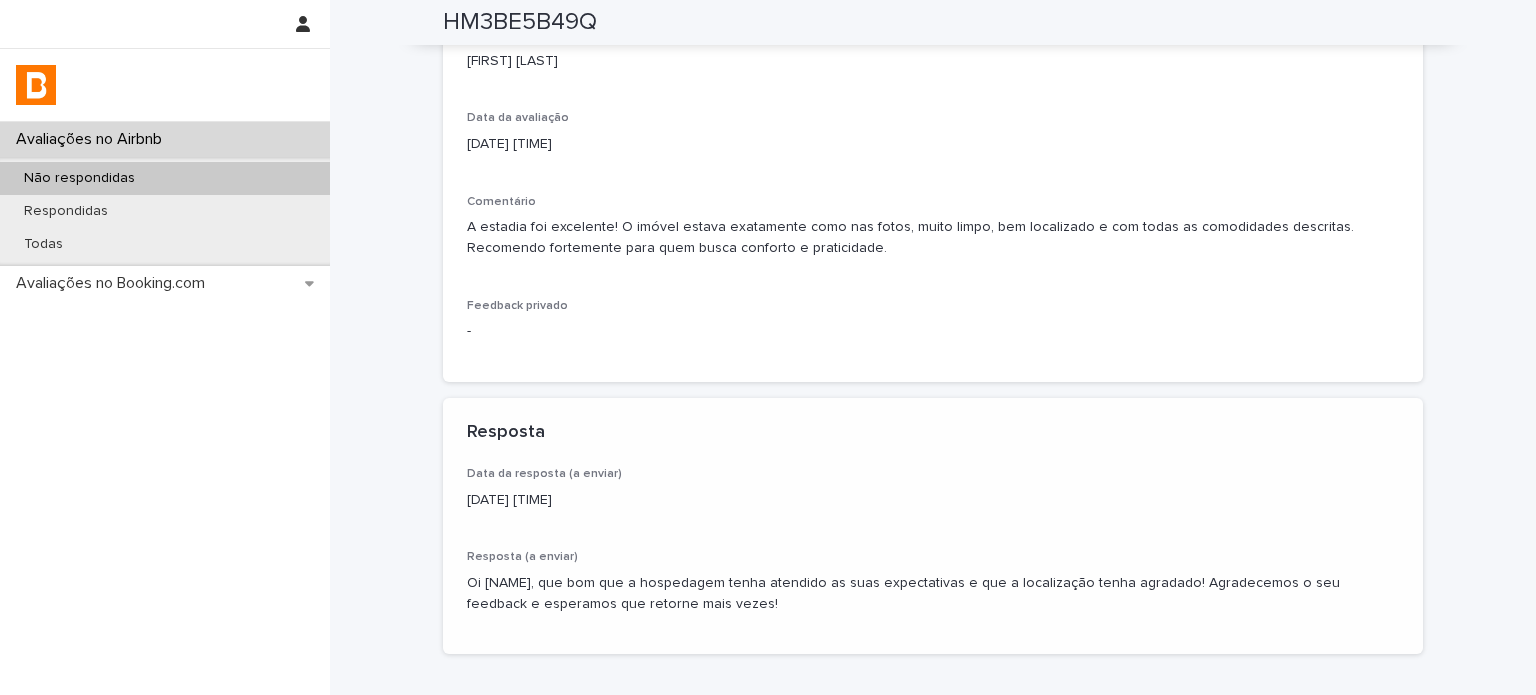 scroll, scrollTop: 477, scrollLeft: 0, axis: vertical 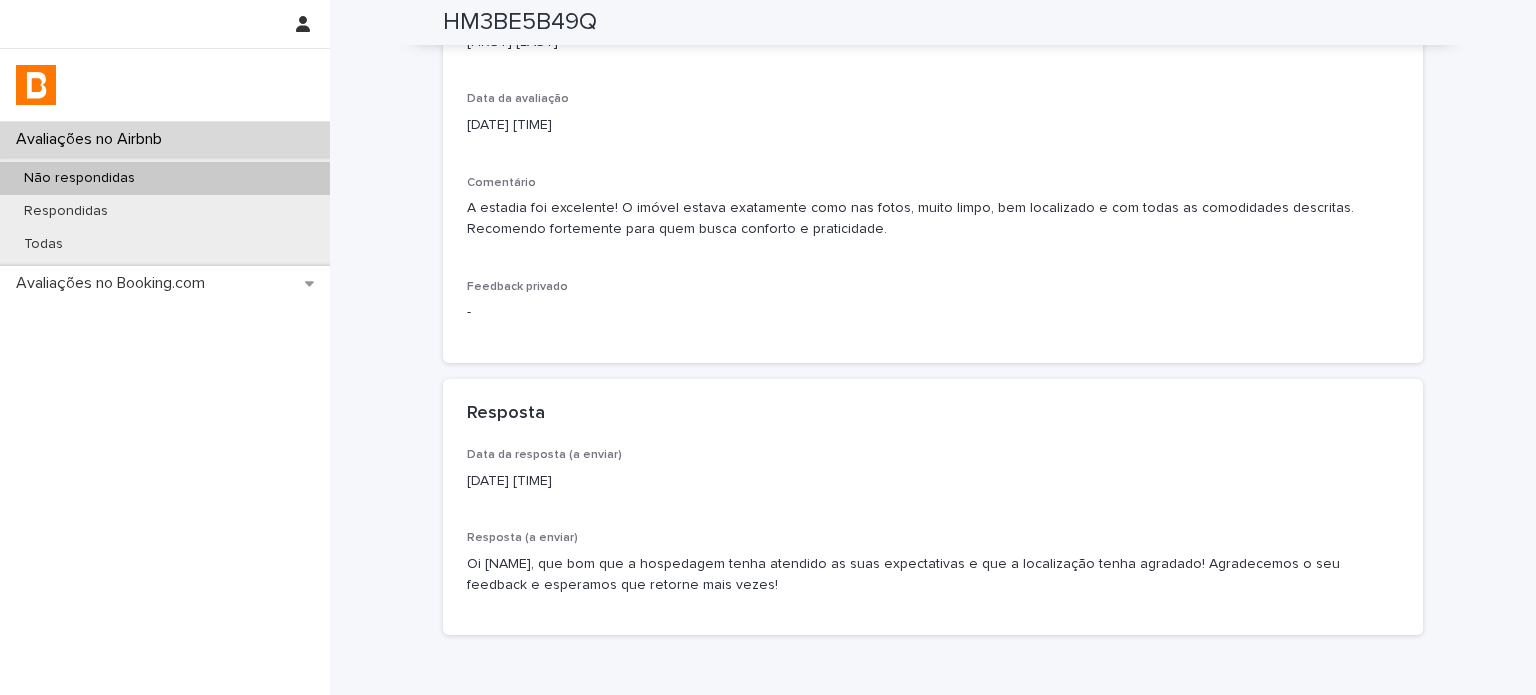 click on "Não respondidas" at bounding box center (165, 178) 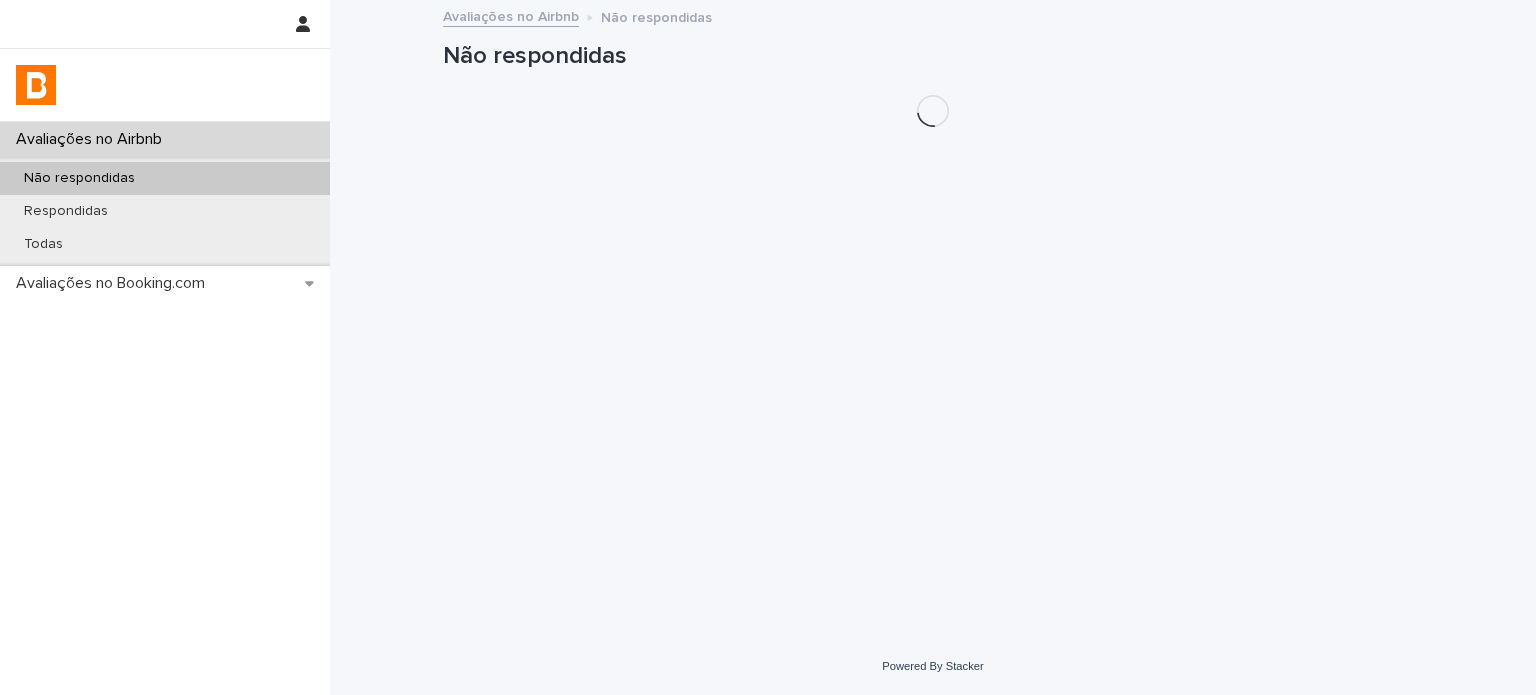 scroll, scrollTop: 0, scrollLeft: 0, axis: both 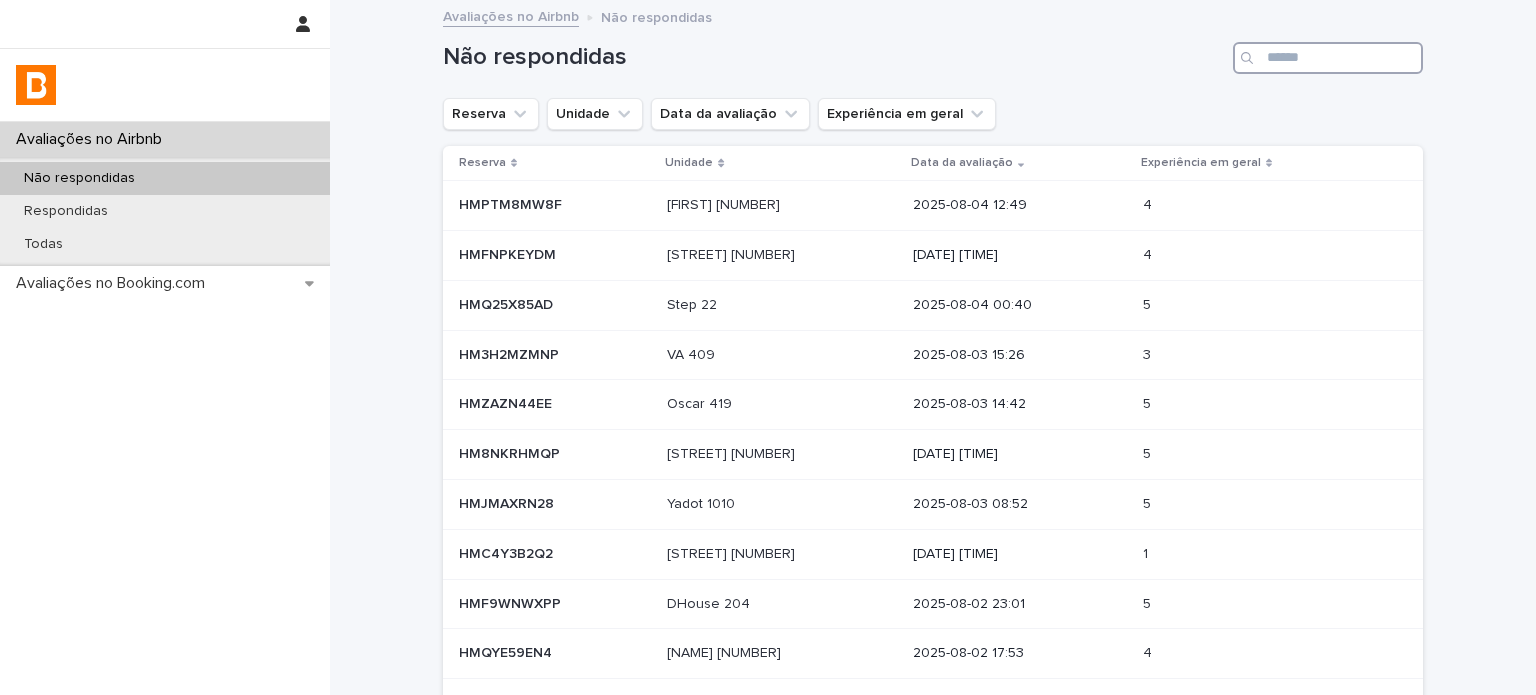 click at bounding box center [1328, 58] 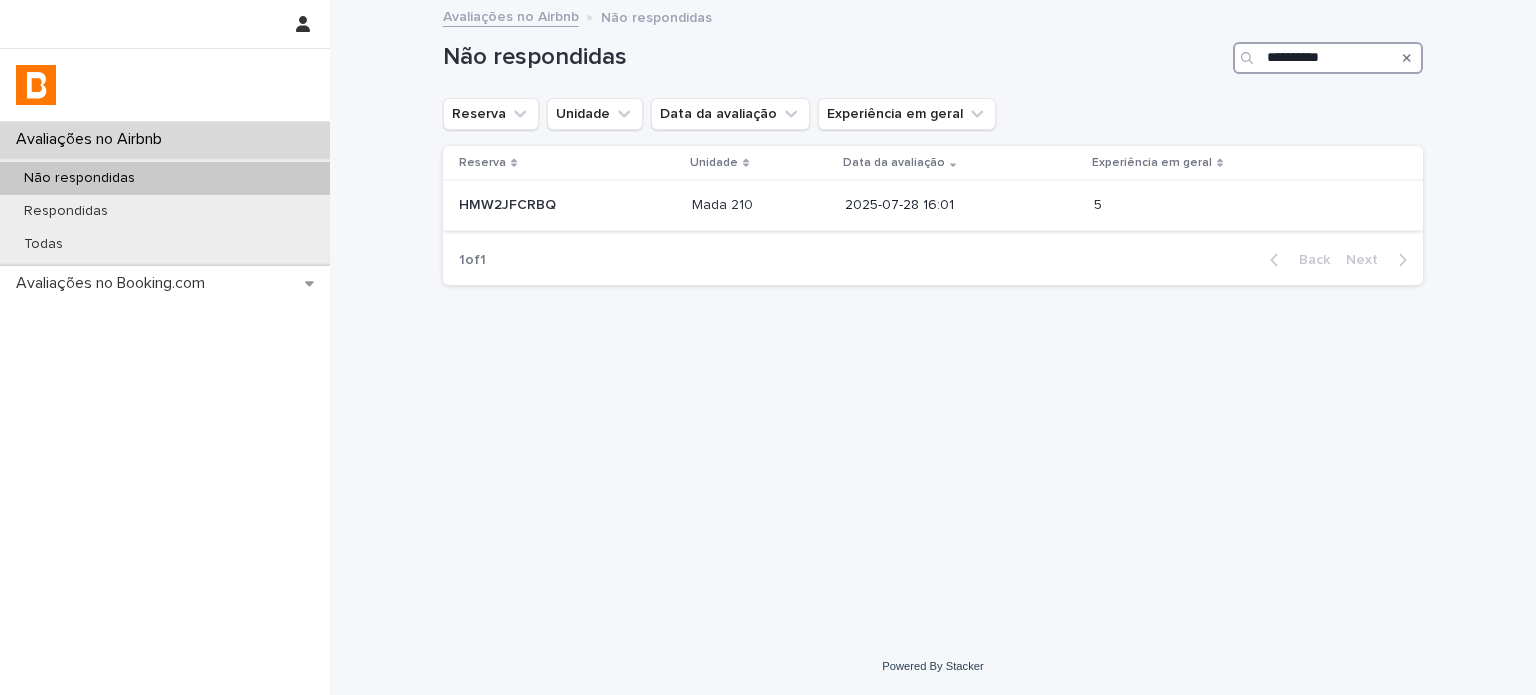 type on "**********" 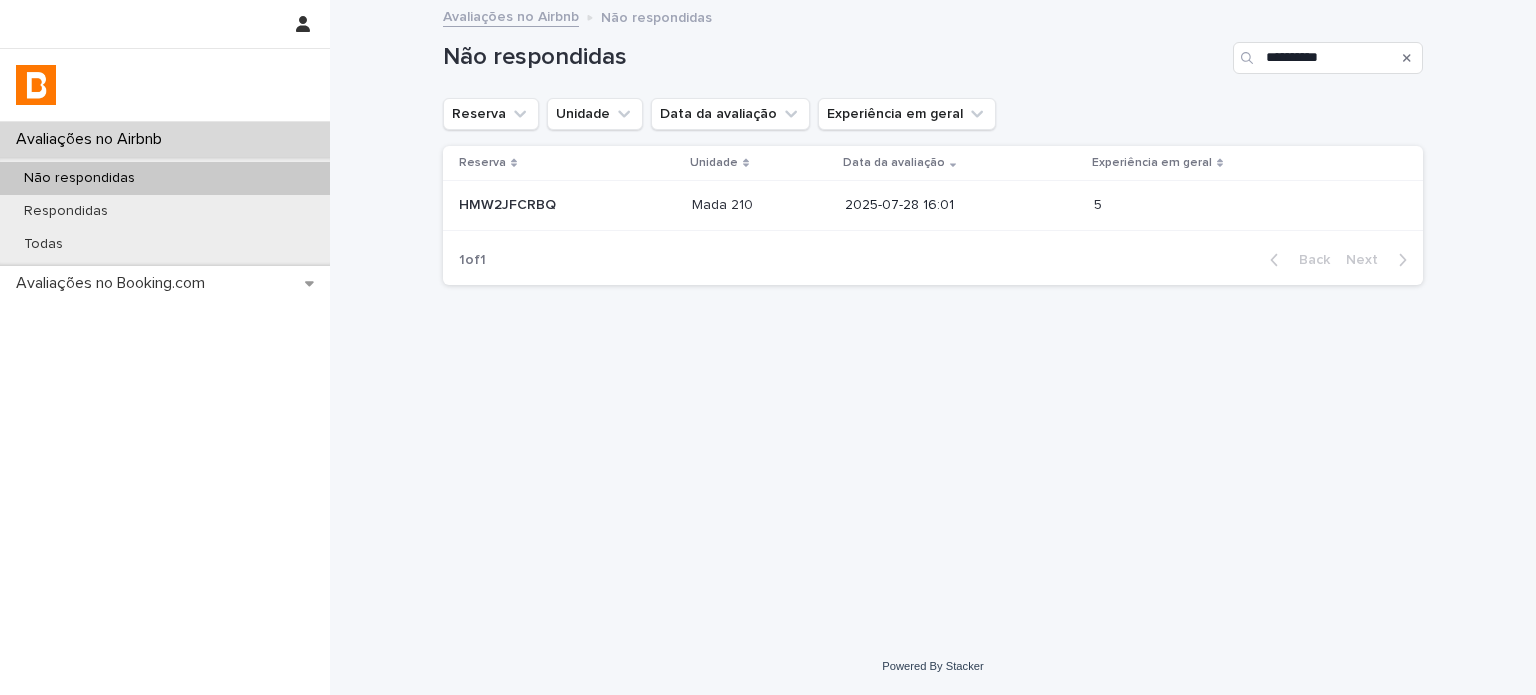 click on "5 5" at bounding box center [1242, 205] 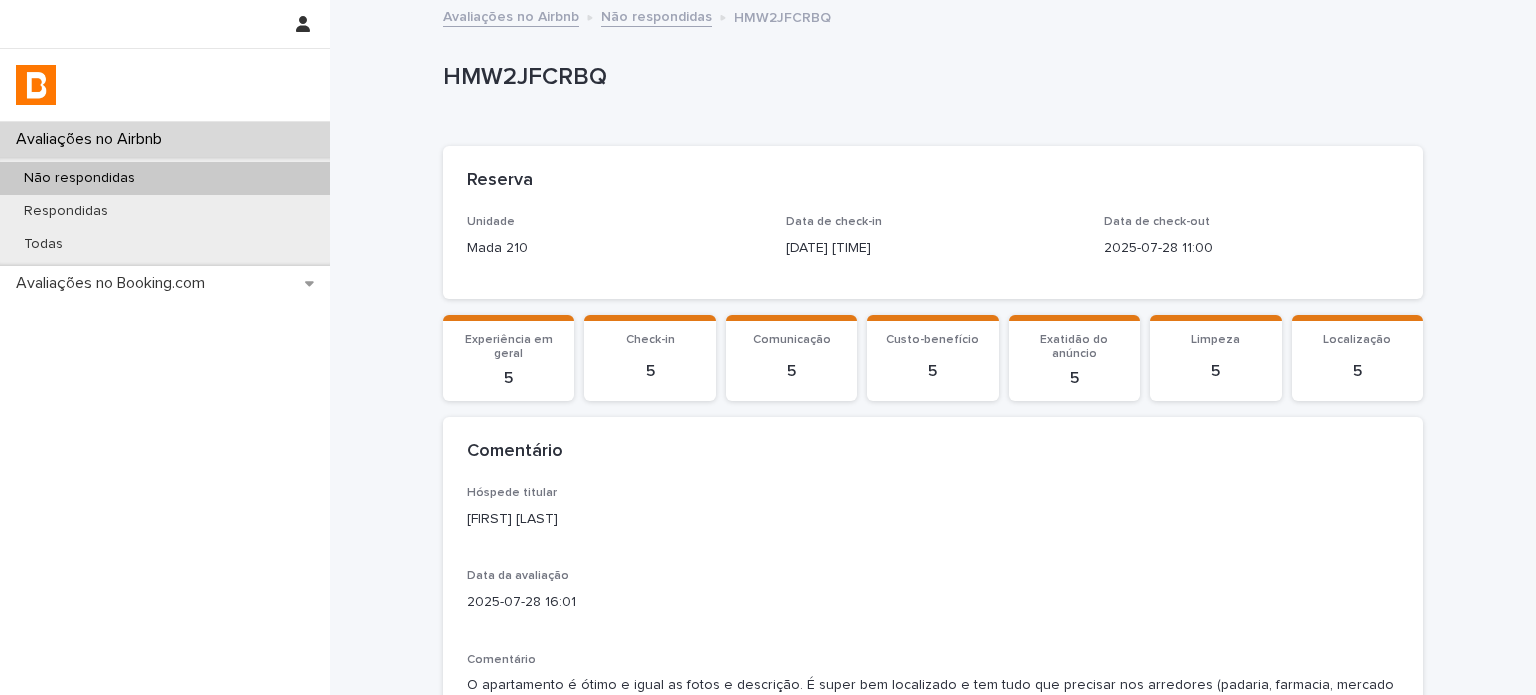 click on "[FIRST] [LAST]" at bounding box center [933, 519] 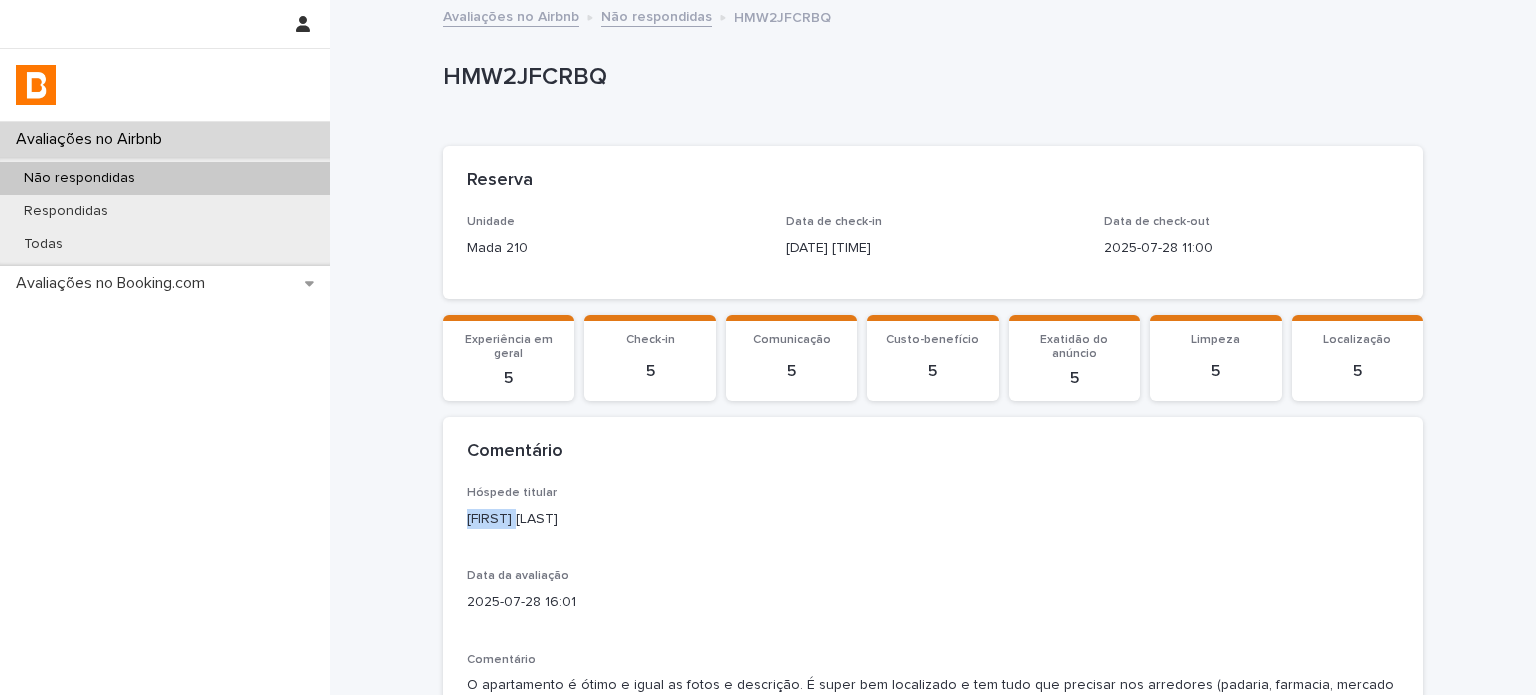 click on "[FIRST] [LAST]" at bounding box center [933, 519] 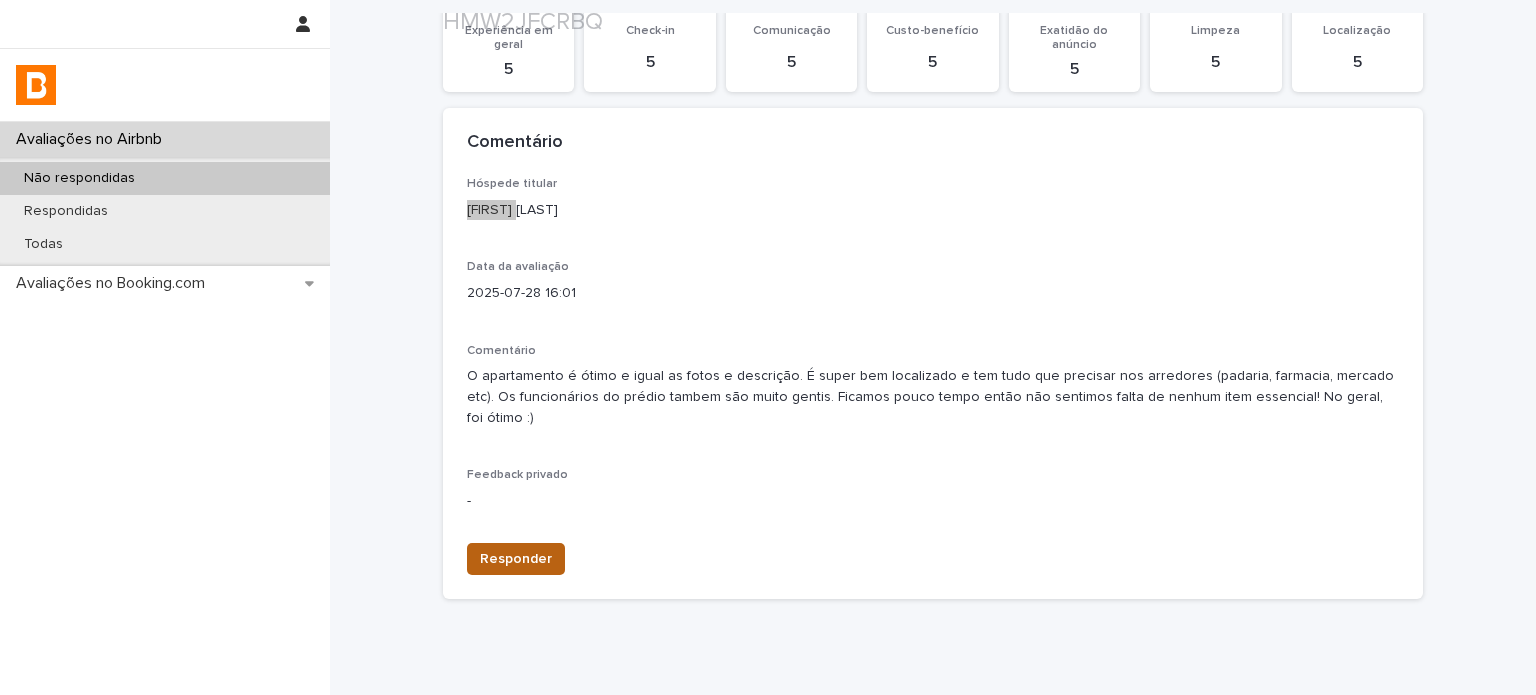 scroll, scrollTop: 364, scrollLeft: 0, axis: vertical 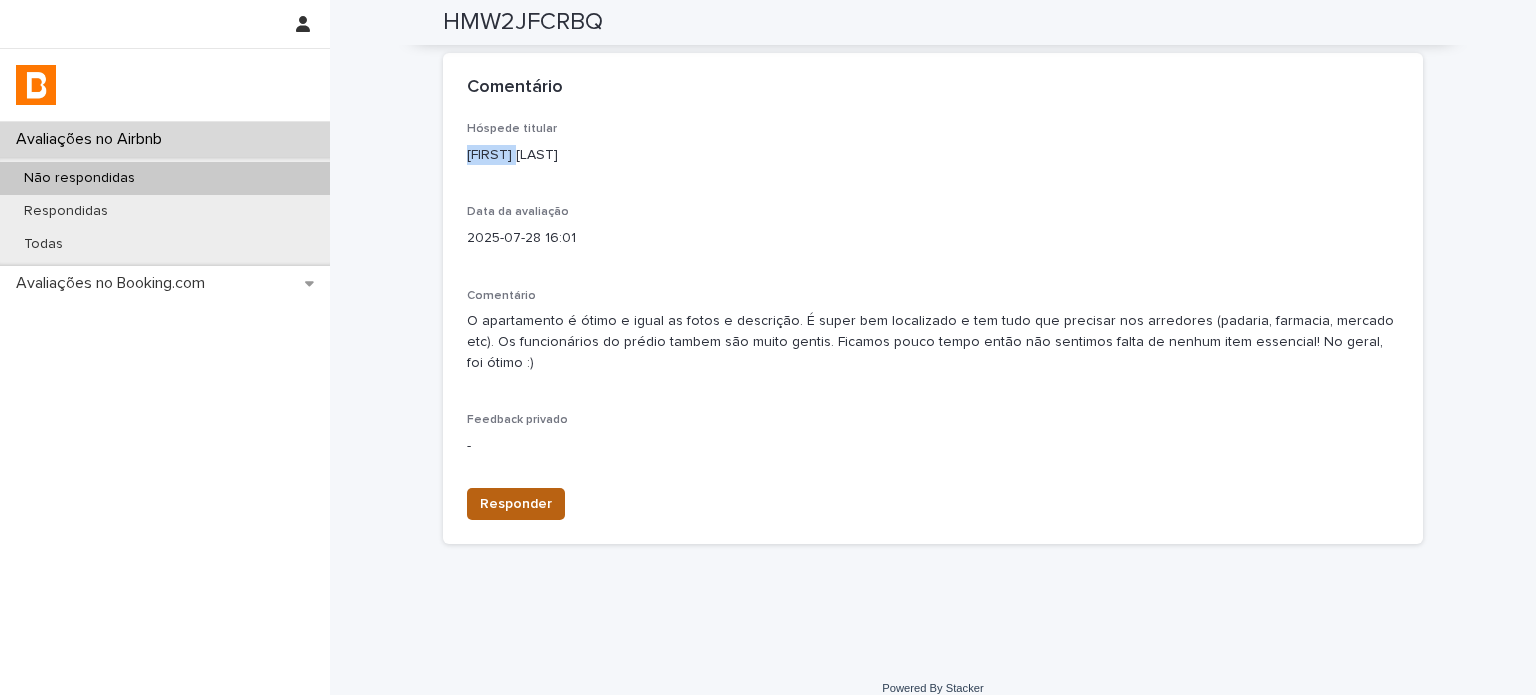 click on "Responder" at bounding box center (516, 504) 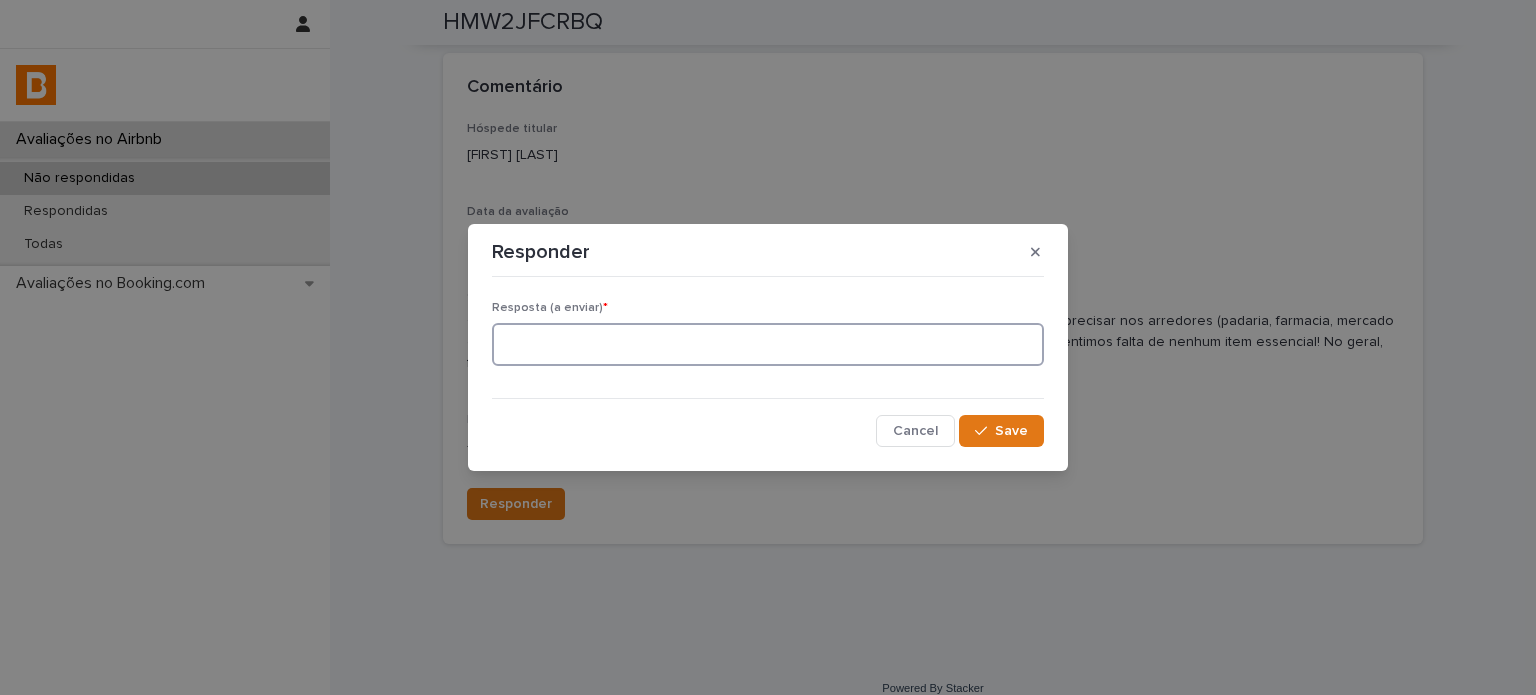 click at bounding box center [768, 344] 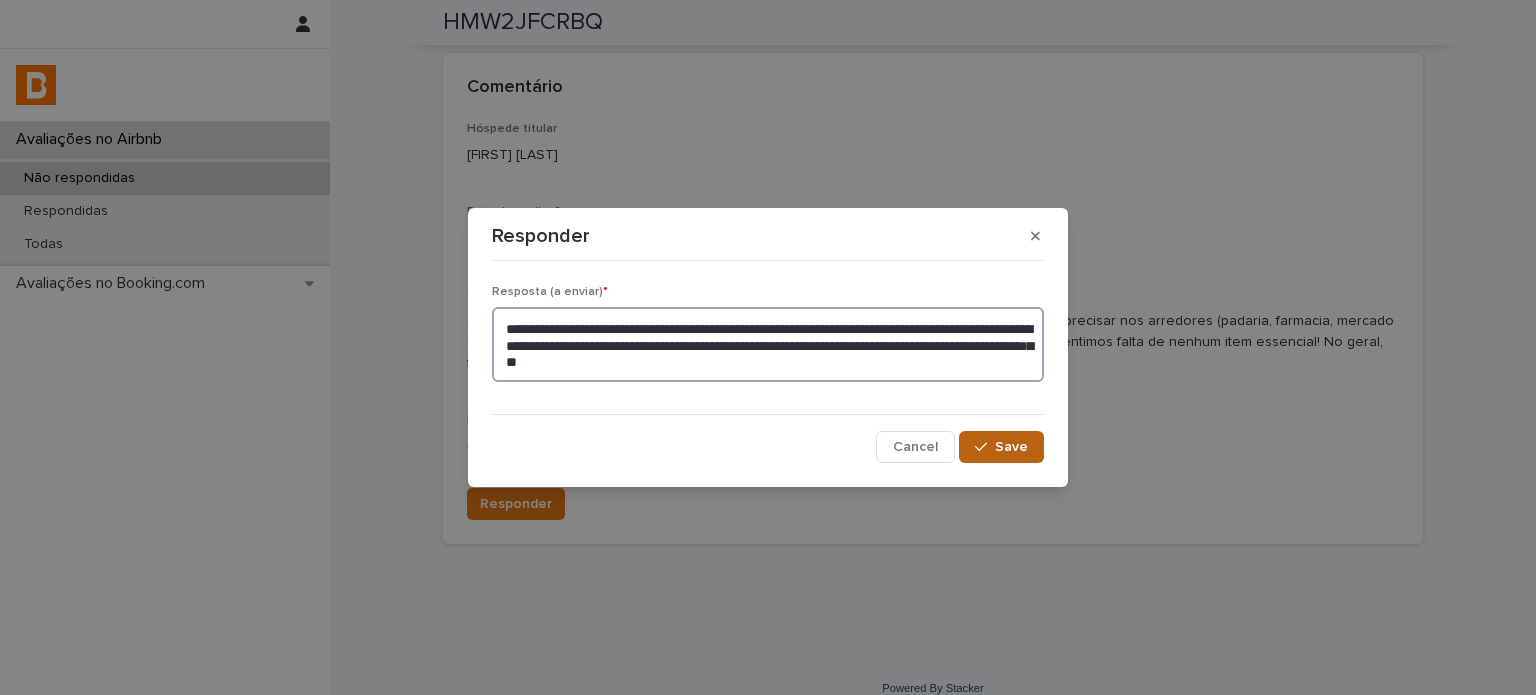 type on "**********" 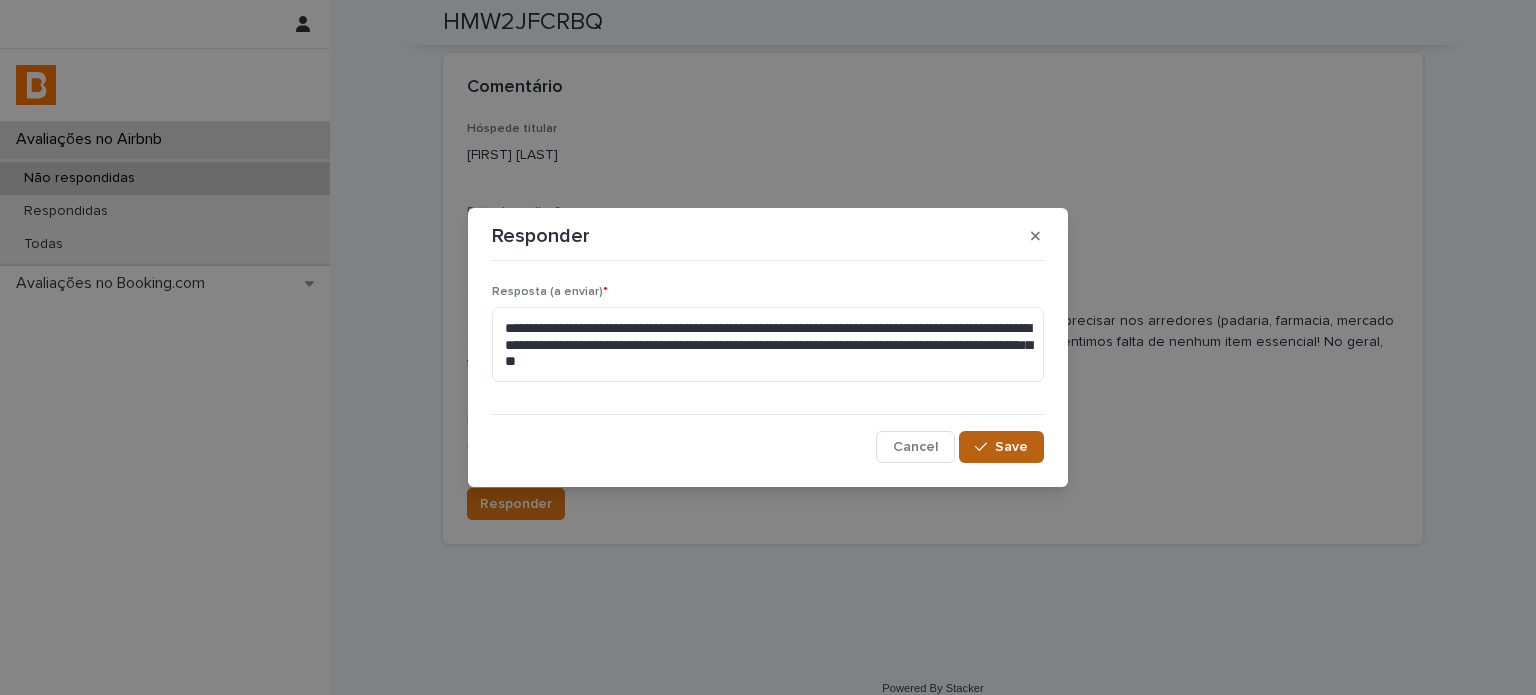 click at bounding box center [985, 447] 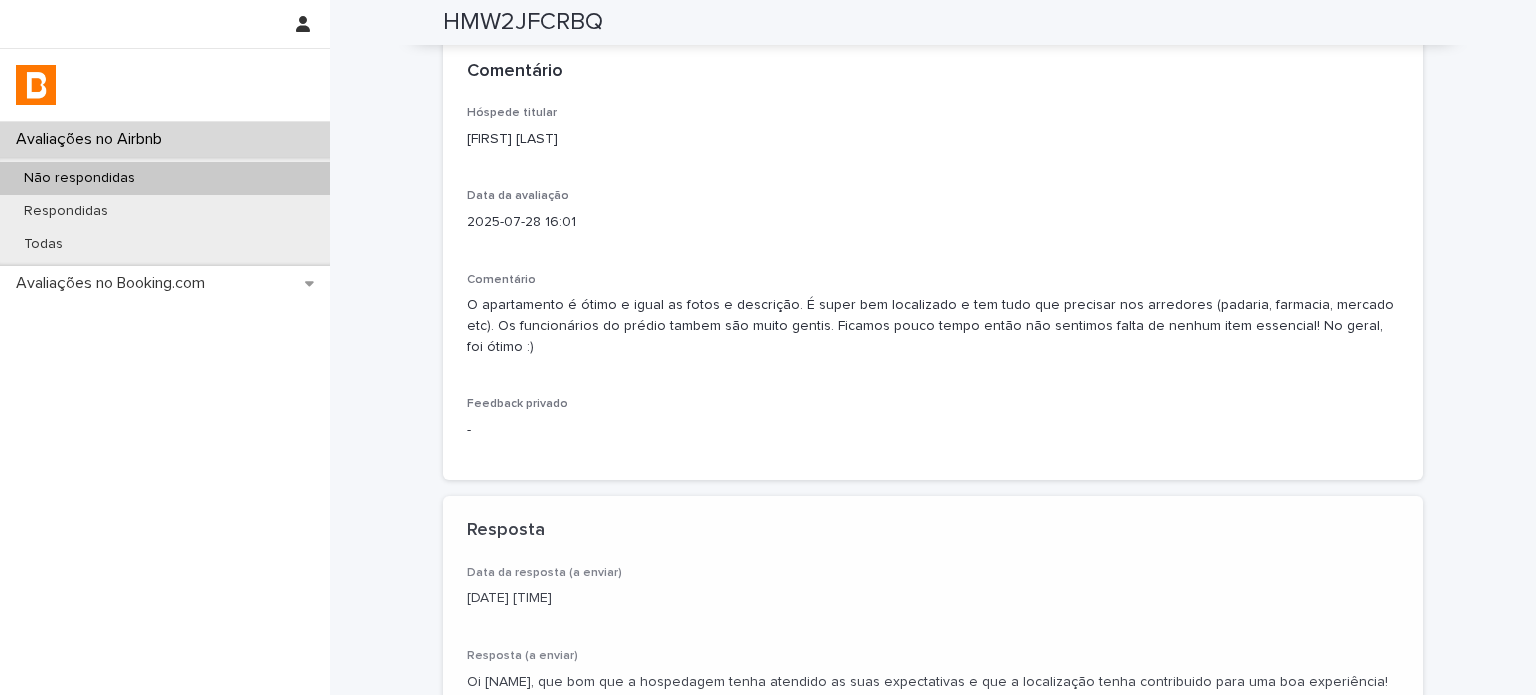 scroll, scrollTop: 477, scrollLeft: 0, axis: vertical 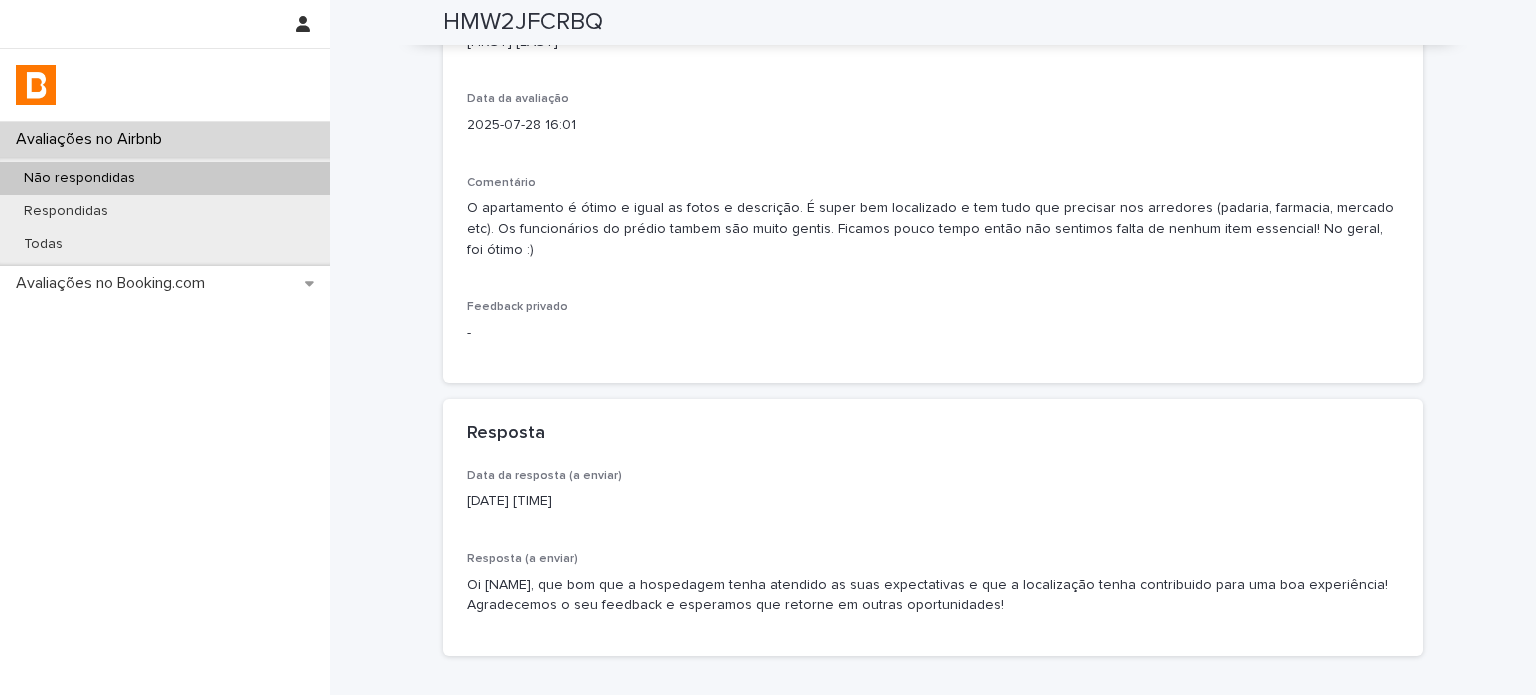 click on "Não respondidas" at bounding box center (165, 178) 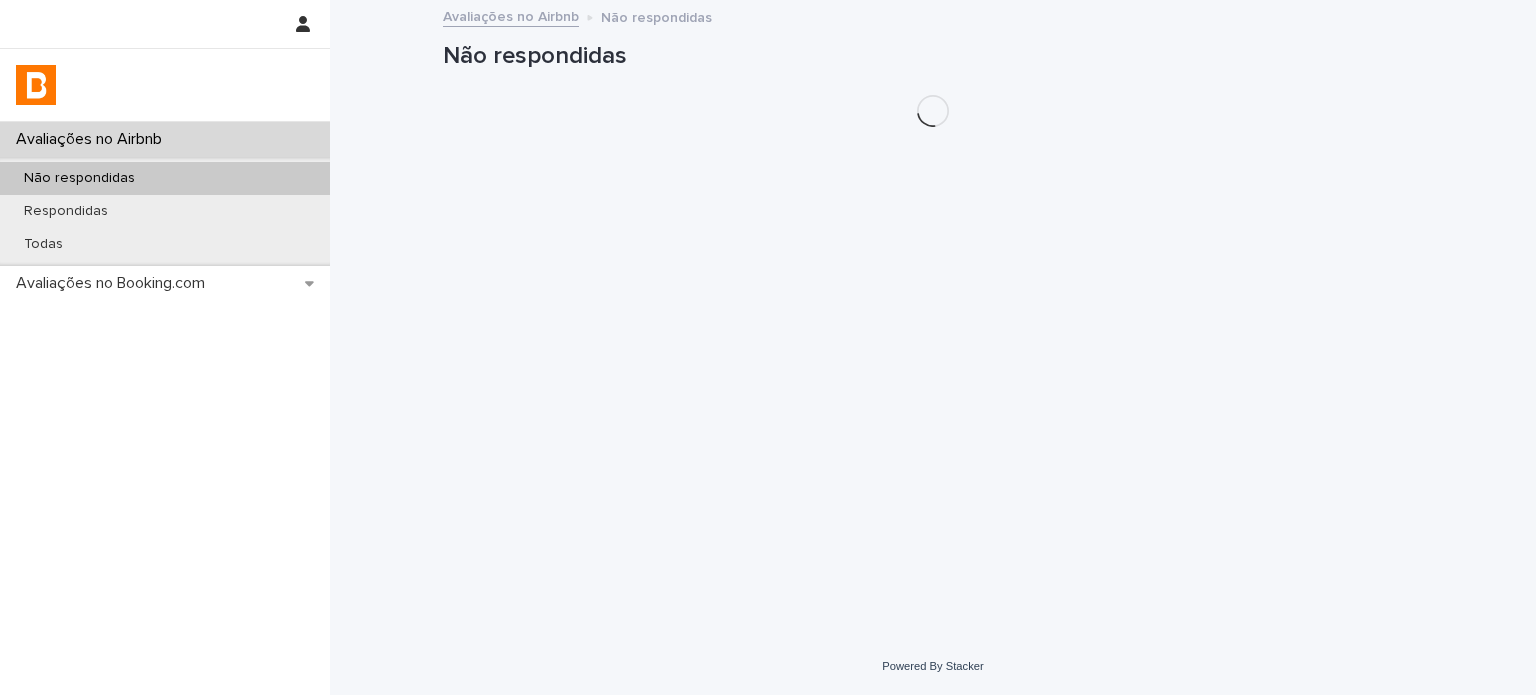 scroll, scrollTop: 0, scrollLeft: 0, axis: both 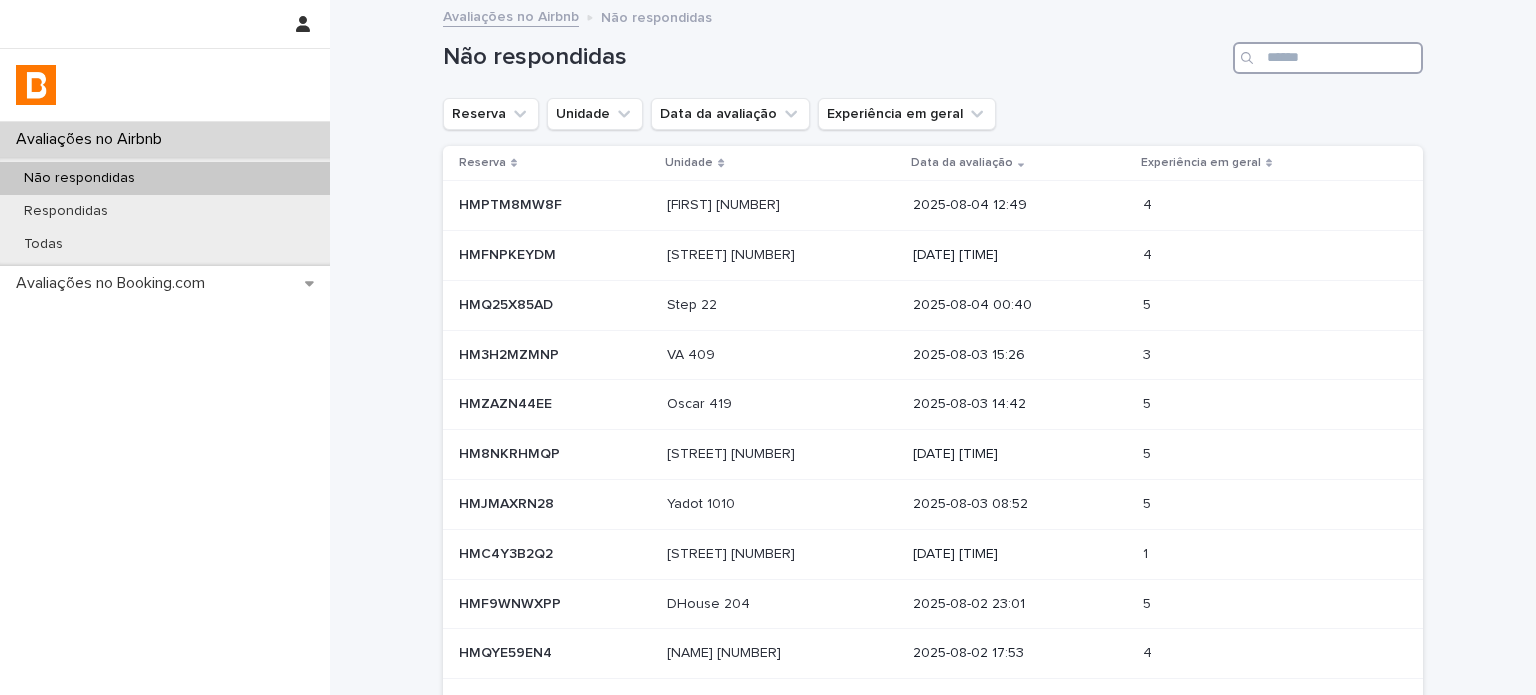 click at bounding box center (1328, 58) 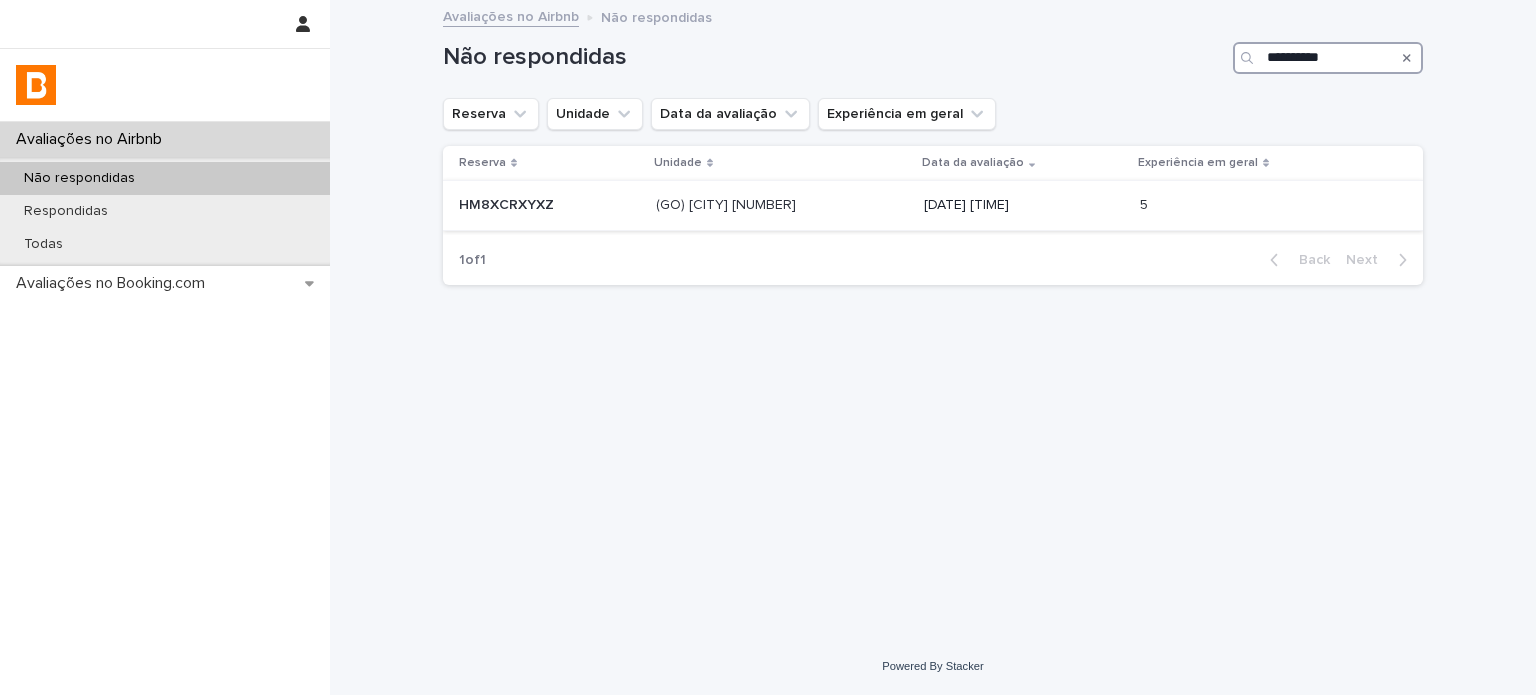 type on "**********" 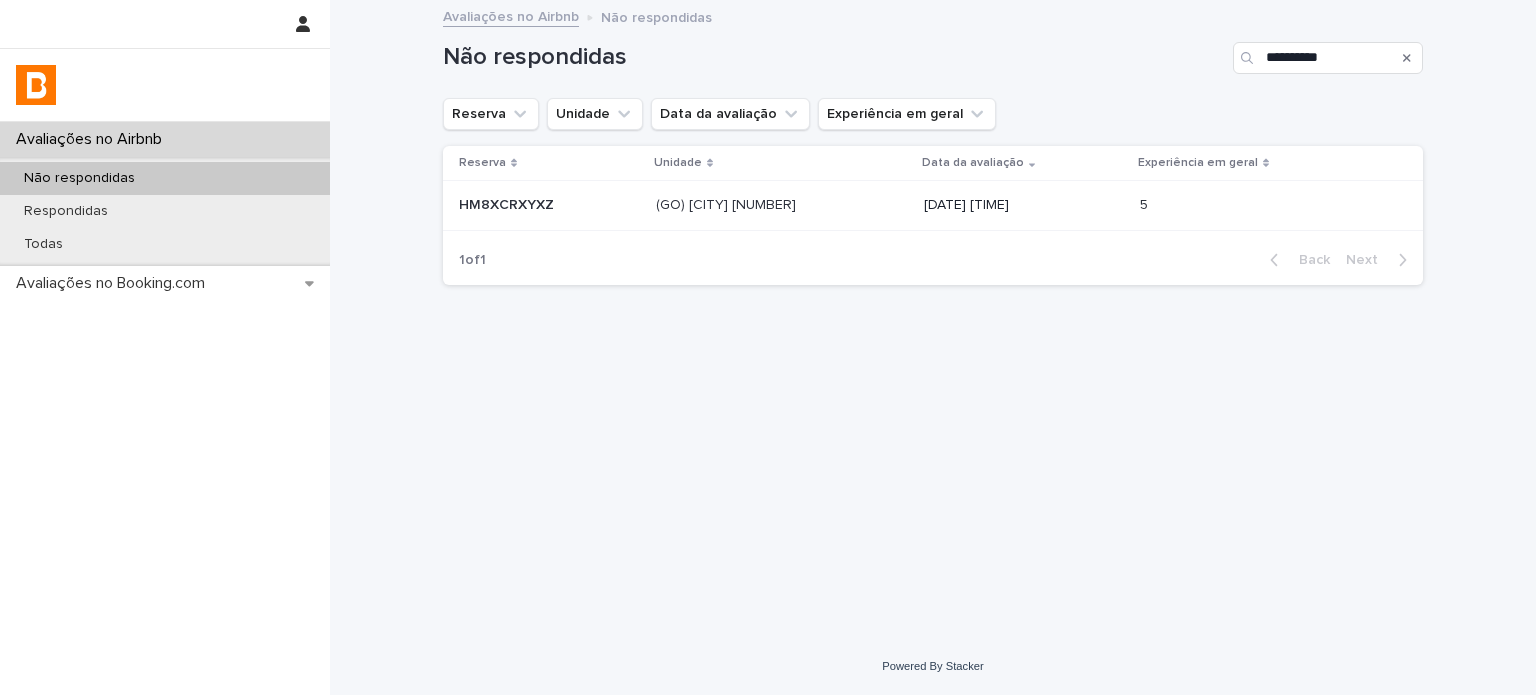 click on "(GO) [CITY] [NUMBER] (GO) [CITY] [NUMBER]" at bounding box center (782, 205) 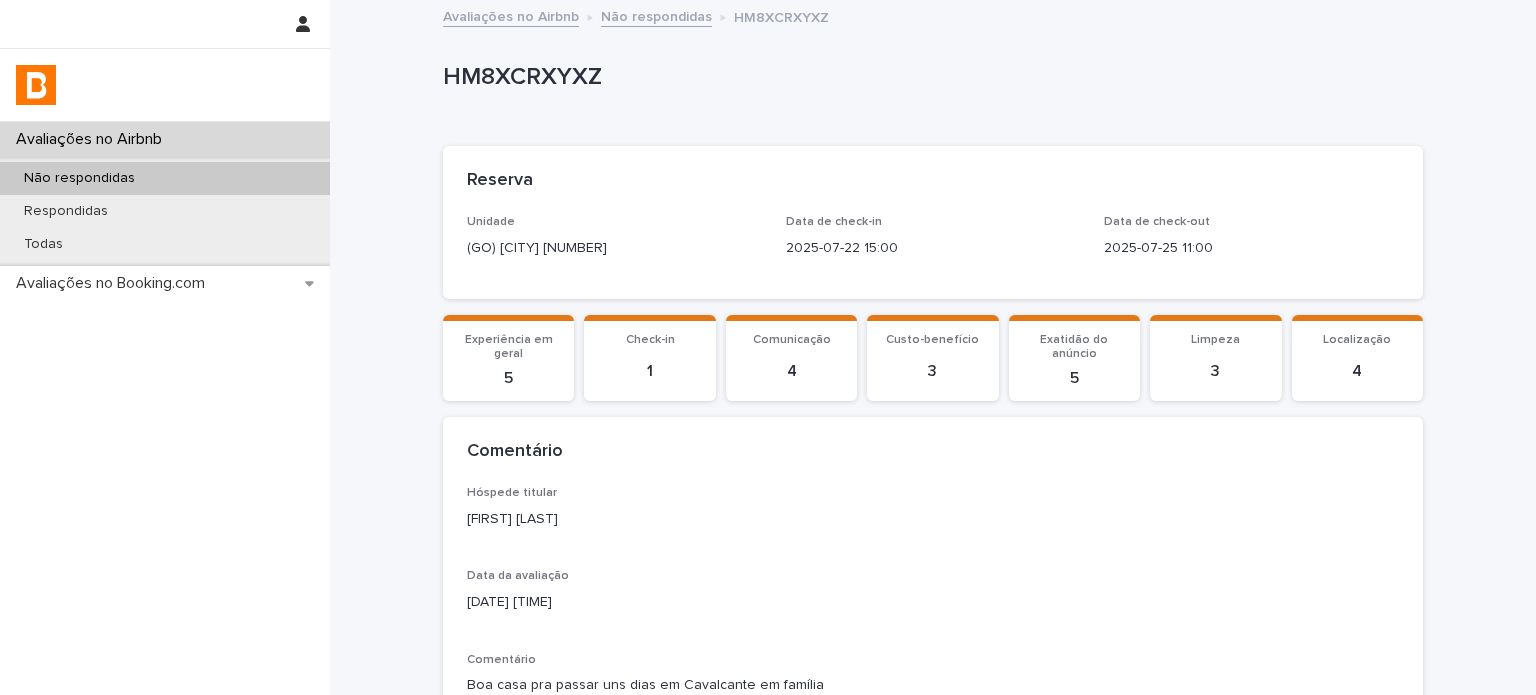 click on "[FIRST] [LAST]" at bounding box center (933, 519) 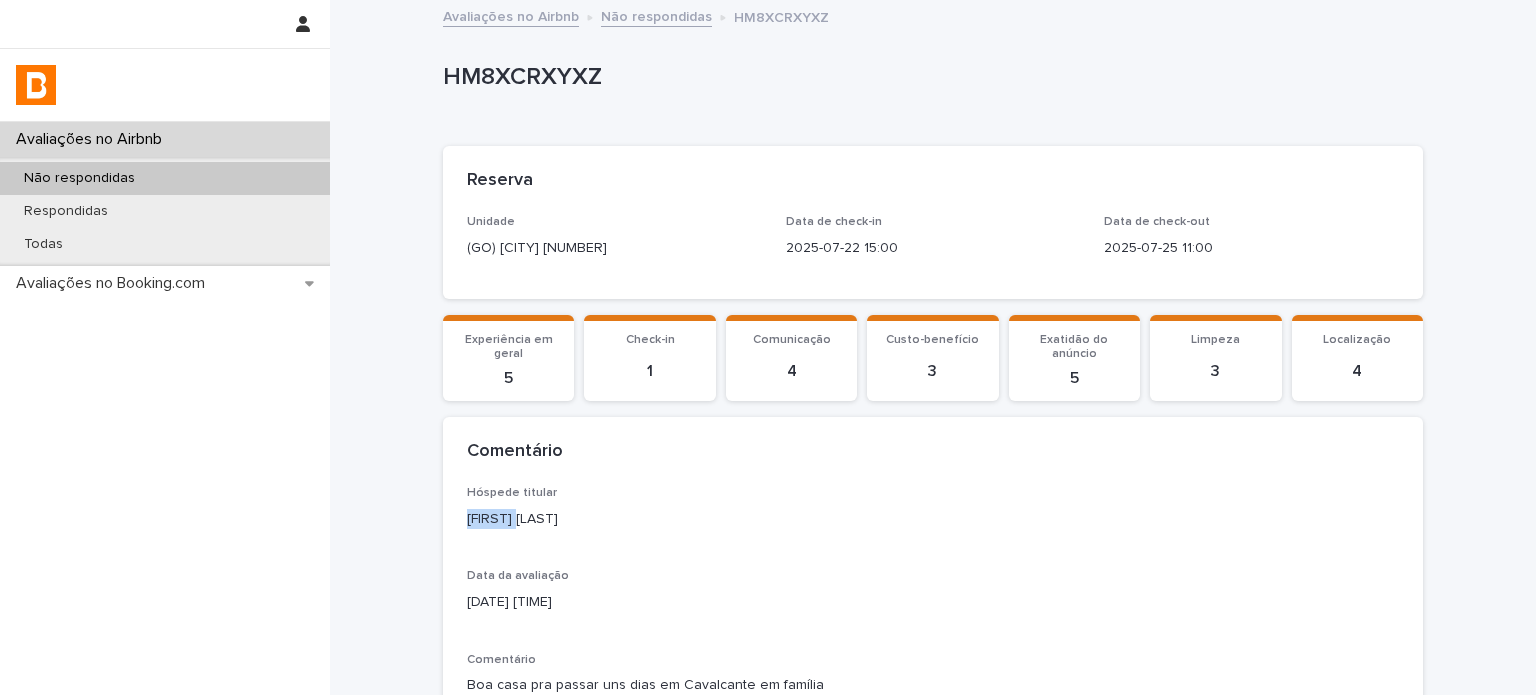 click on "[FIRST] [LAST]" at bounding box center (933, 519) 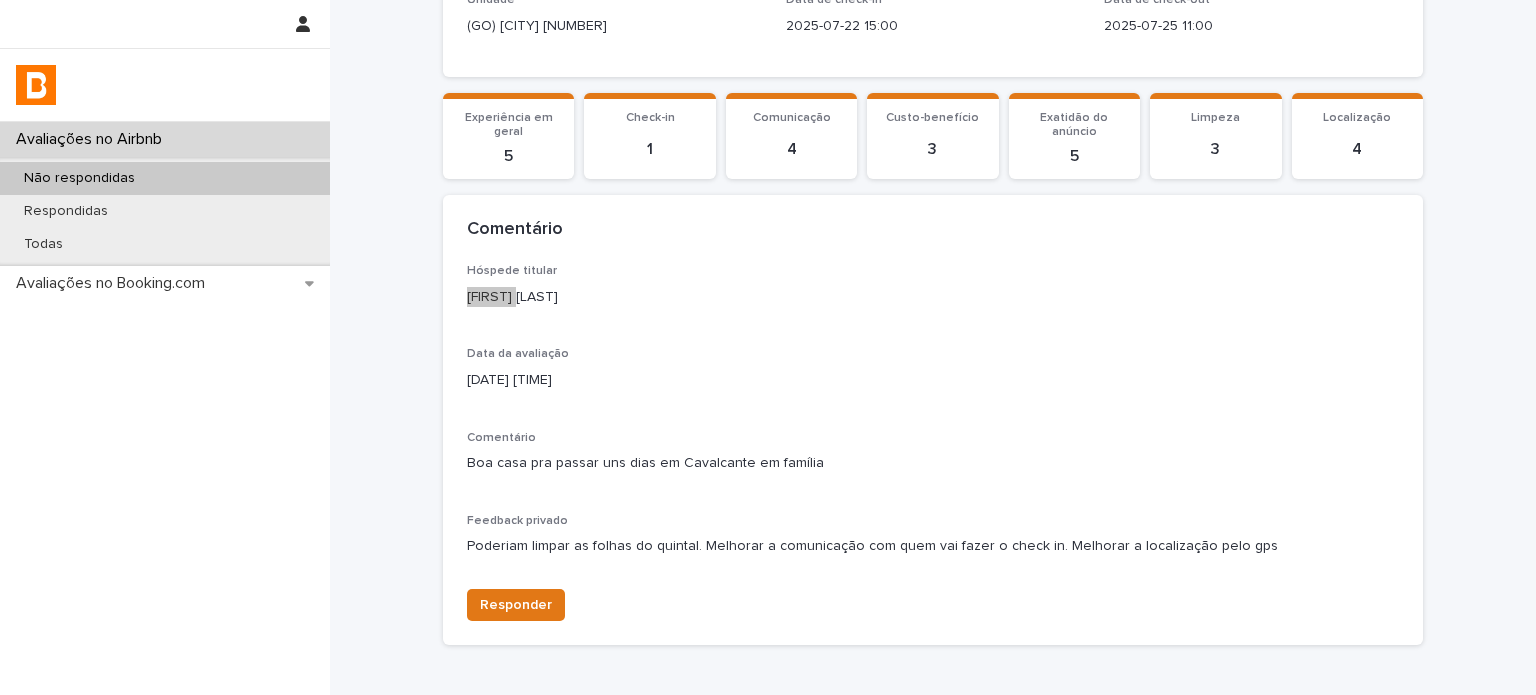 scroll, scrollTop: 344, scrollLeft: 0, axis: vertical 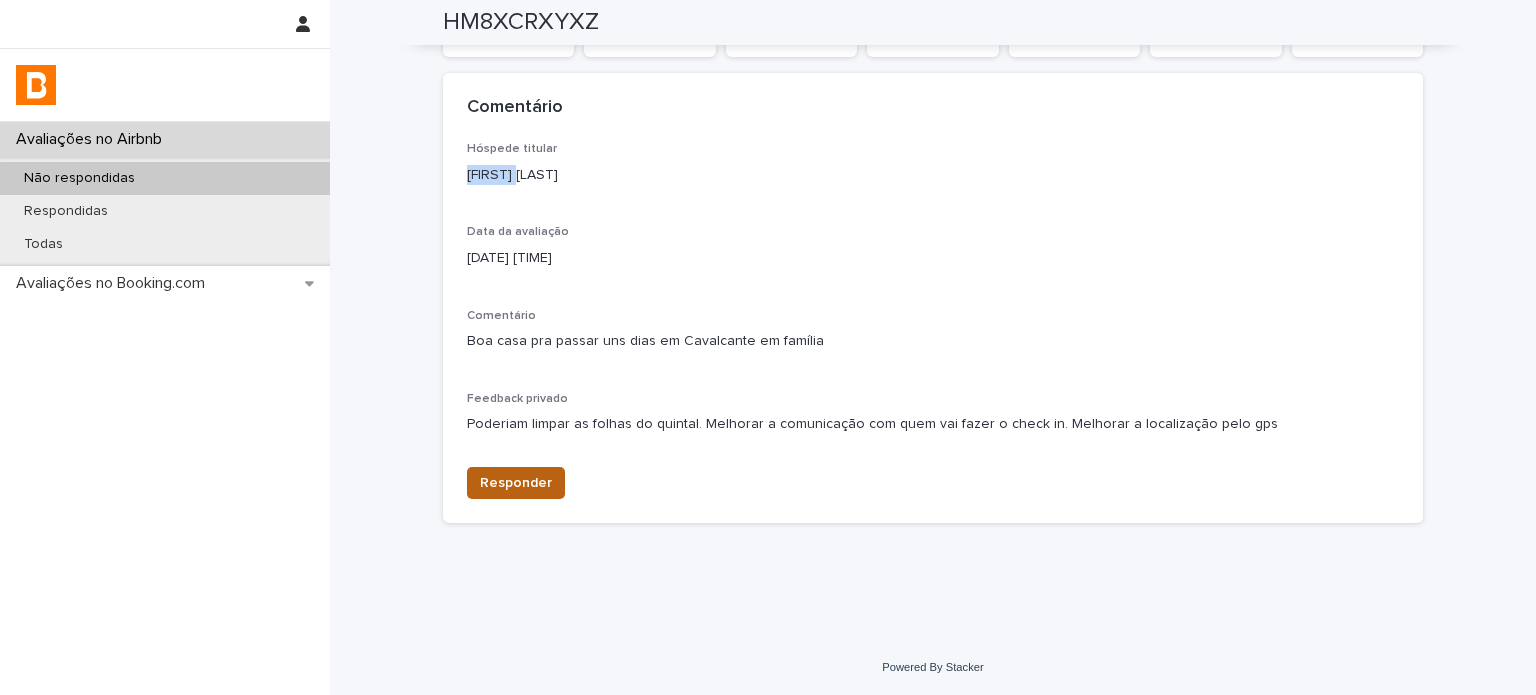 click on "Responder" at bounding box center [516, 483] 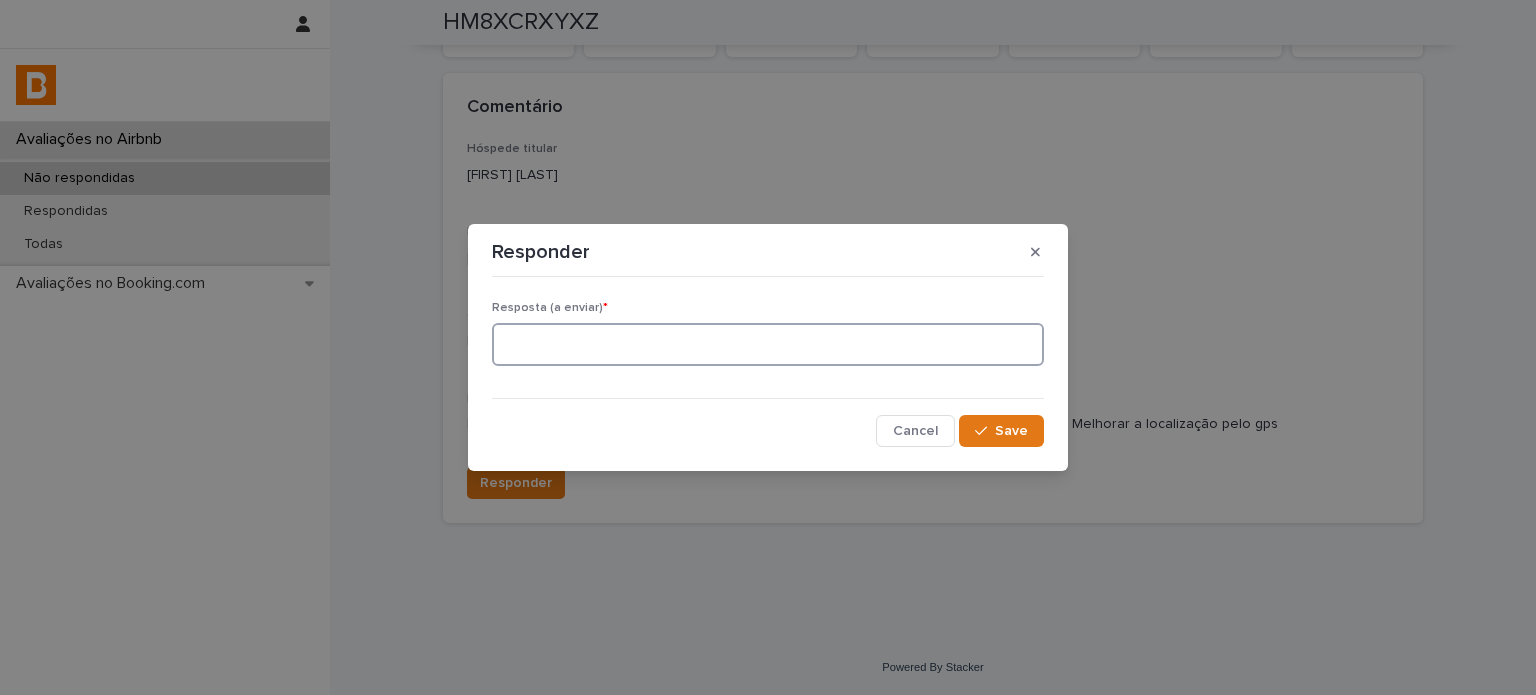 click at bounding box center (768, 344) 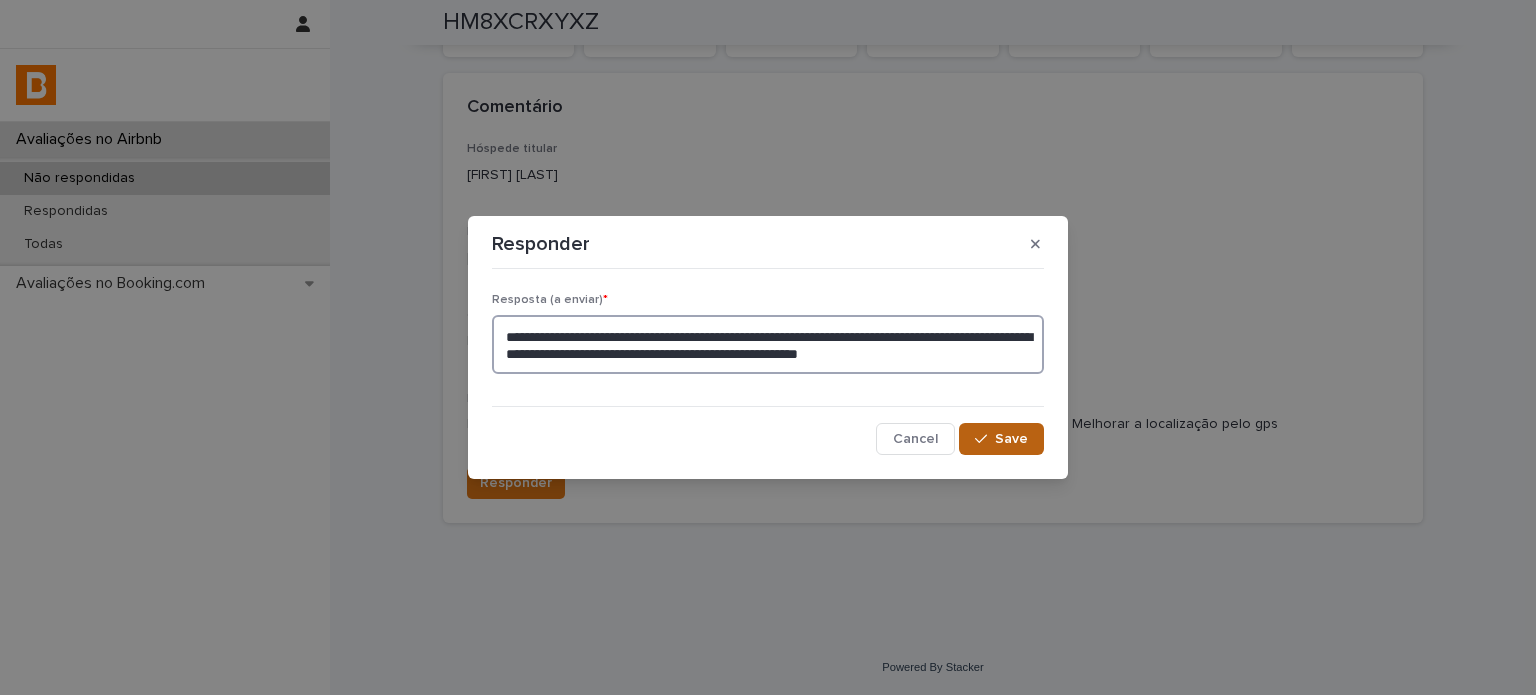 type on "**********" 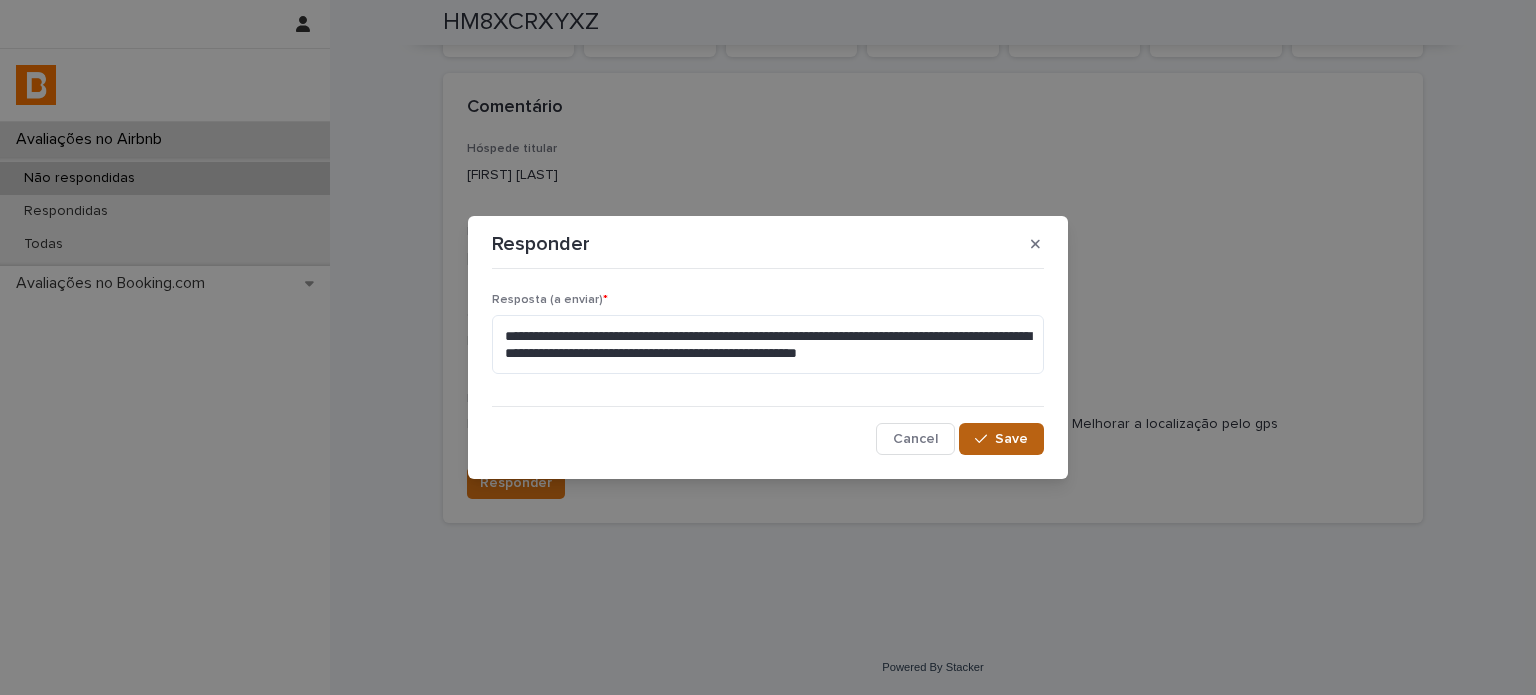 click on "Save" at bounding box center (1011, 439) 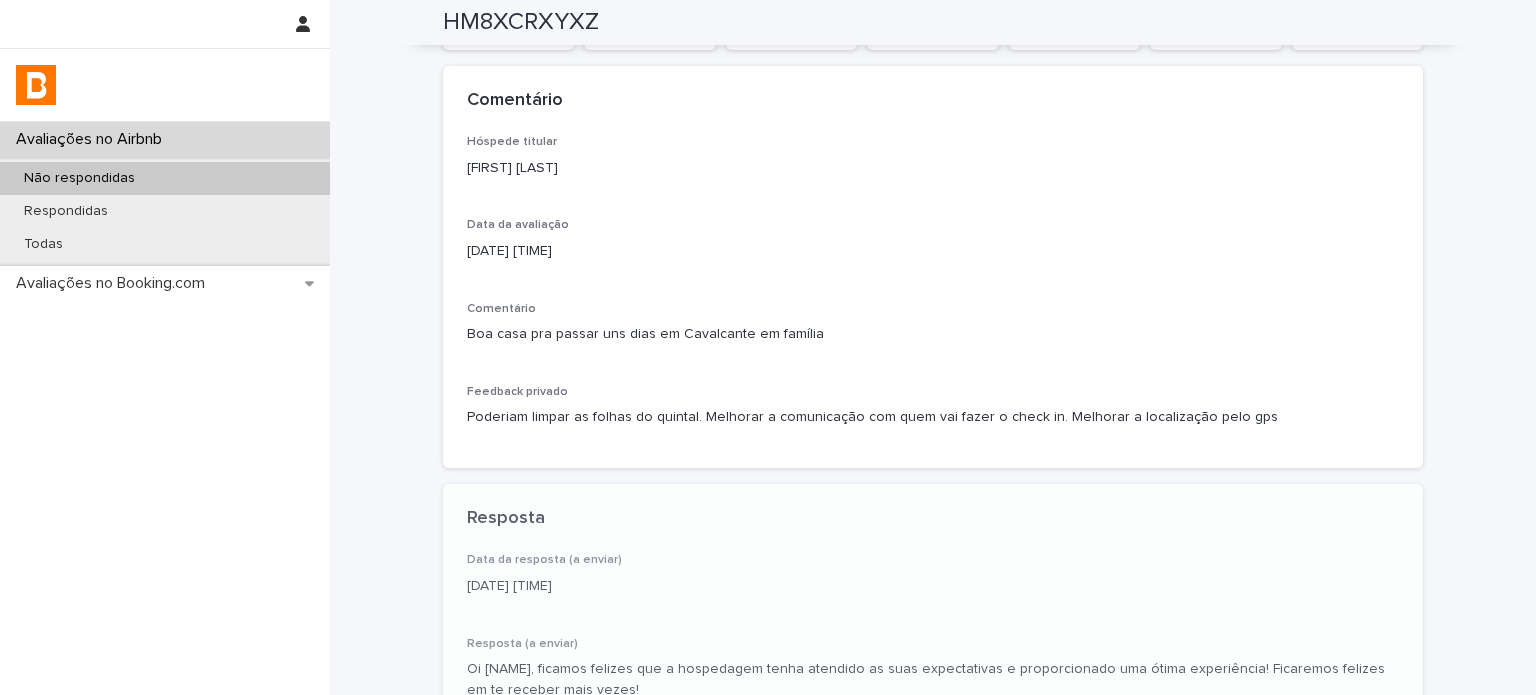 scroll, scrollTop: 456, scrollLeft: 0, axis: vertical 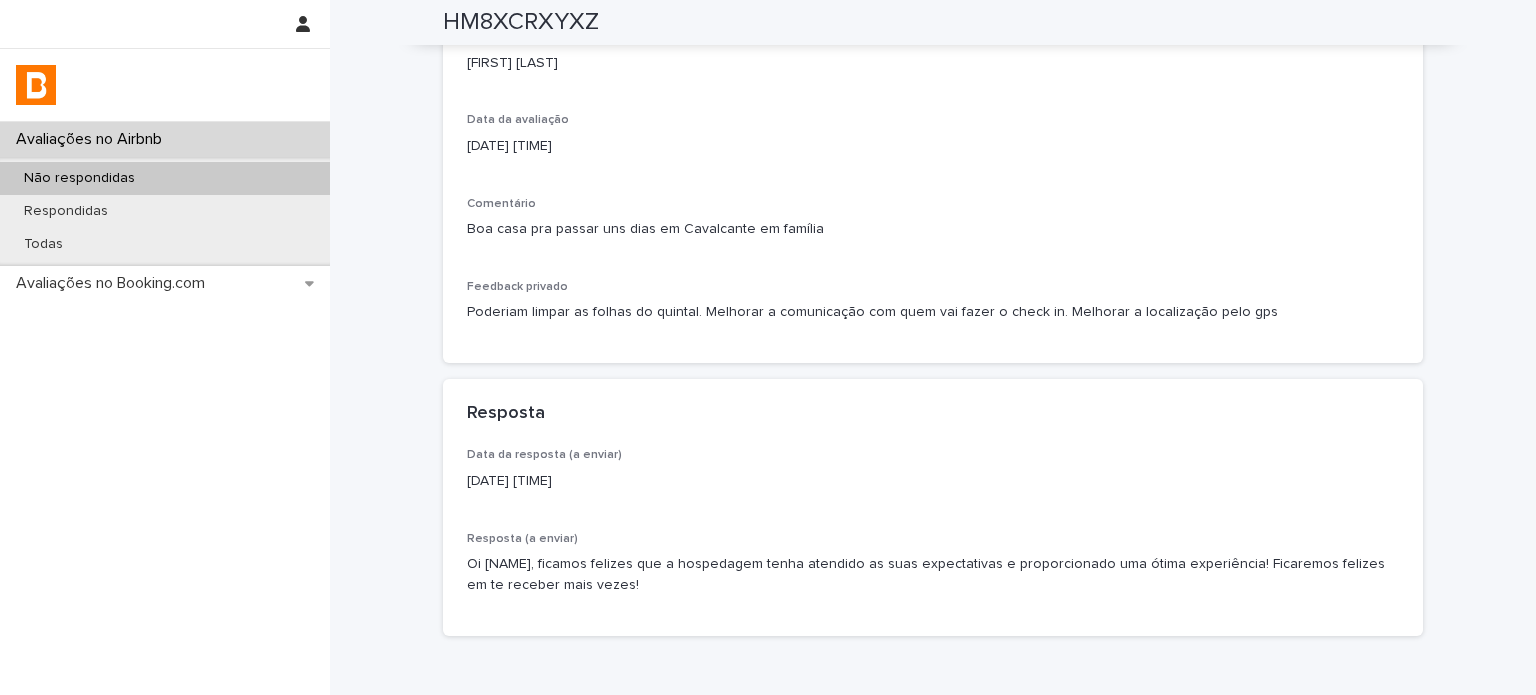 click on "Não respondidas" at bounding box center [165, 178] 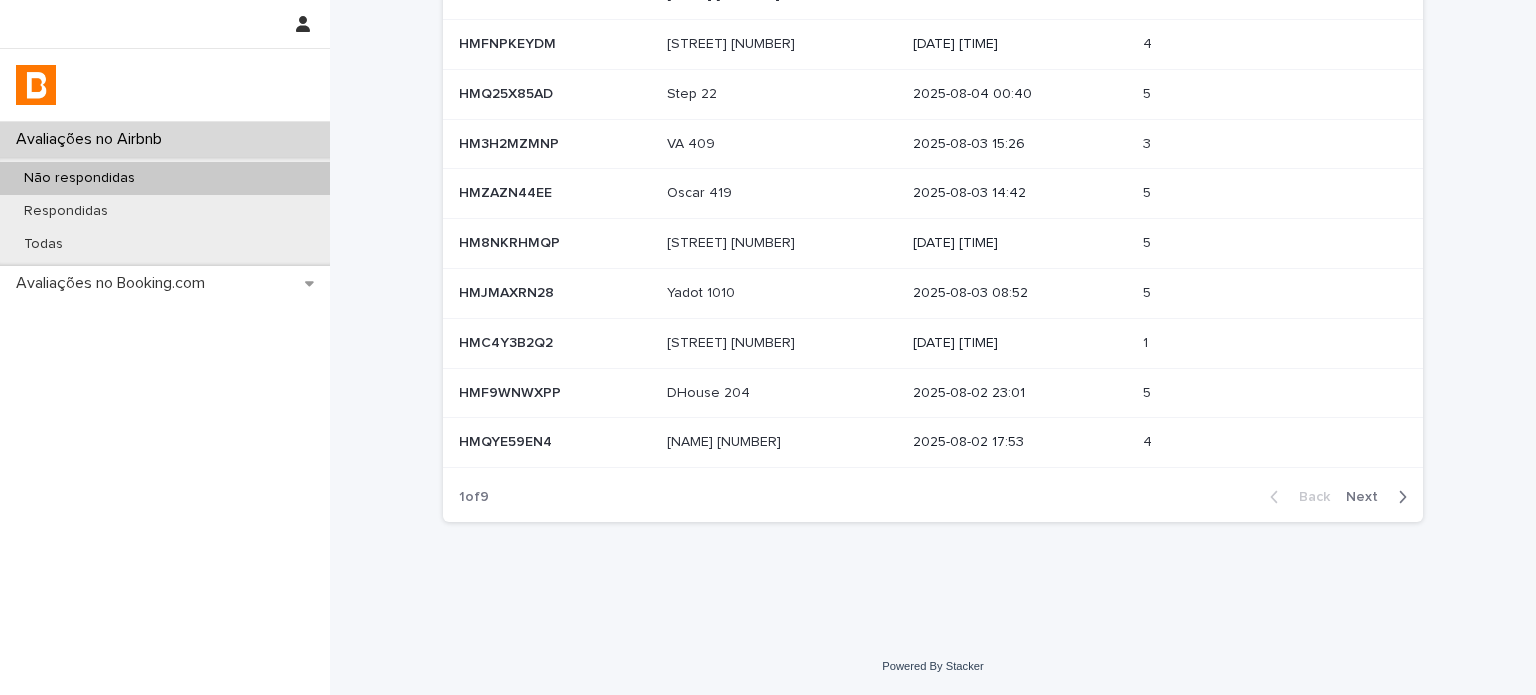 scroll, scrollTop: 0, scrollLeft: 0, axis: both 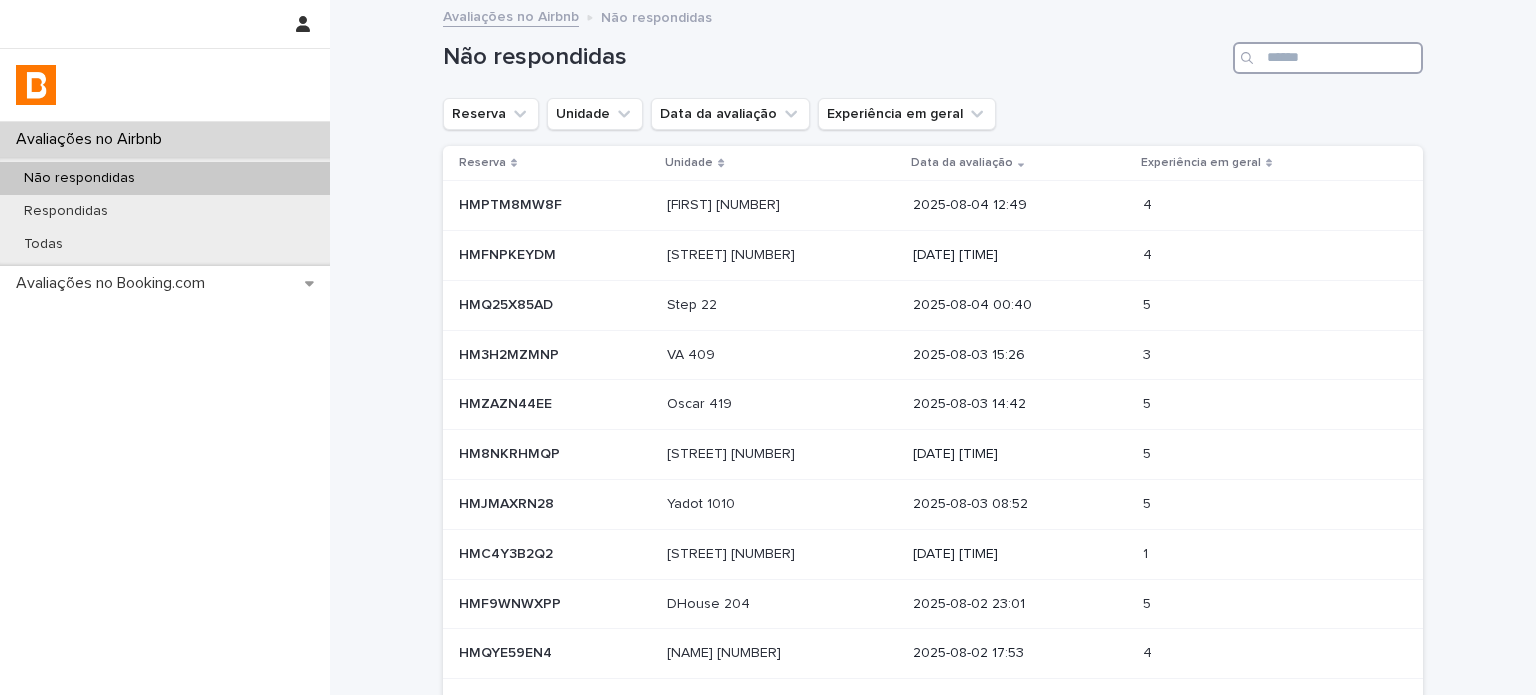click at bounding box center [1328, 58] 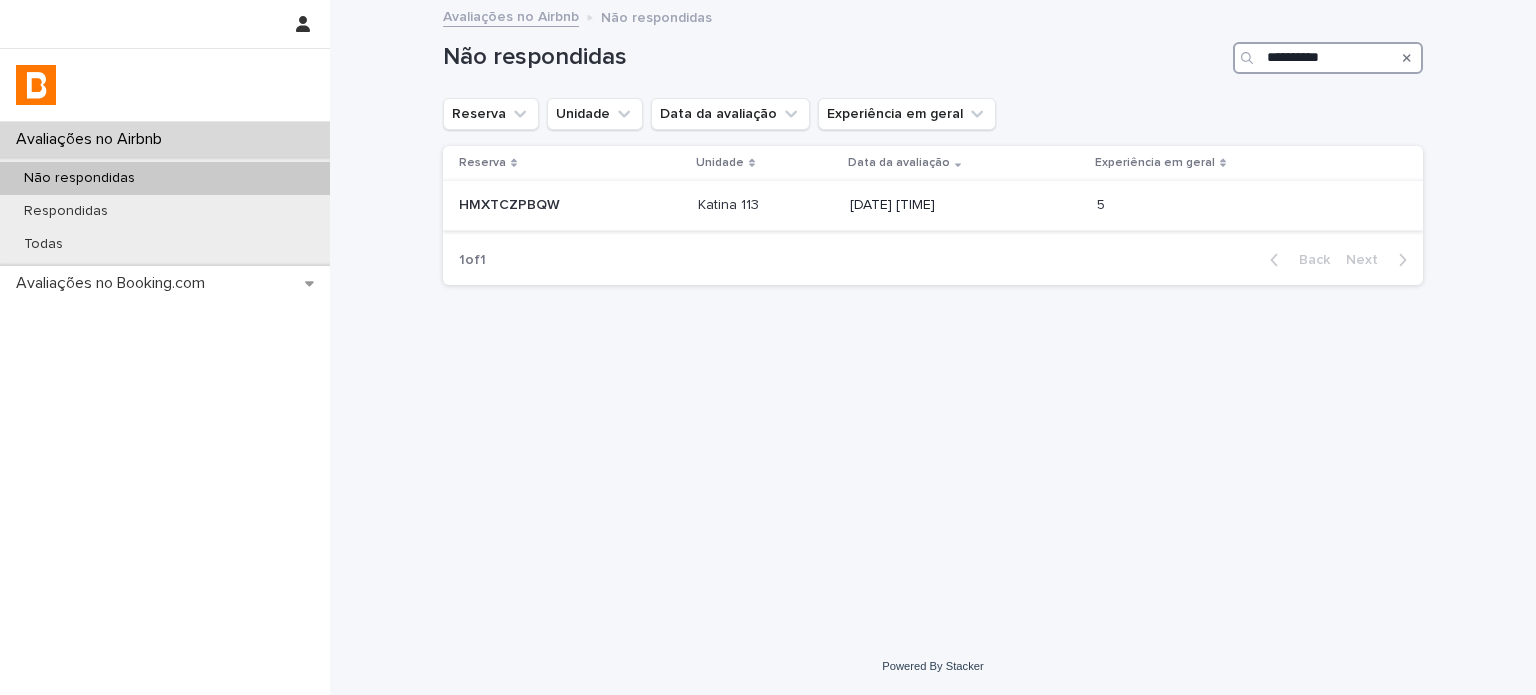 type on "**********" 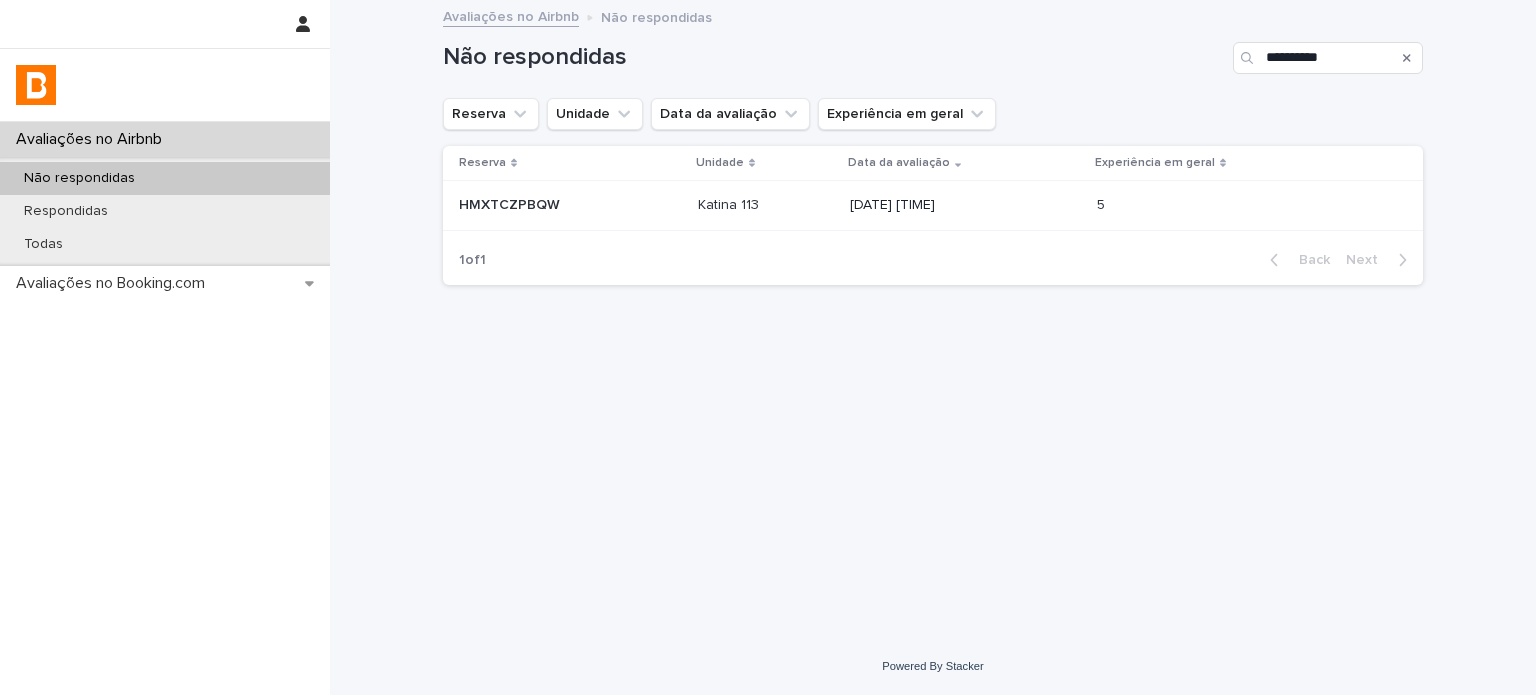 click on "Katina 113" at bounding box center (730, 203) 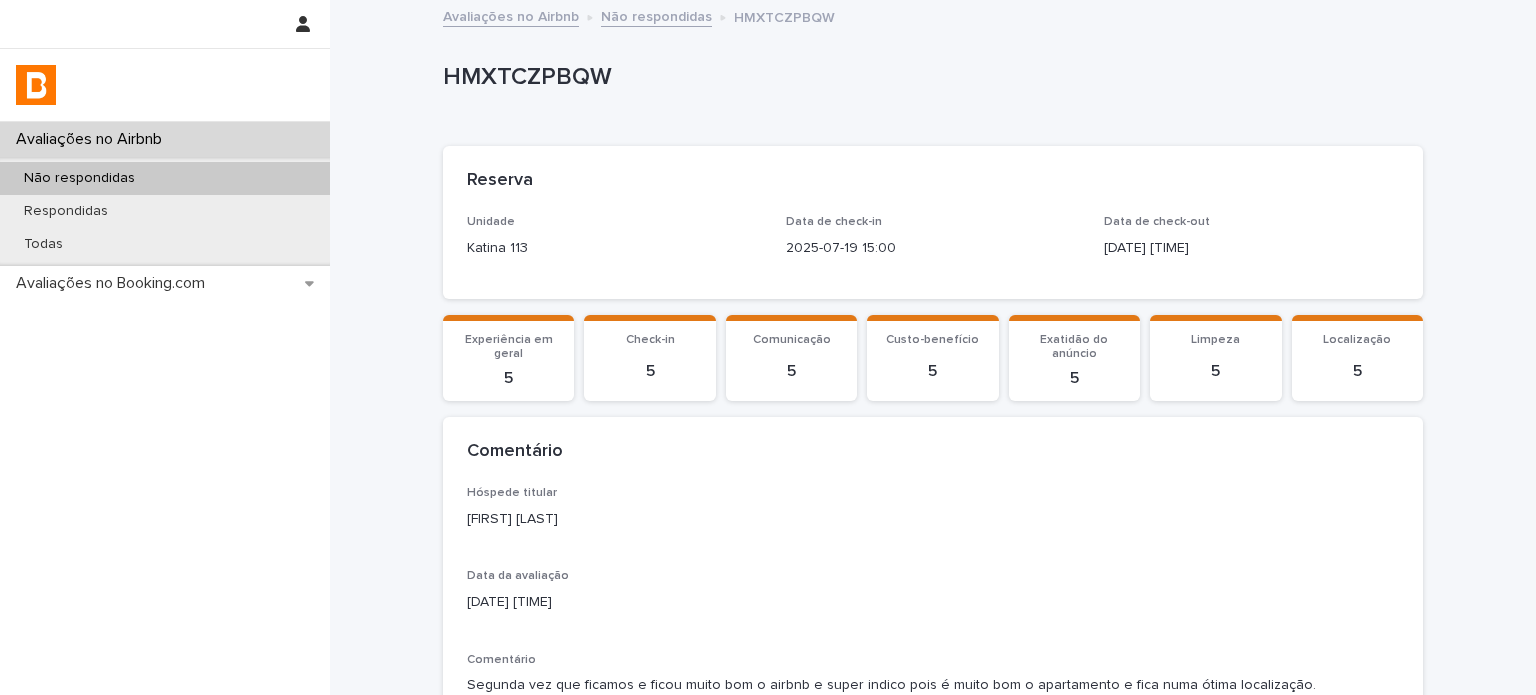 click on "[FIRST] [LAST]" at bounding box center (933, 519) 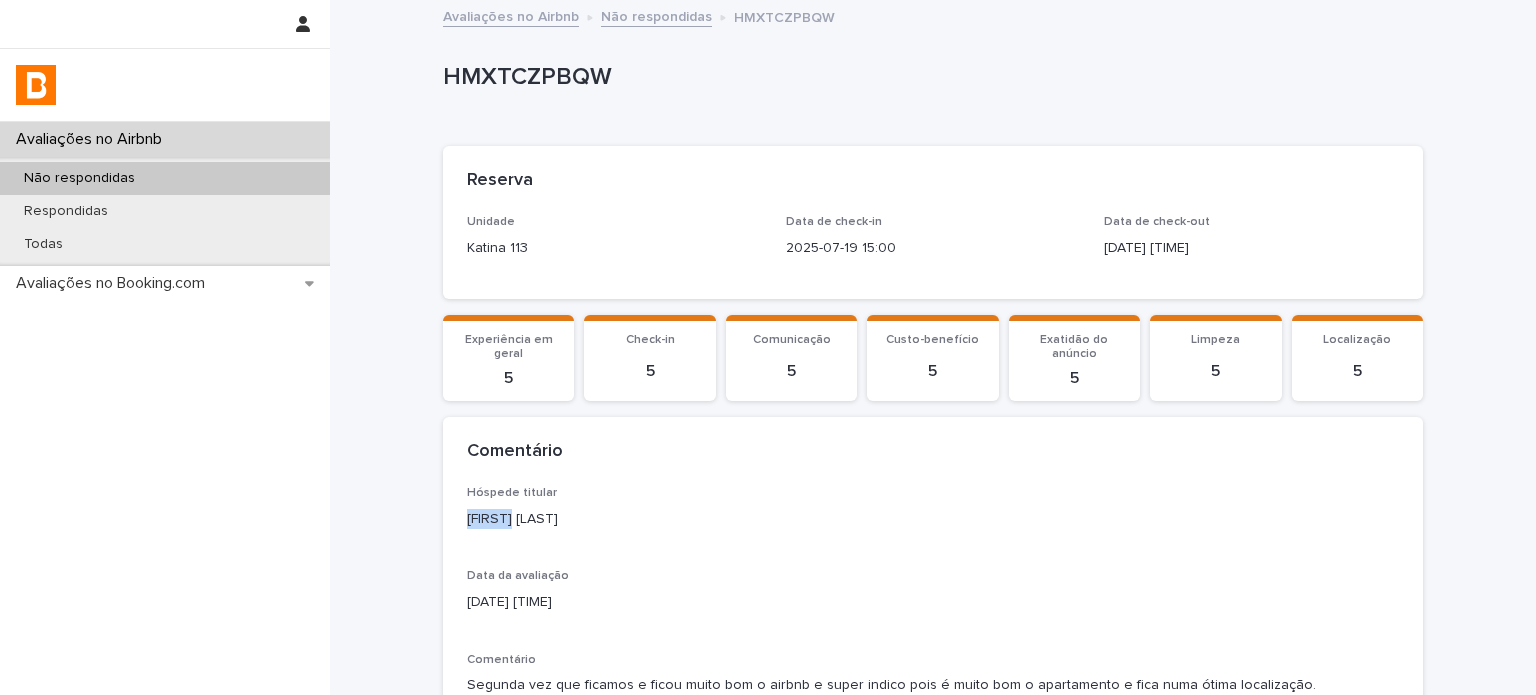 click on "[FIRST] [LAST]" at bounding box center [933, 519] 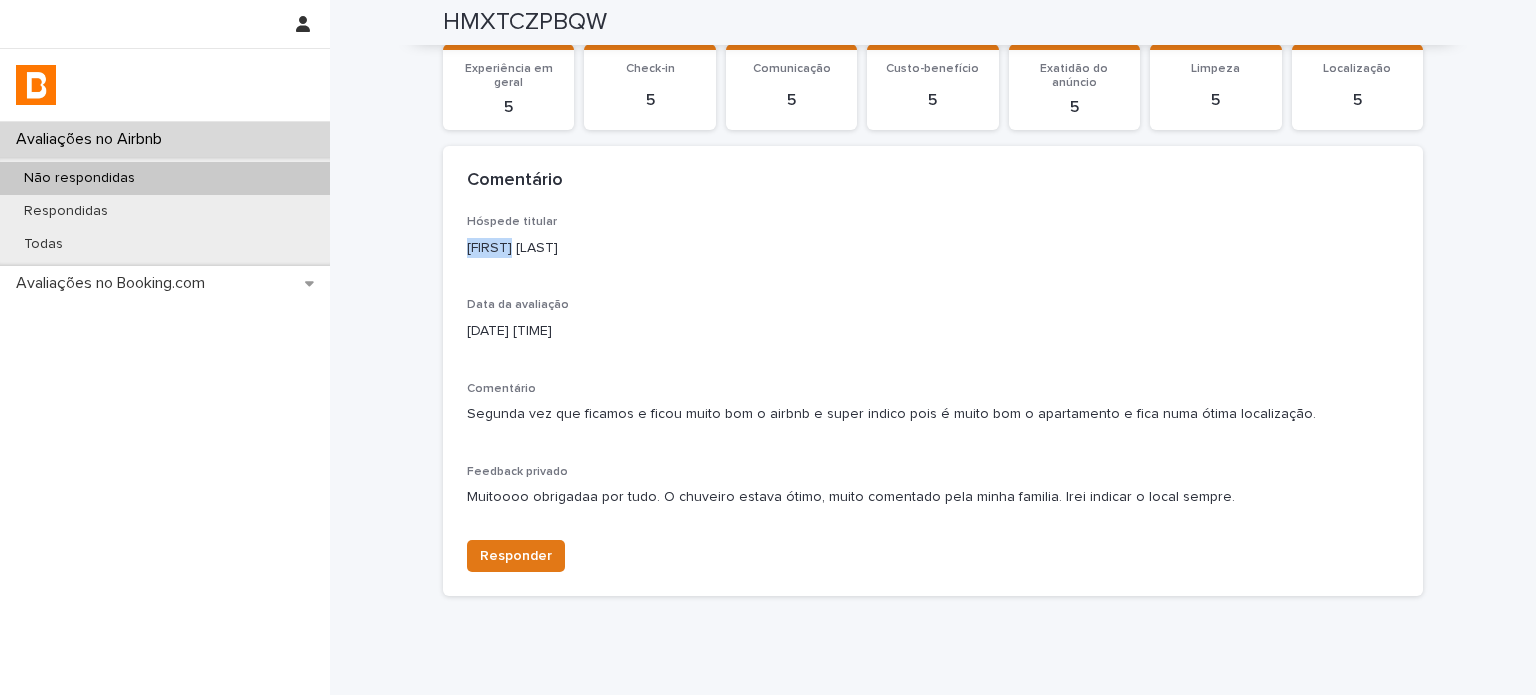 scroll, scrollTop: 300, scrollLeft: 0, axis: vertical 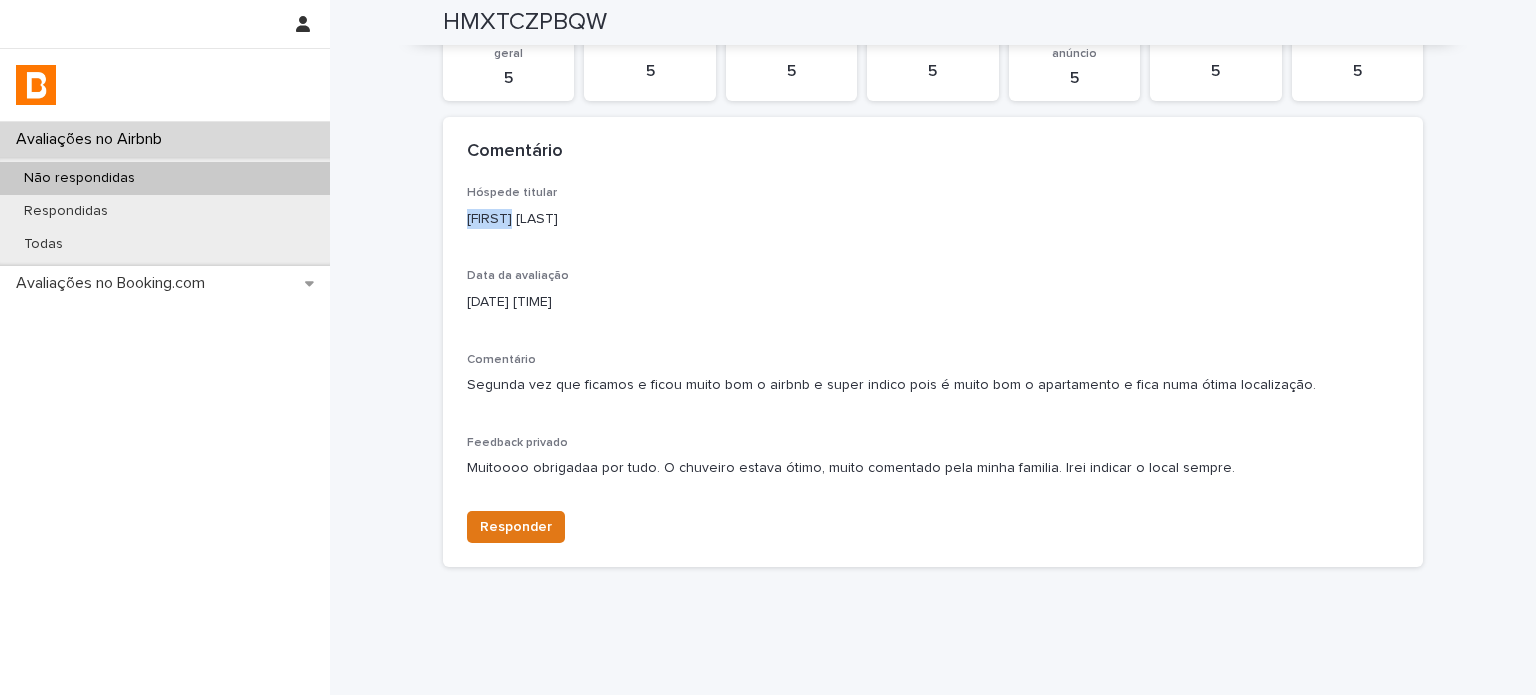 click on "[FIRST] [LAST]" at bounding box center [933, 219] 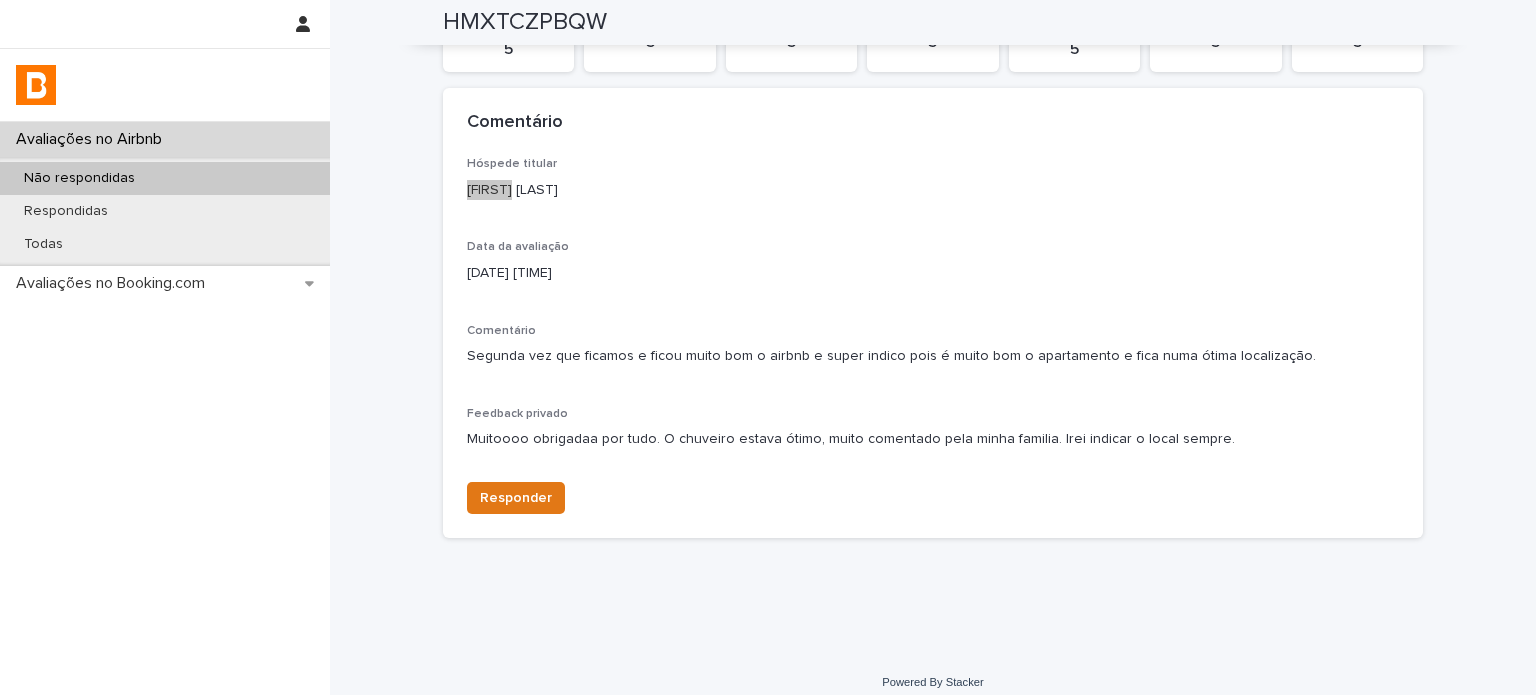 scroll, scrollTop: 344, scrollLeft: 0, axis: vertical 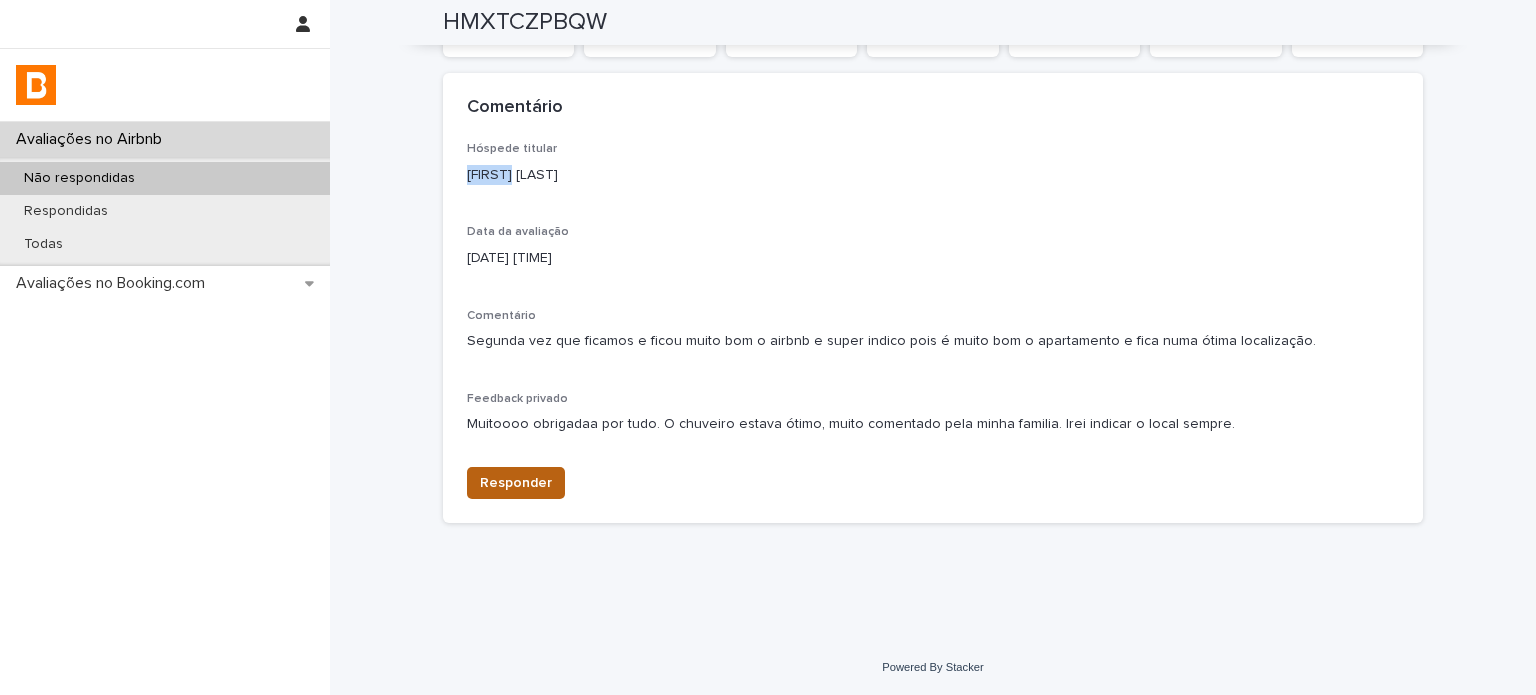 click on "Responder" at bounding box center [516, 483] 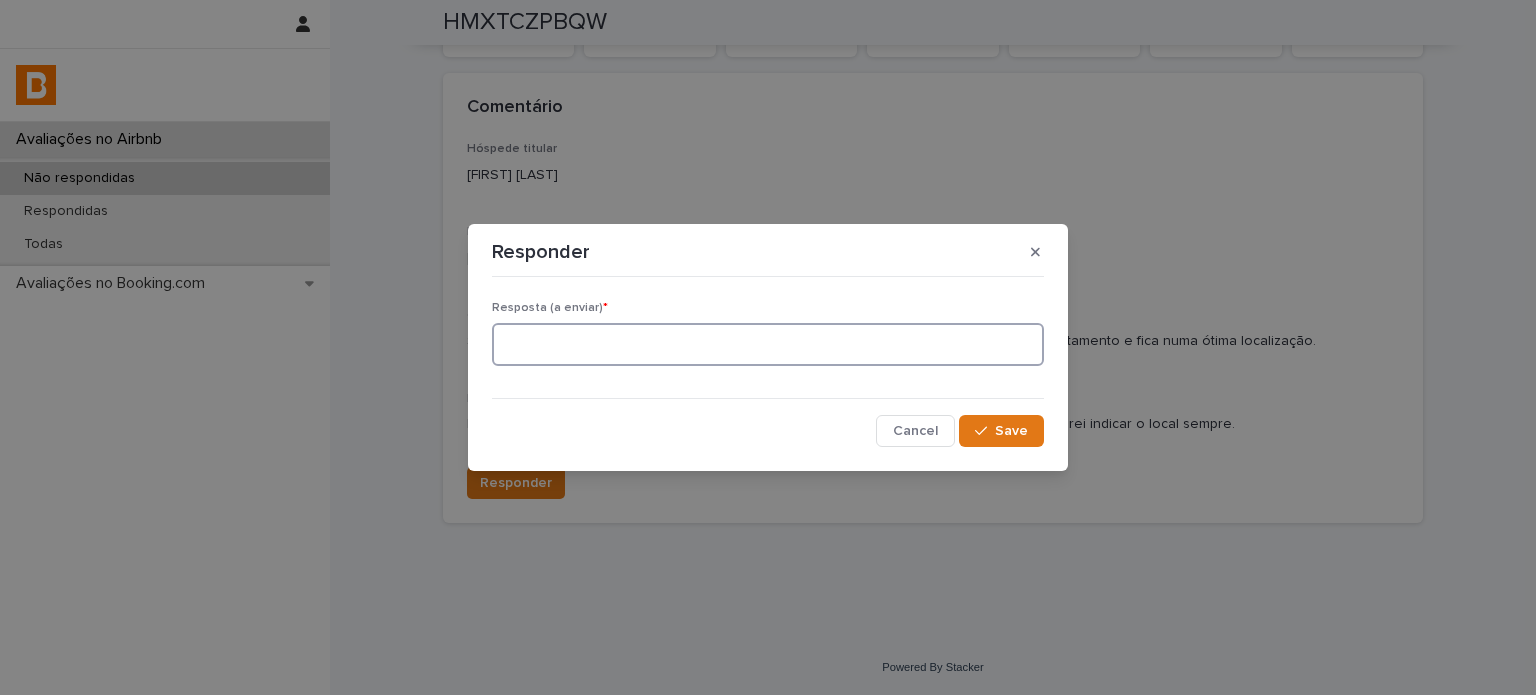 click at bounding box center [768, 344] 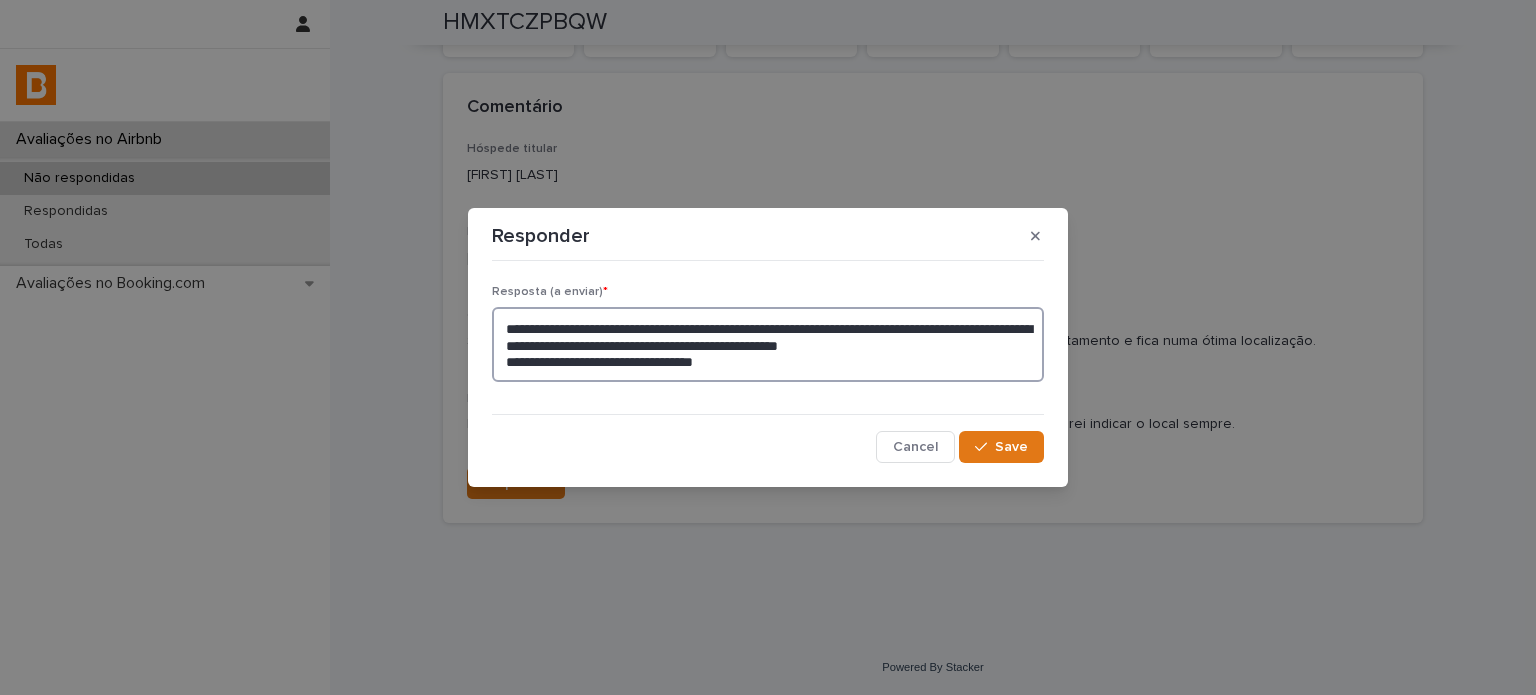 click on "**********" at bounding box center [768, 345] 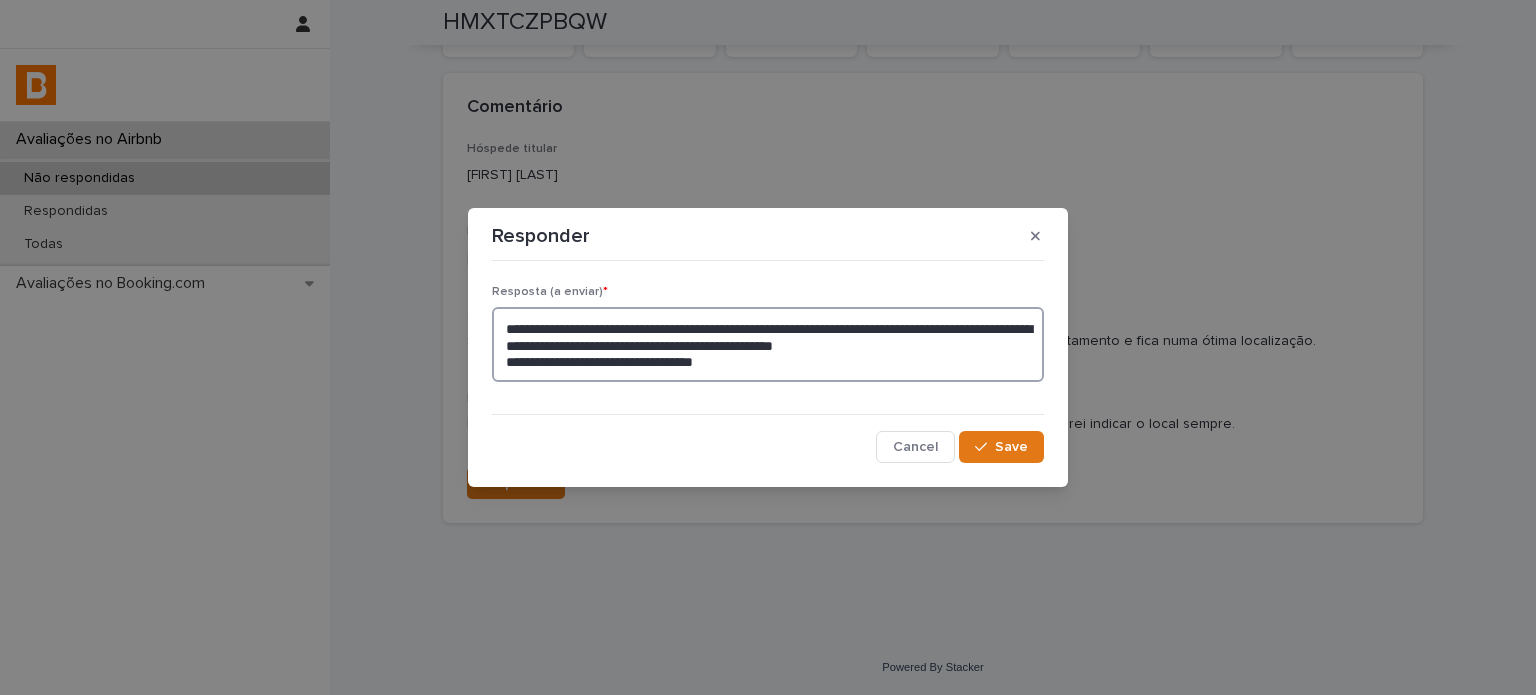 click on "**********" at bounding box center [768, 345] 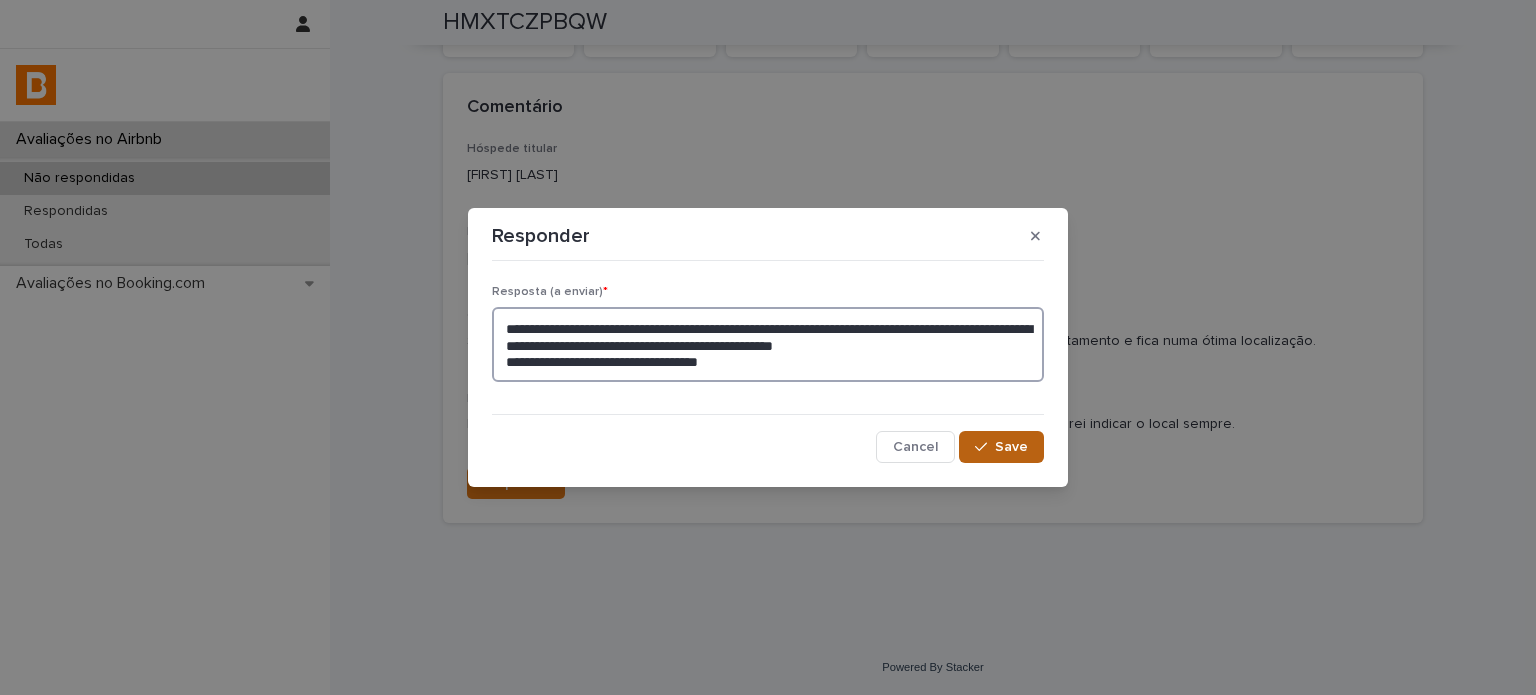 type on "**********" 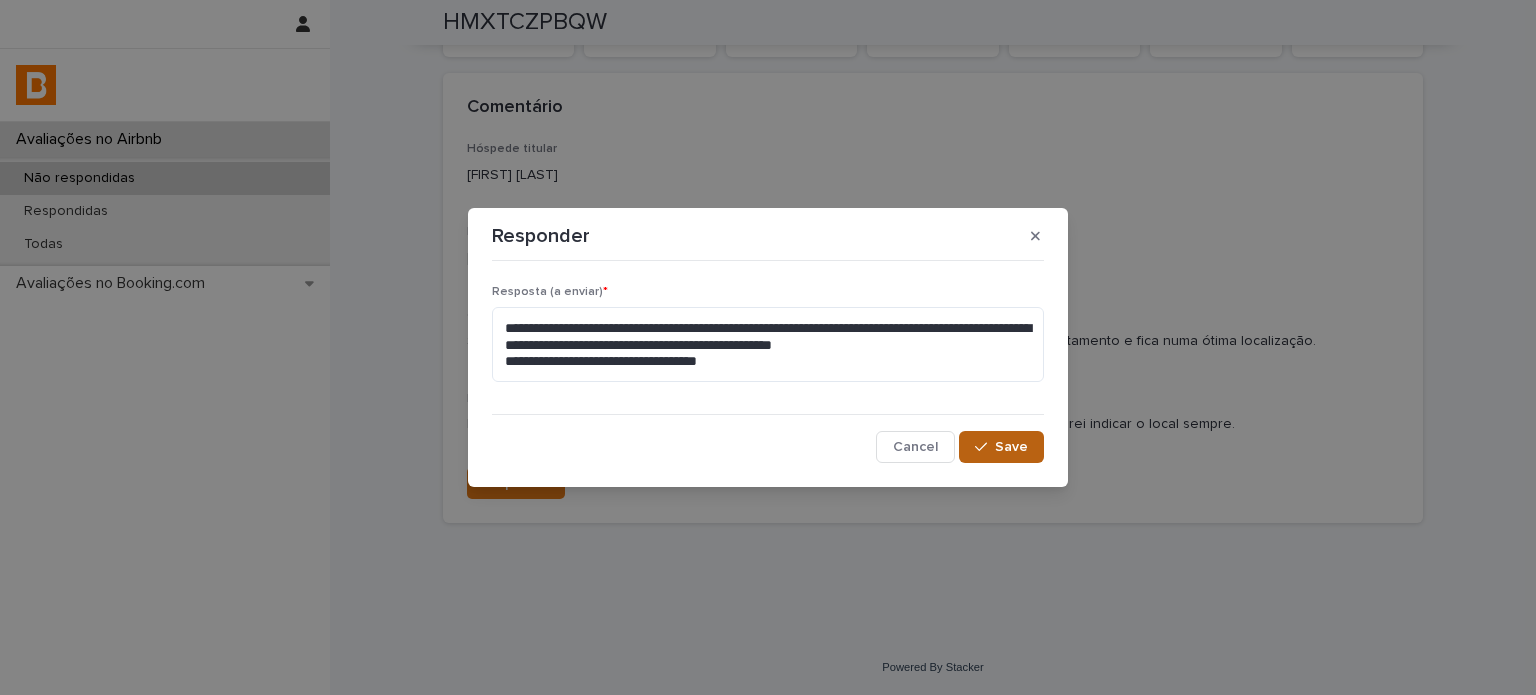 click on "Save" at bounding box center (1011, 447) 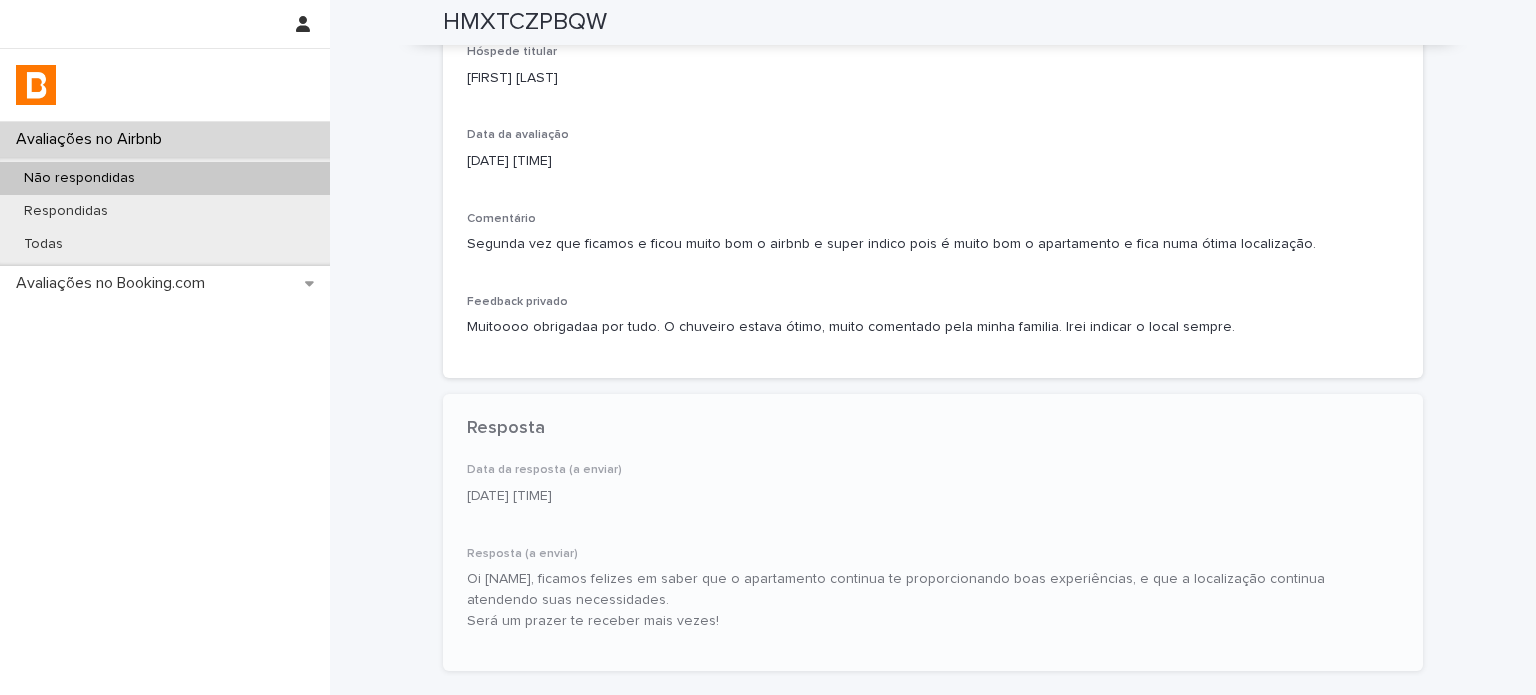 scroll, scrollTop: 467, scrollLeft: 0, axis: vertical 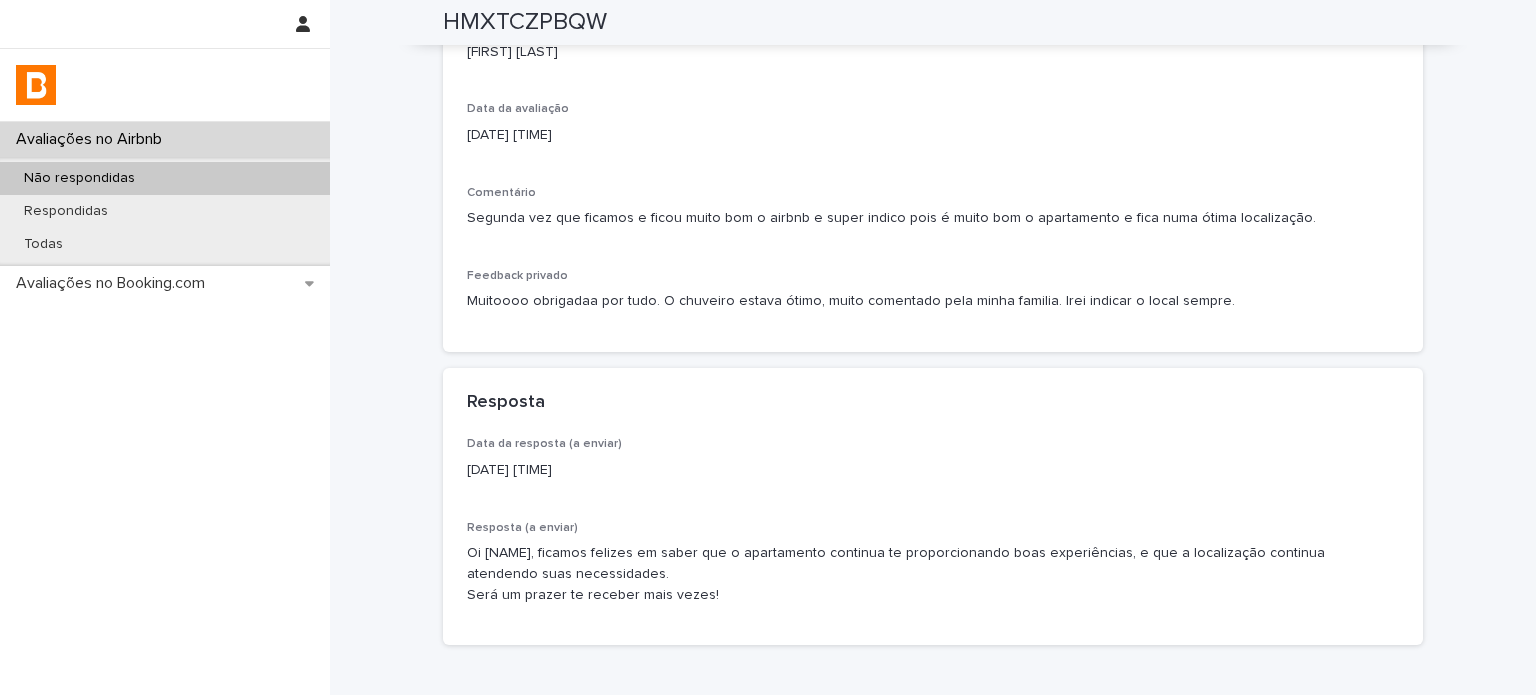 click on "Não respondidas" at bounding box center (165, 178) 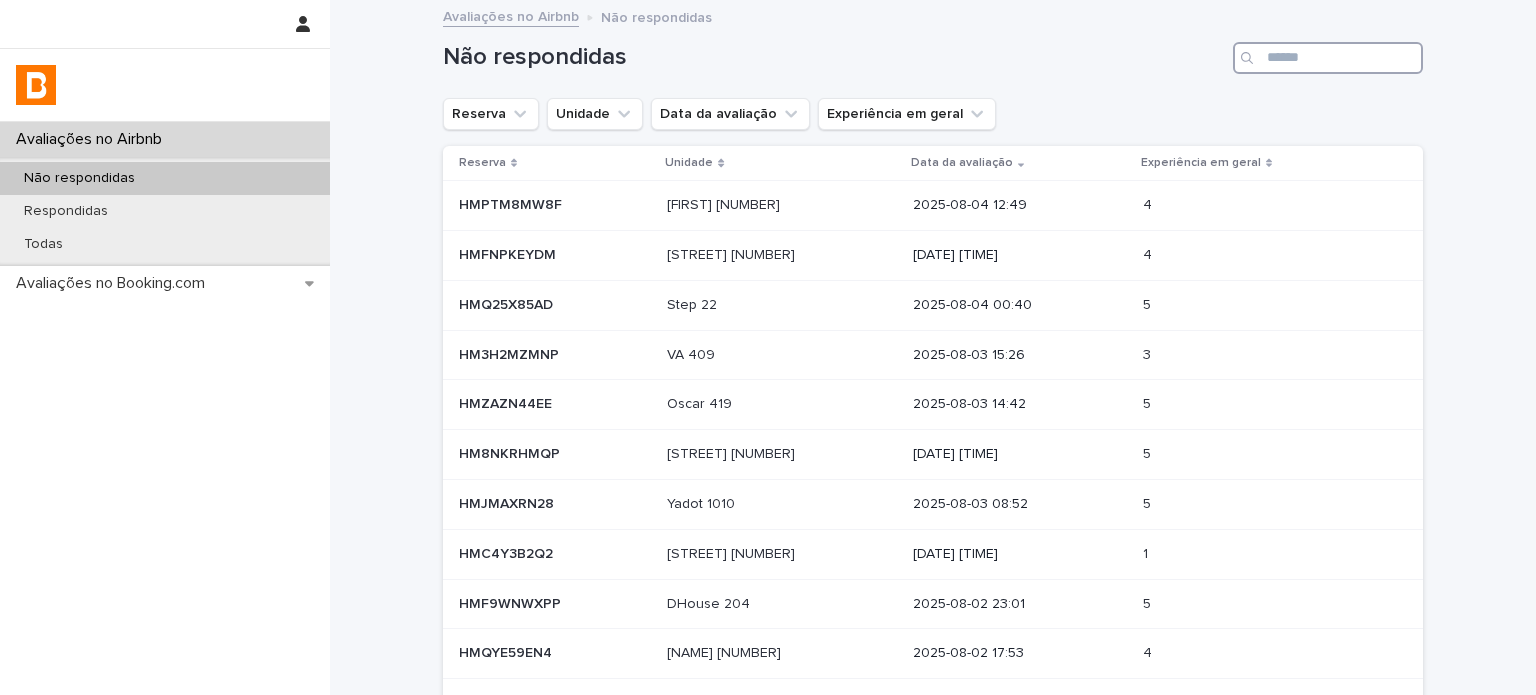 click at bounding box center [1328, 58] 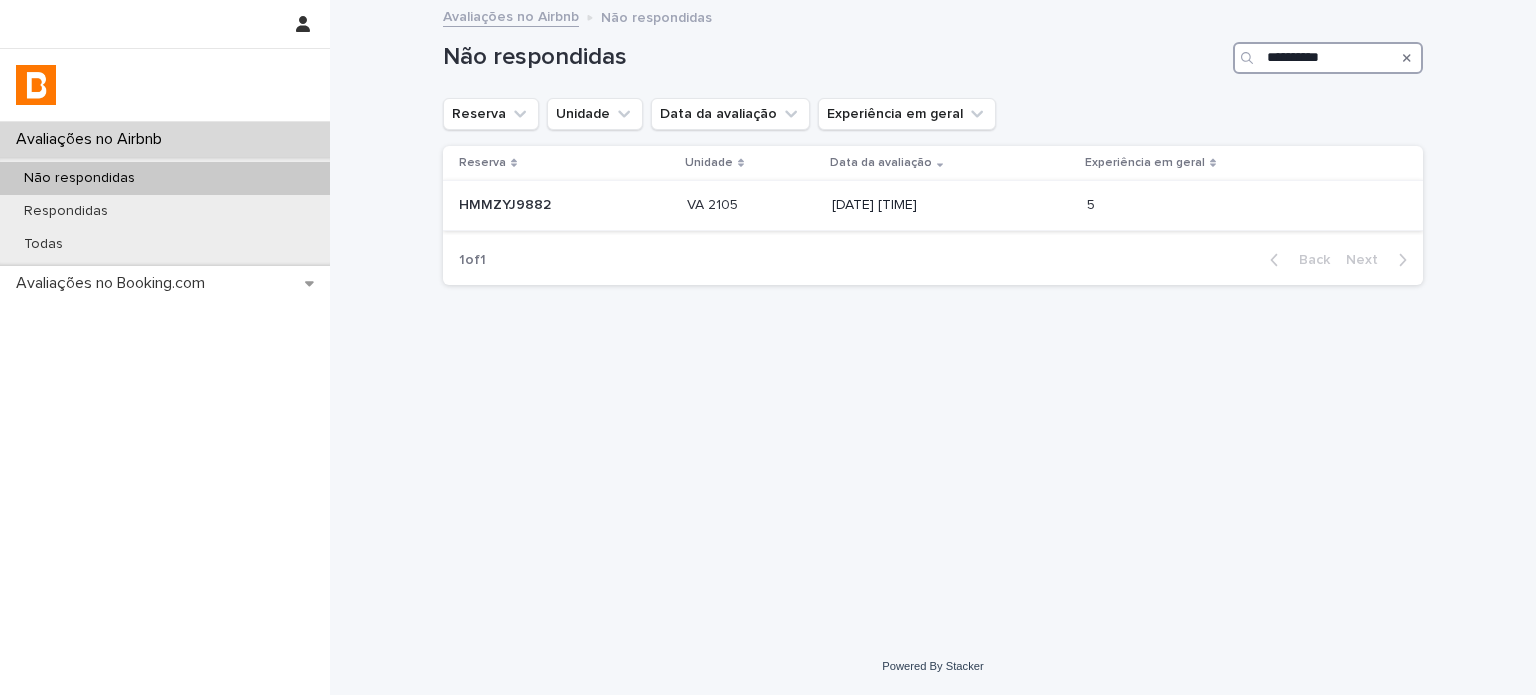 type on "**********" 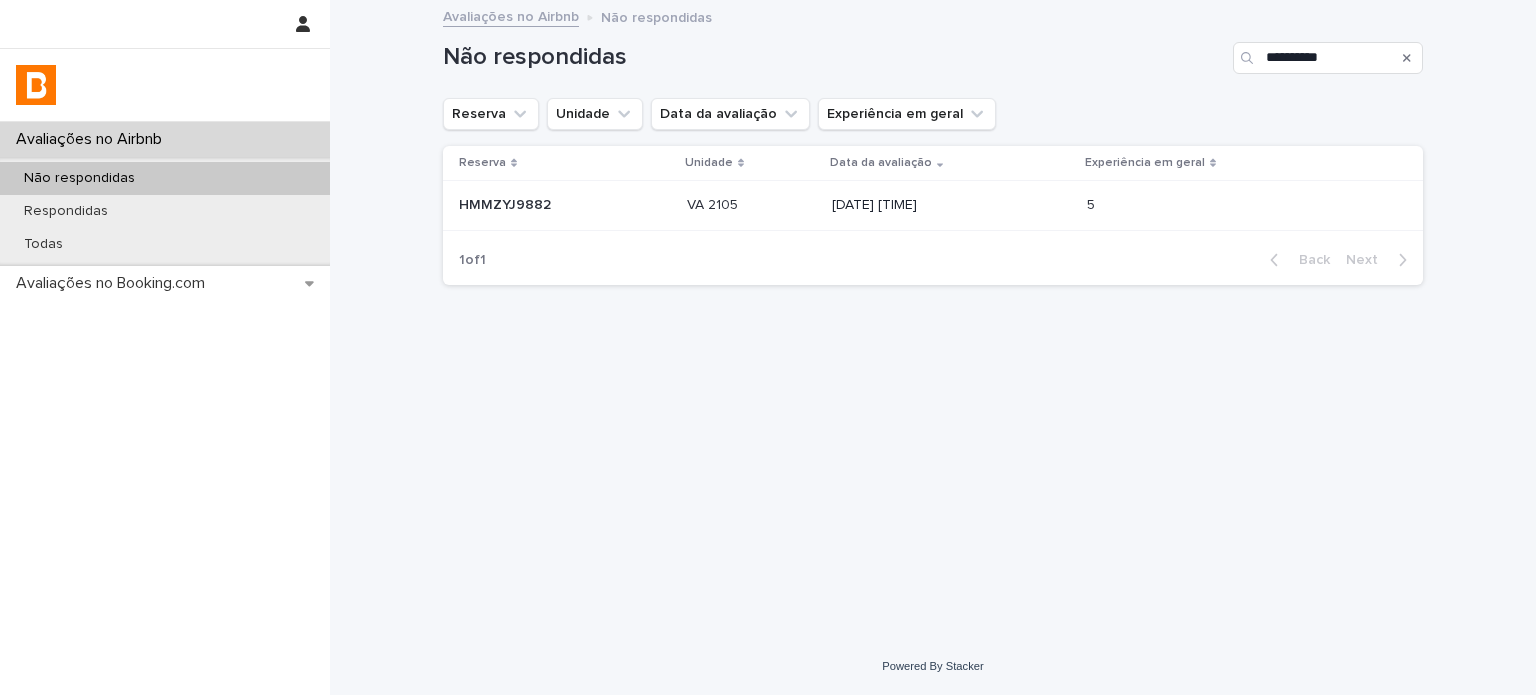click at bounding box center (751, 205) 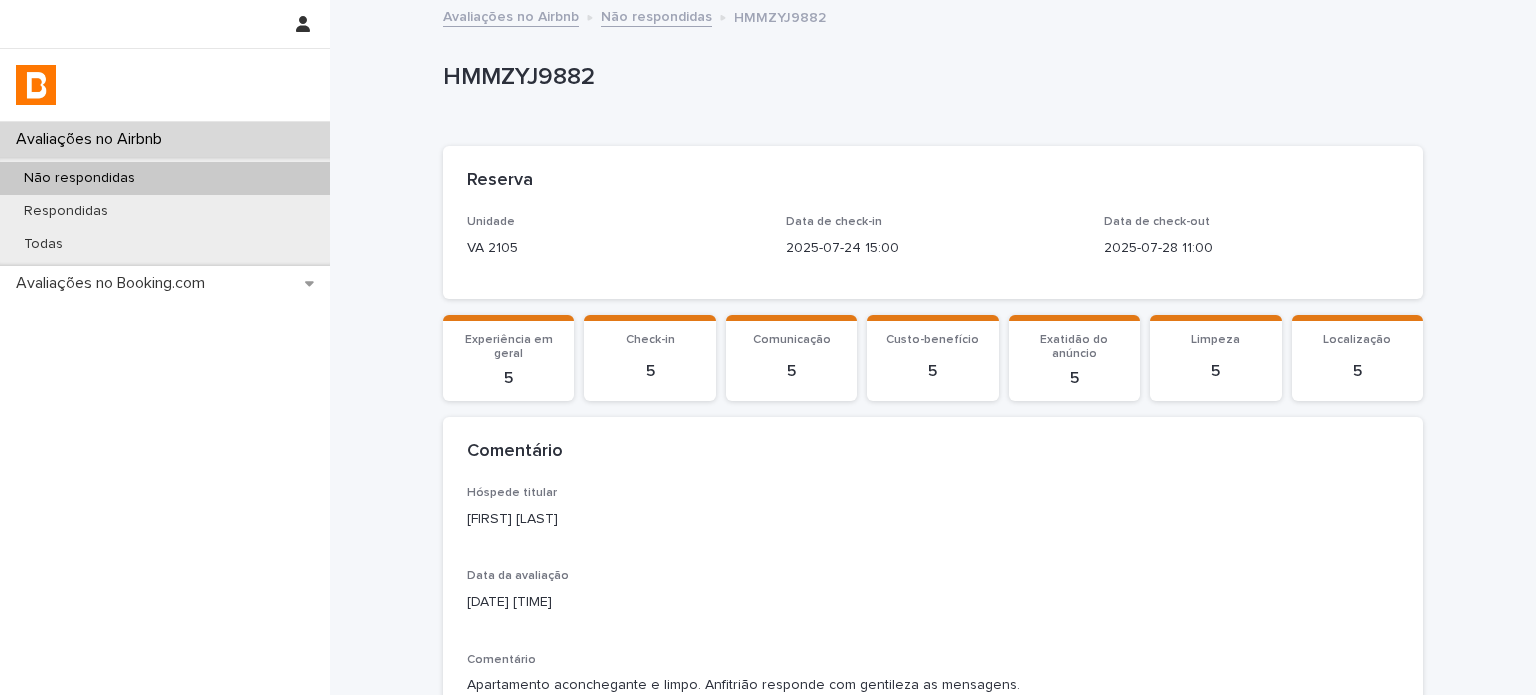 click on "[FIRST] [LAST]" at bounding box center [933, 519] 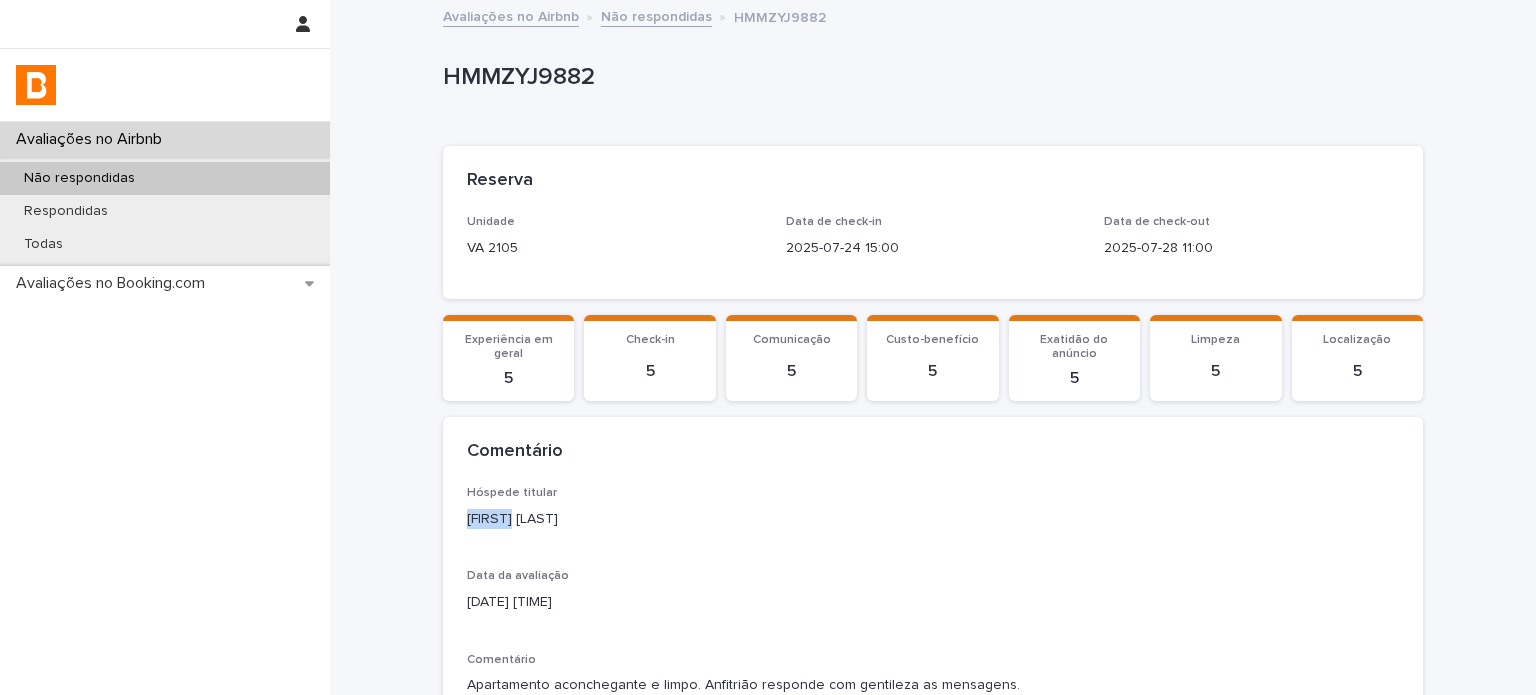 click on "[FIRST] [LAST]" at bounding box center [933, 519] 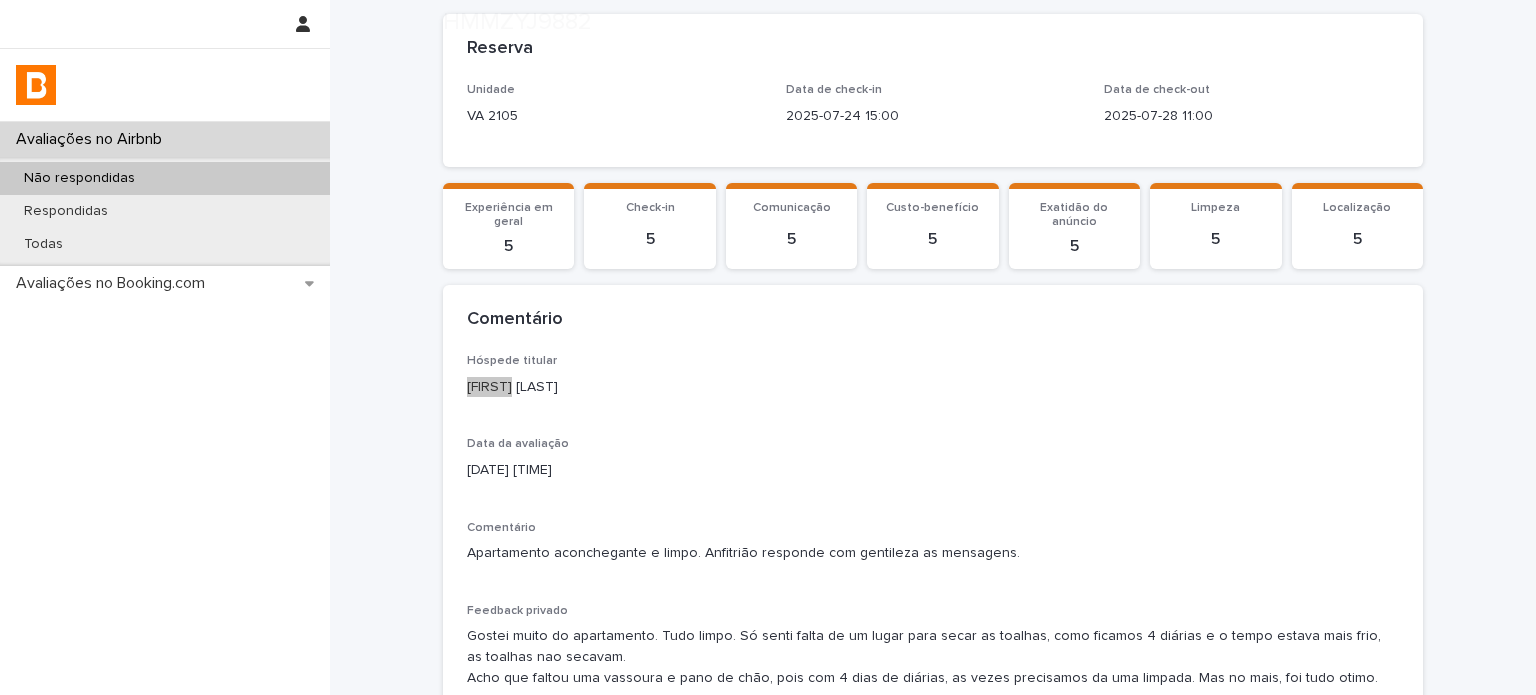 scroll, scrollTop: 300, scrollLeft: 0, axis: vertical 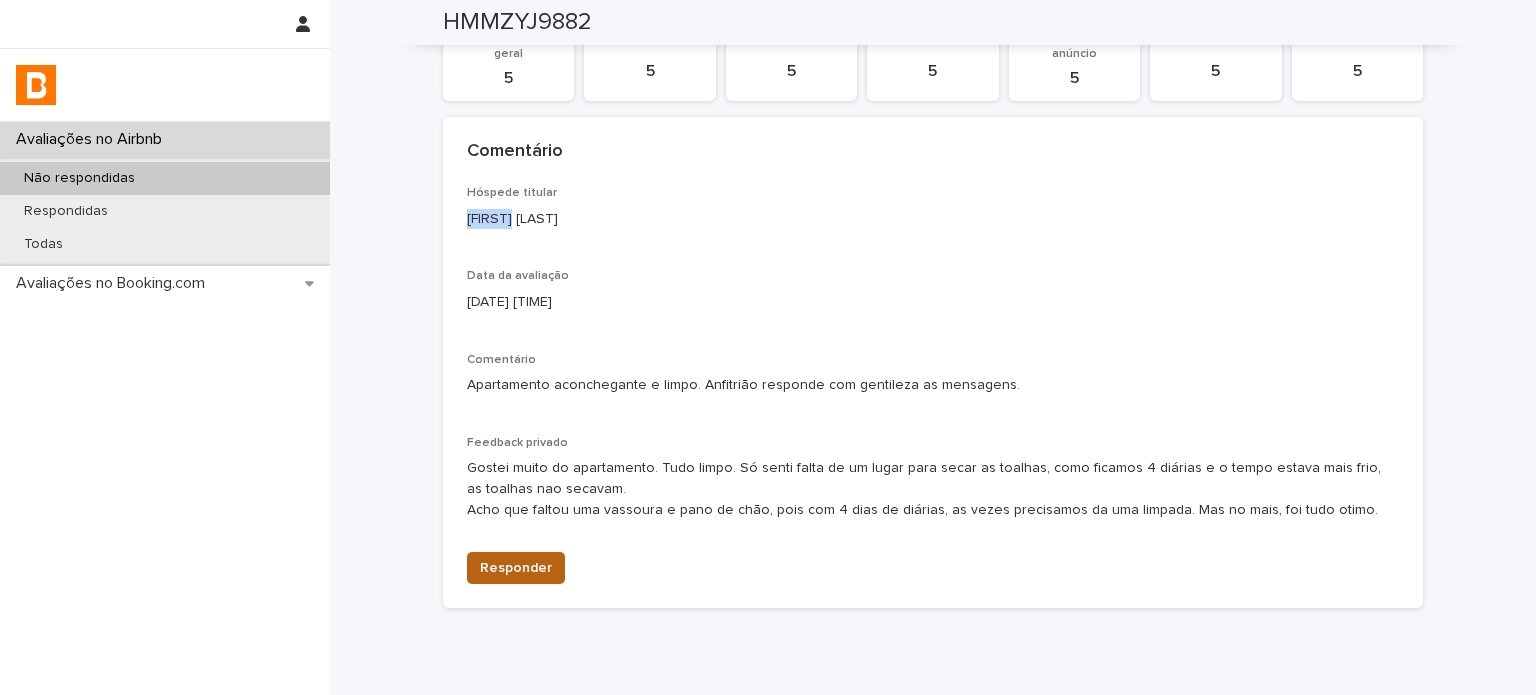 click on "Responder" at bounding box center [516, 568] 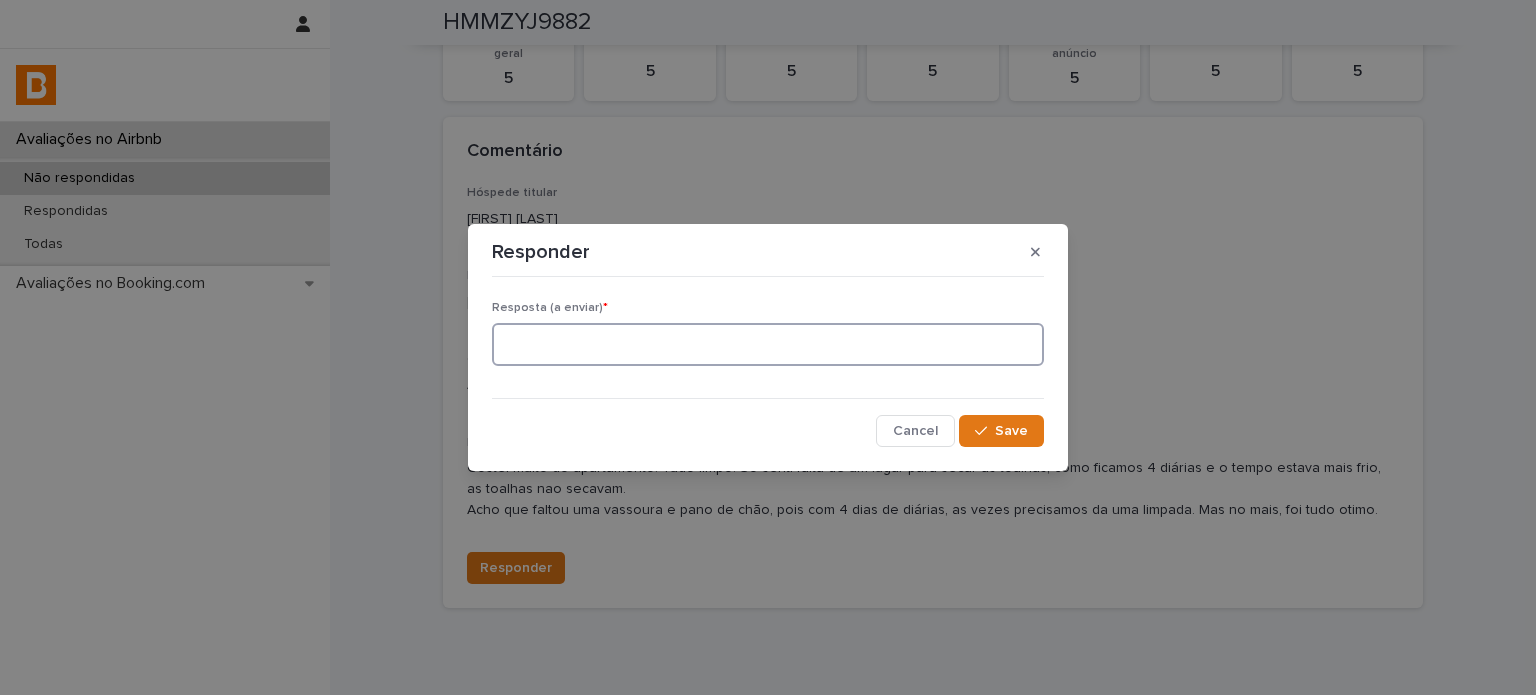 click at bounding box center (768, 344) 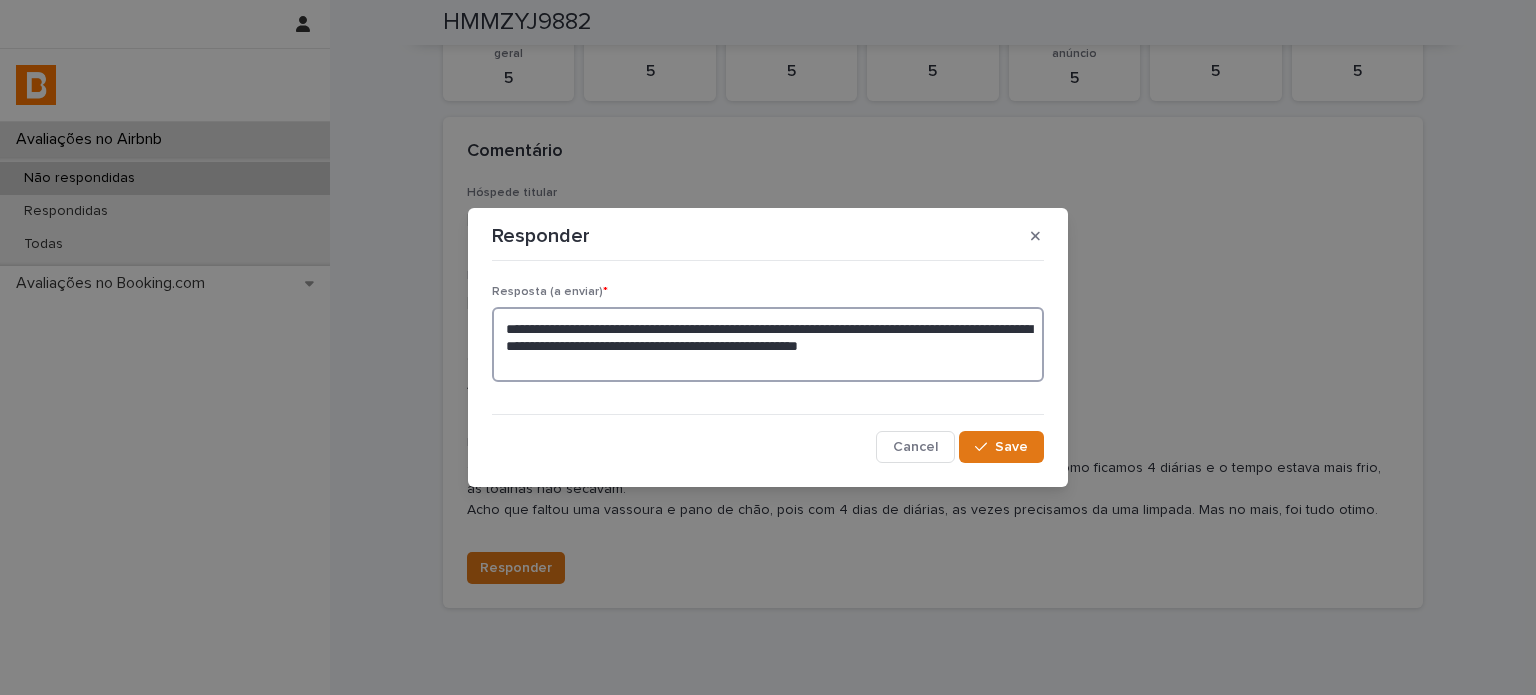 type on "**********" 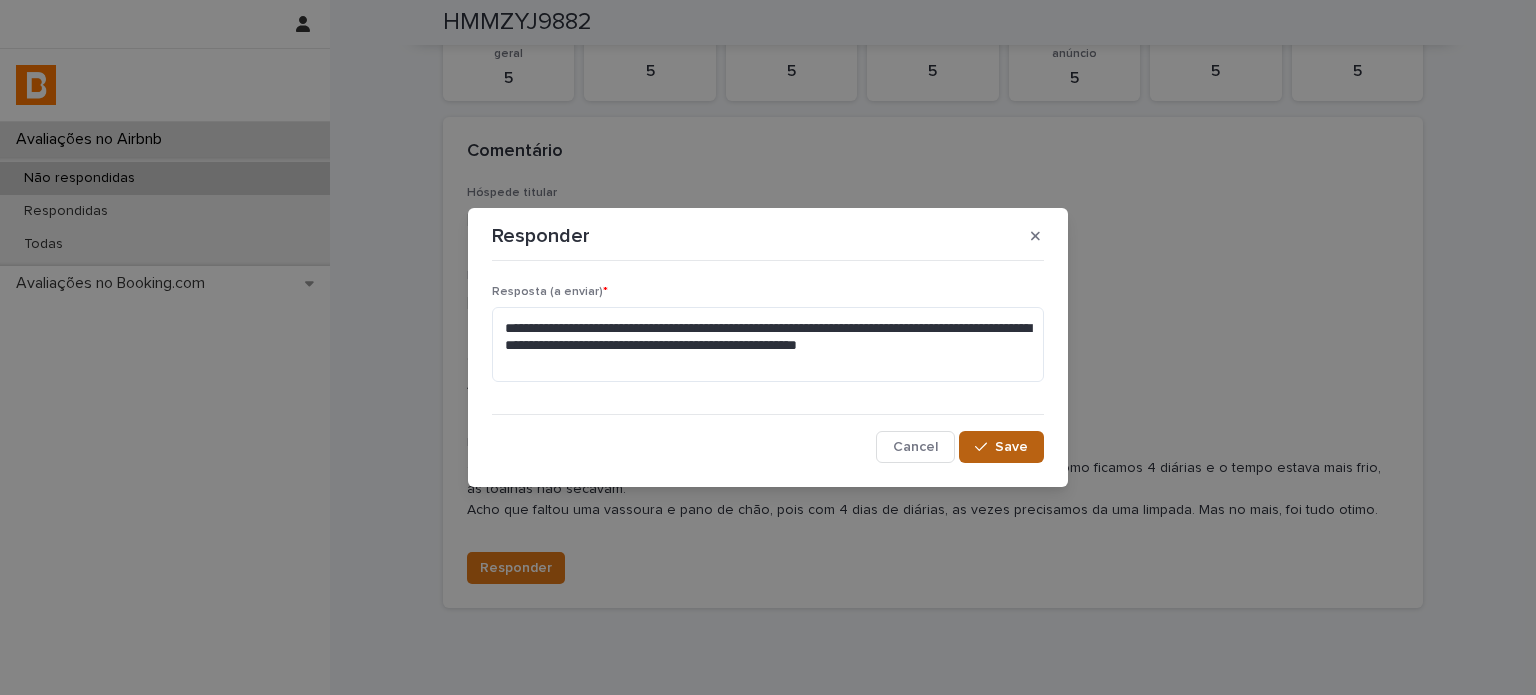 click on "Save" at bounding box center [1011, 447] 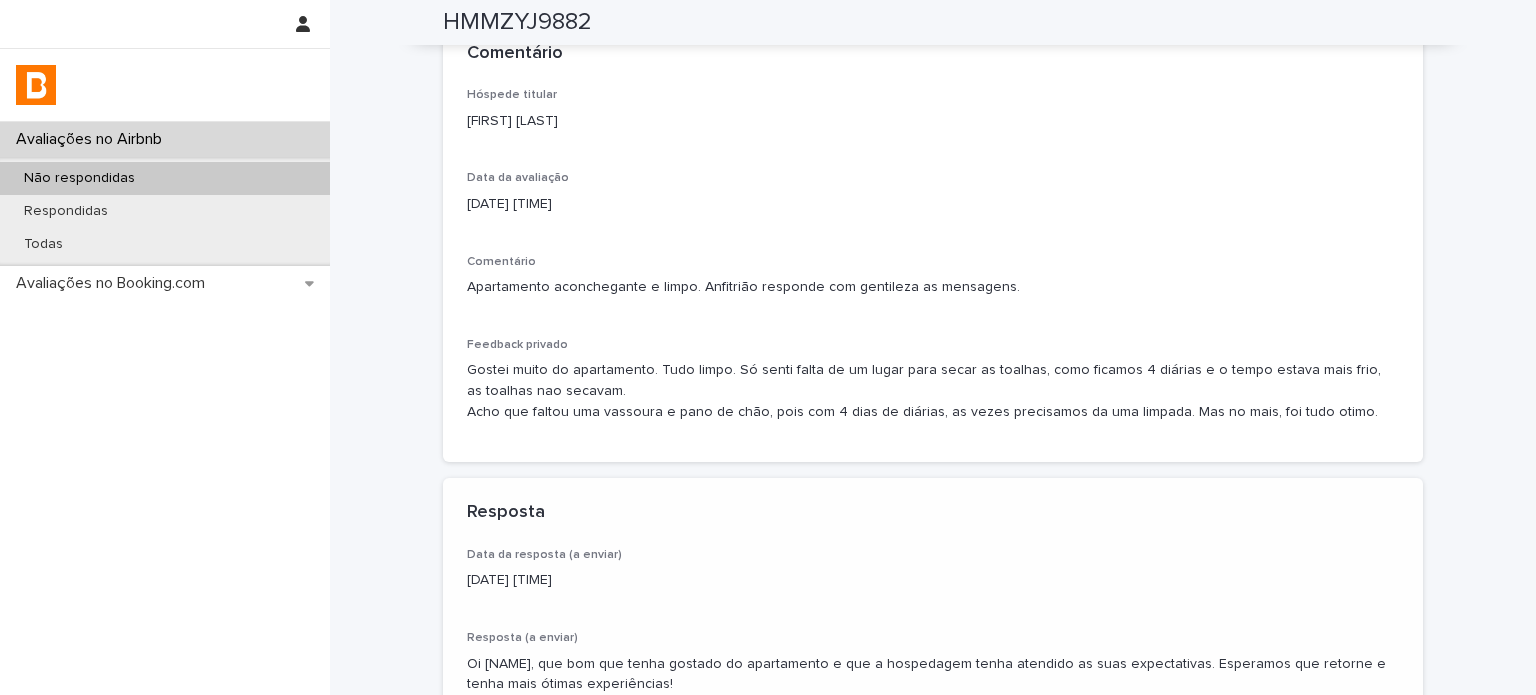 scroll, scrollTop: 412, scrollLeft: 0, axis: vertical 